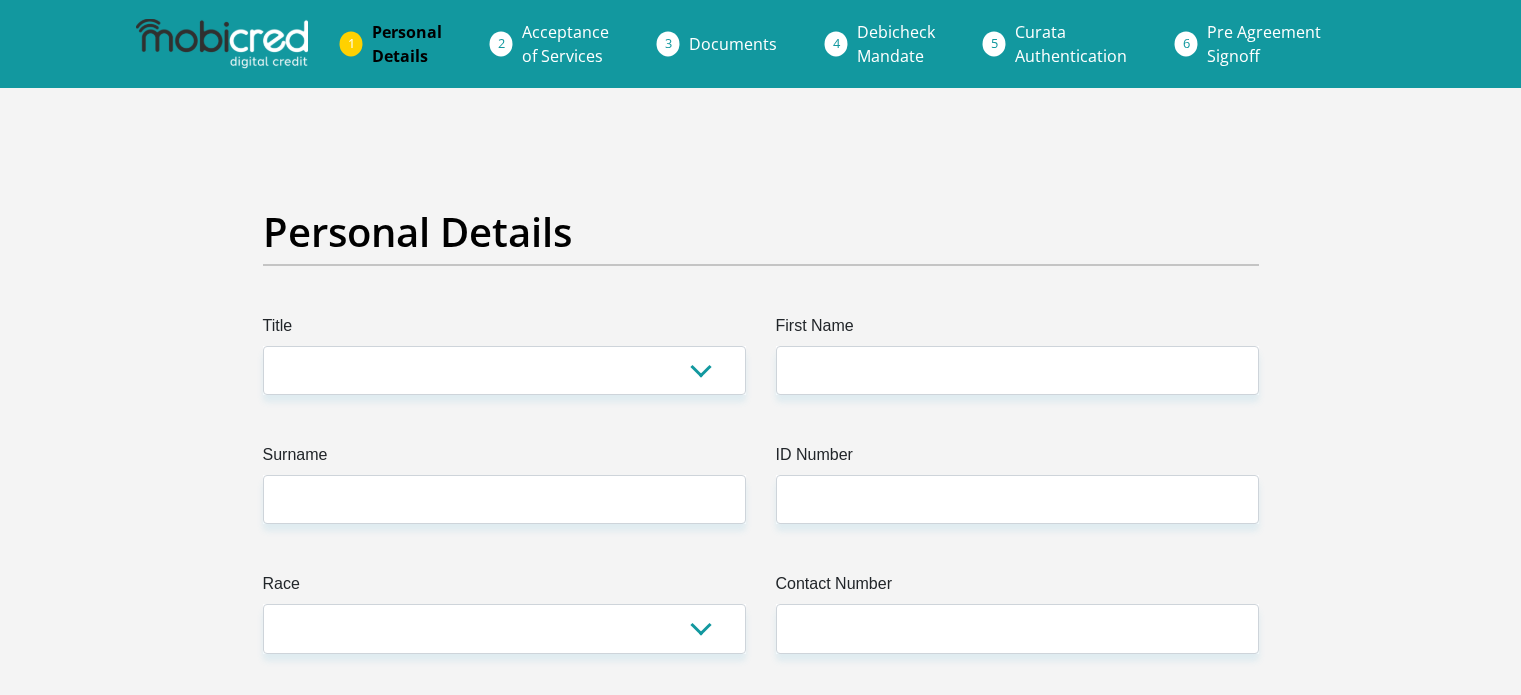 scroll, scrollTop: 0, scrollLeft: 0, axis: both 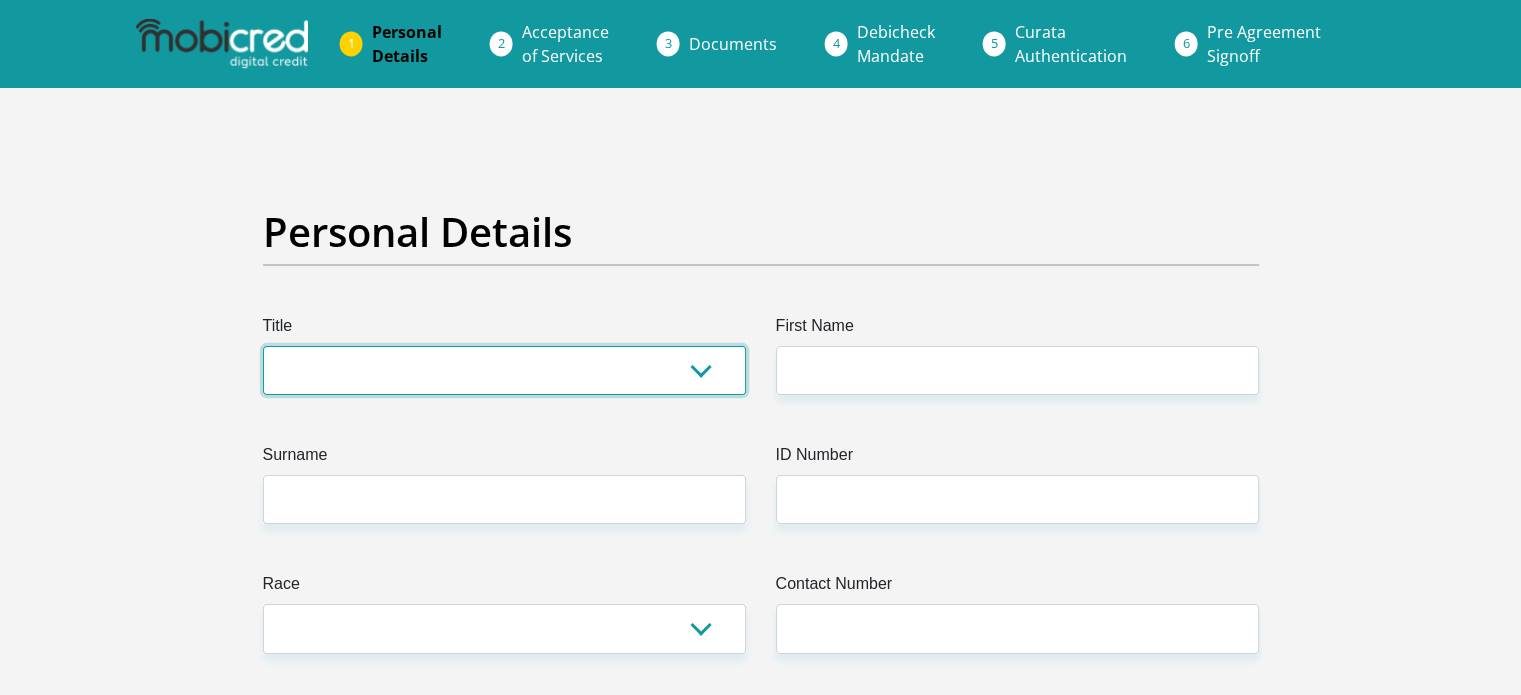click on "Mr
Ms
Mrs
Dr
Other" at bounding box center (504, 370) 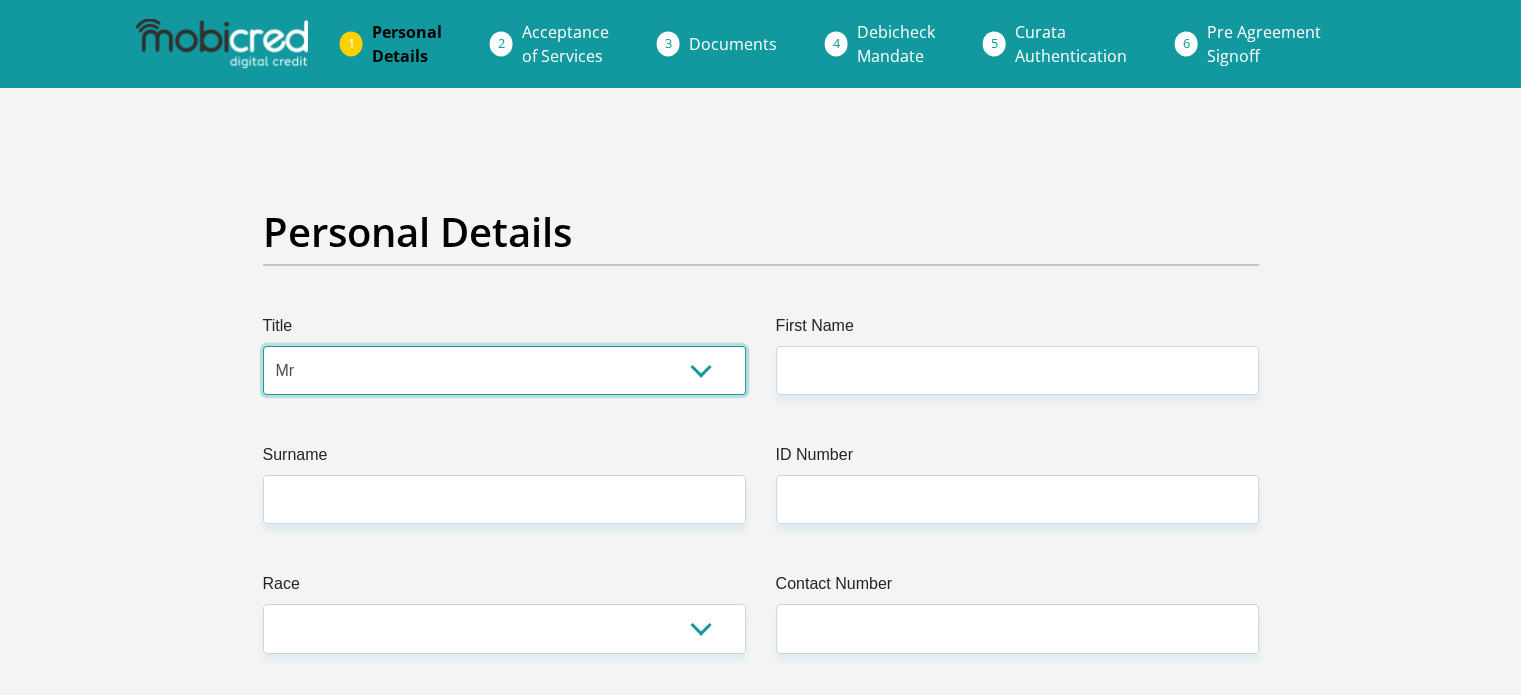 click on "Mr
Ms
Mrs
Dr
Other" at bounding box center (504, 370) 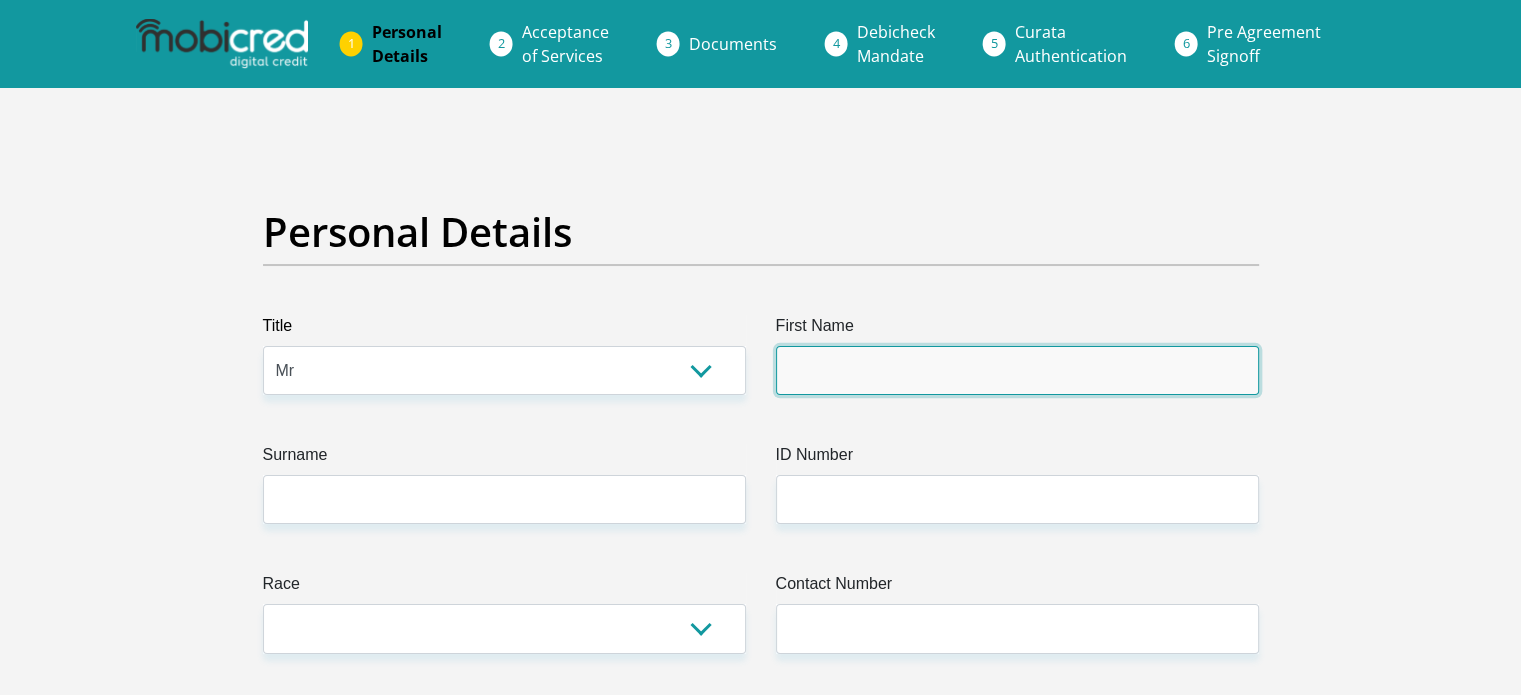 click on "First Name" at bounding box center [1017, 370] 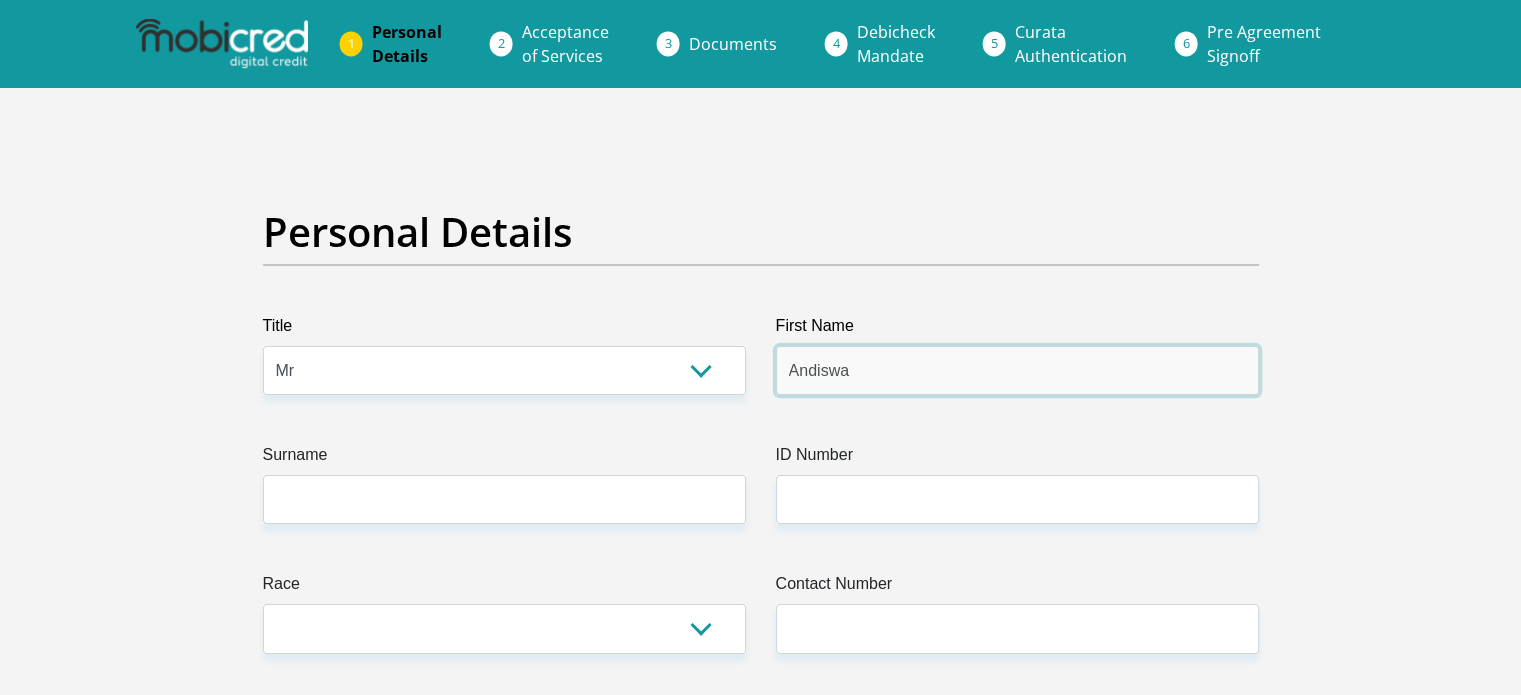 type on "Andiswa" 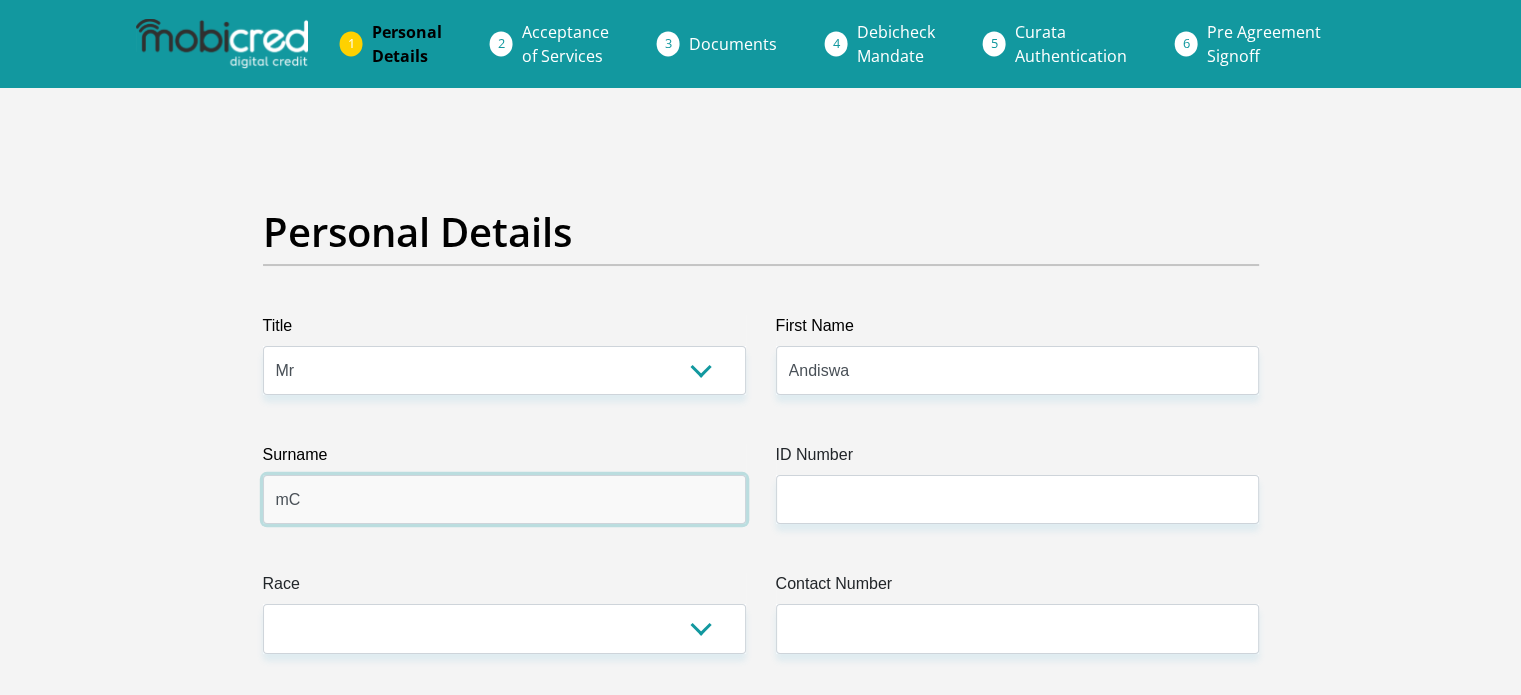 type on "m" 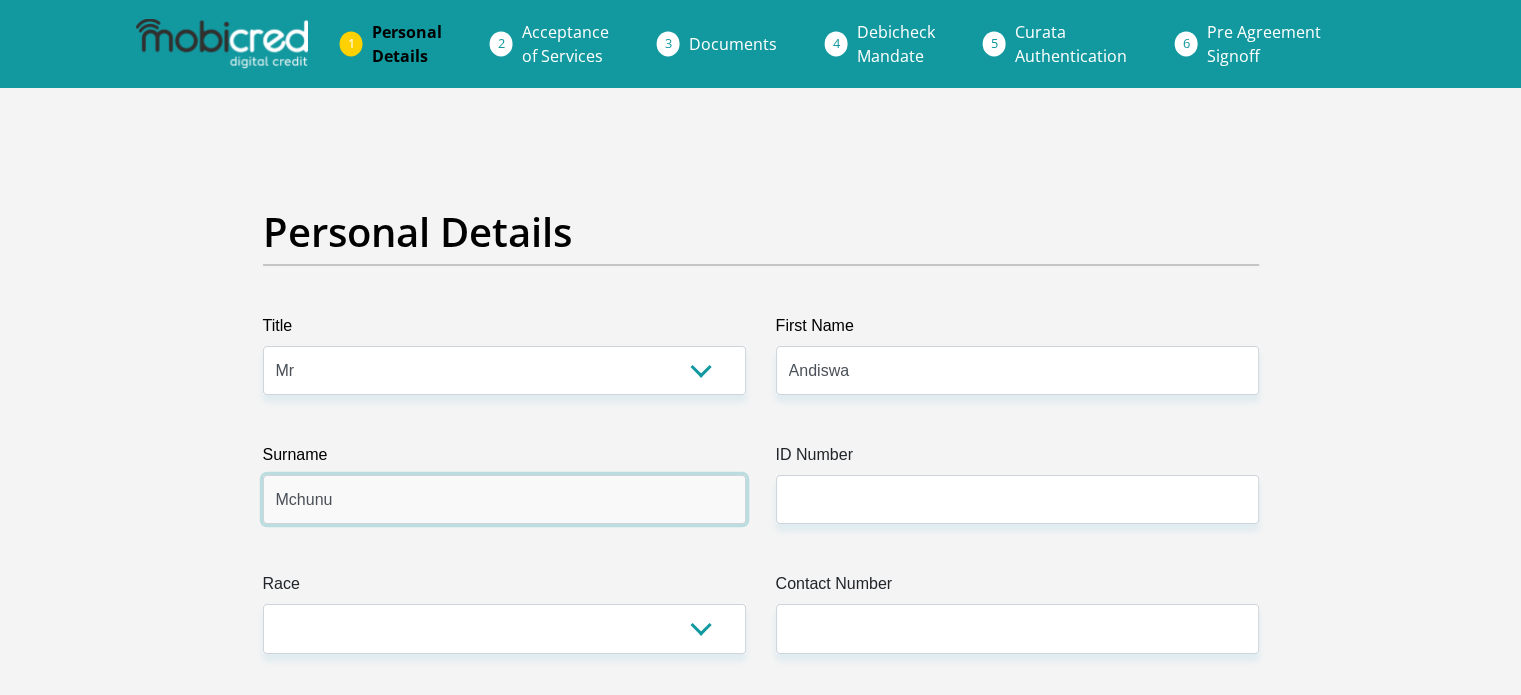type on "Mchunu" 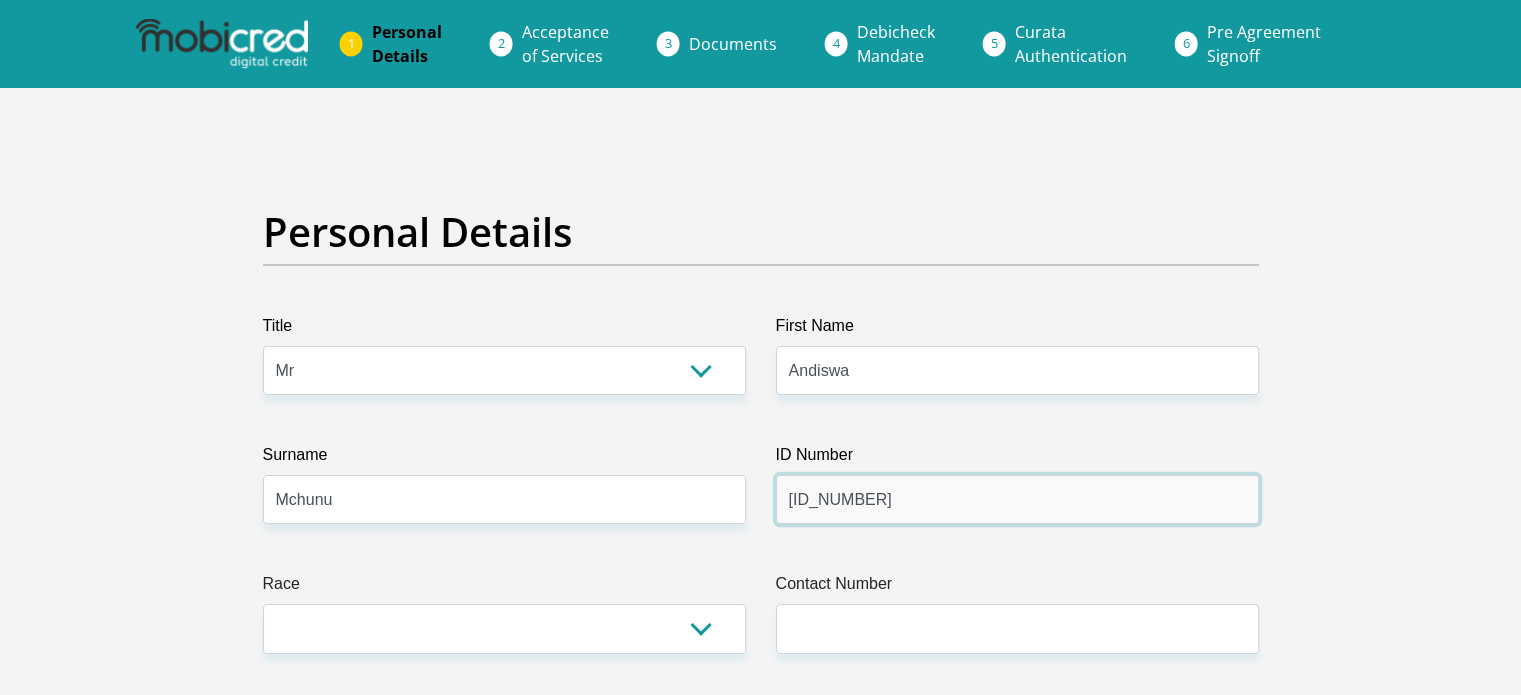type on "9309285767089" 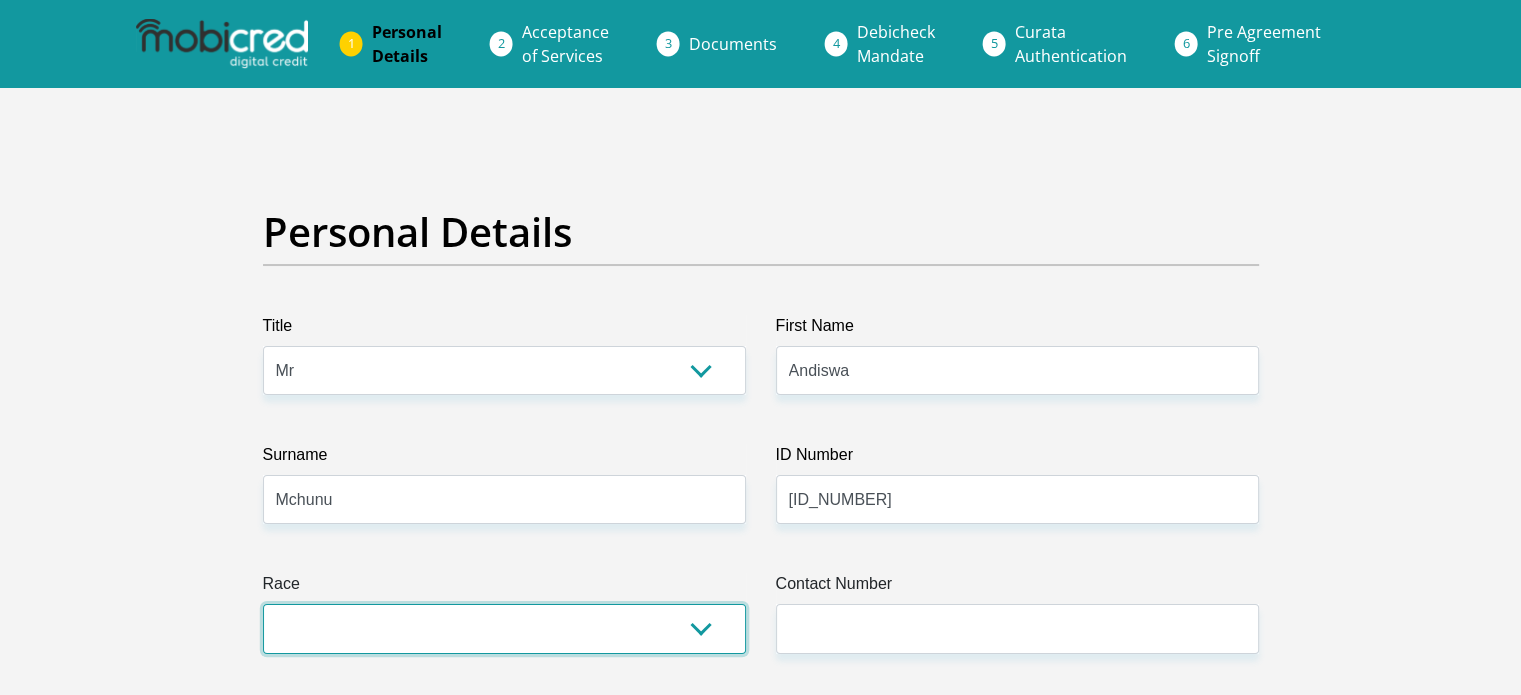 select on "1" 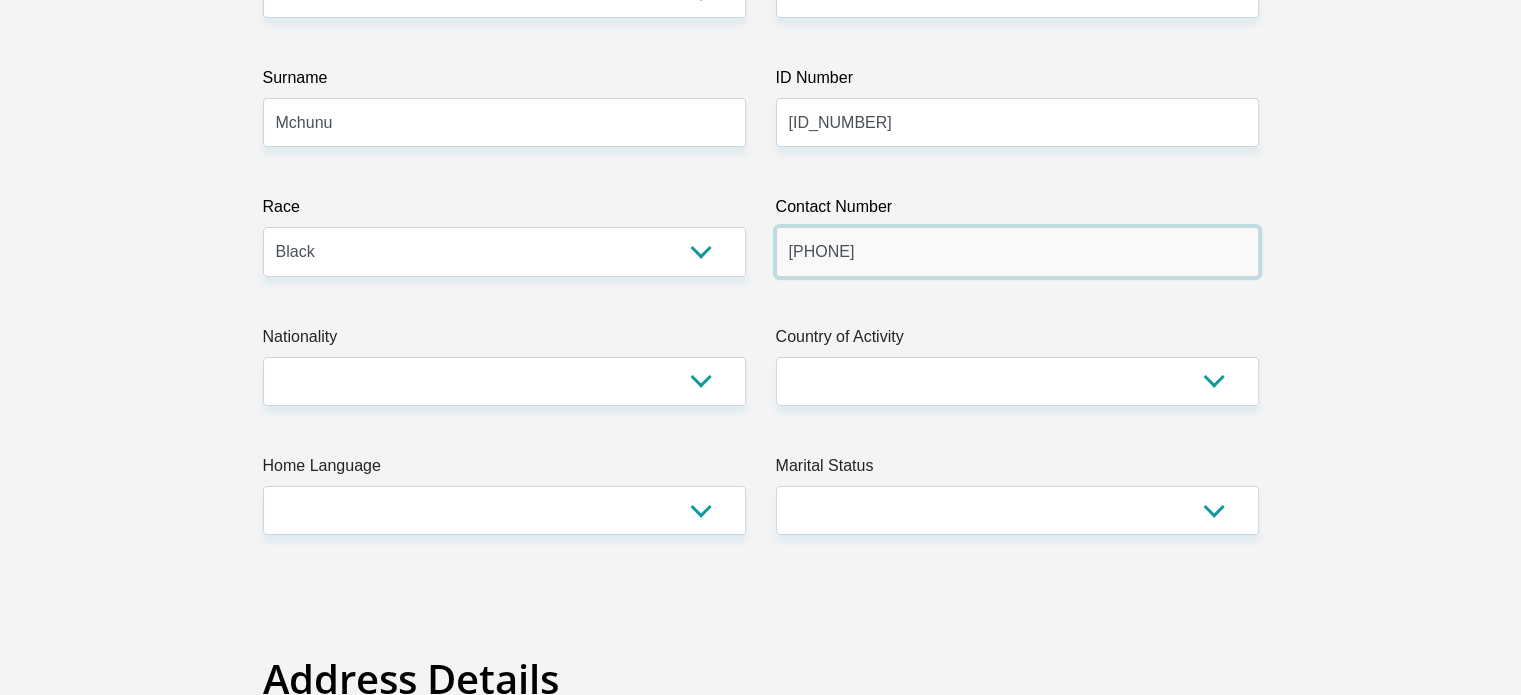 scroll, scrollTop: 400, scrollLeft: 0, axis: vertical 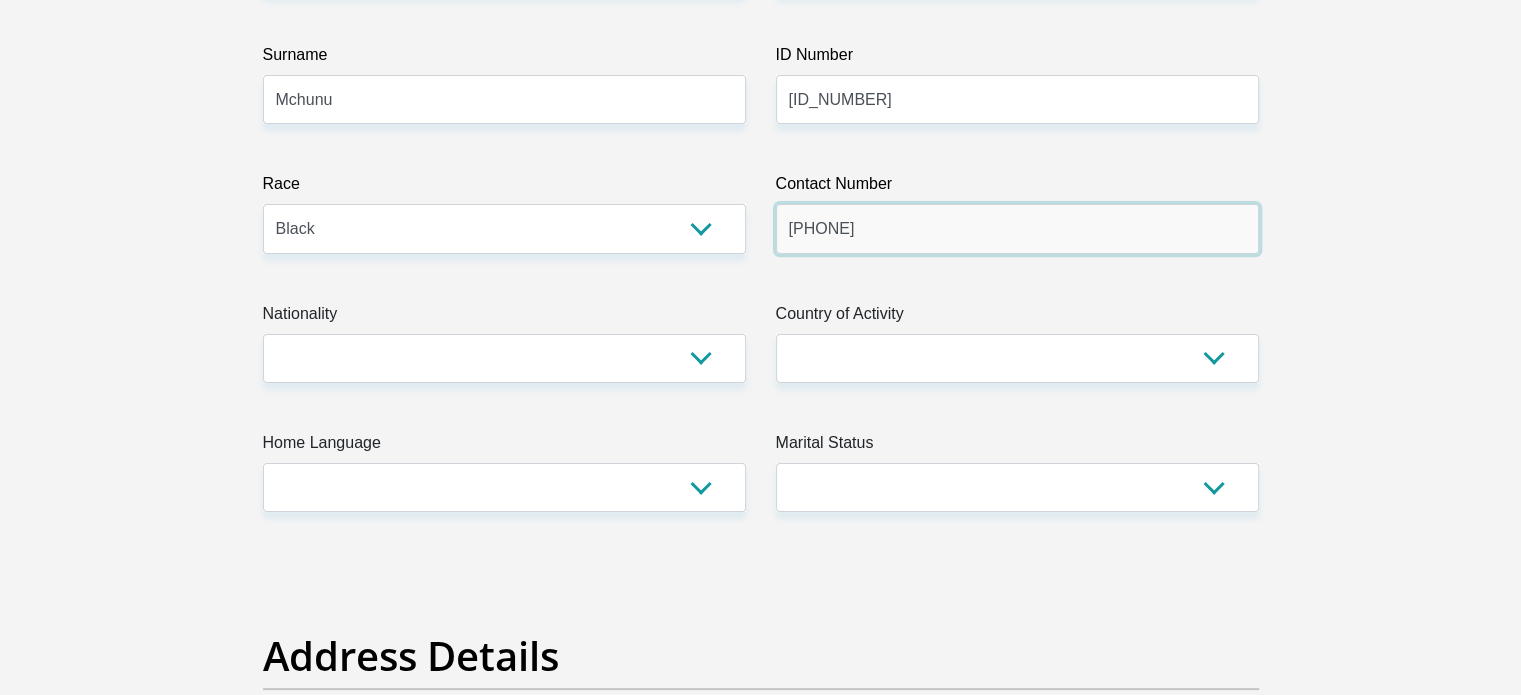 type on "0724544783" 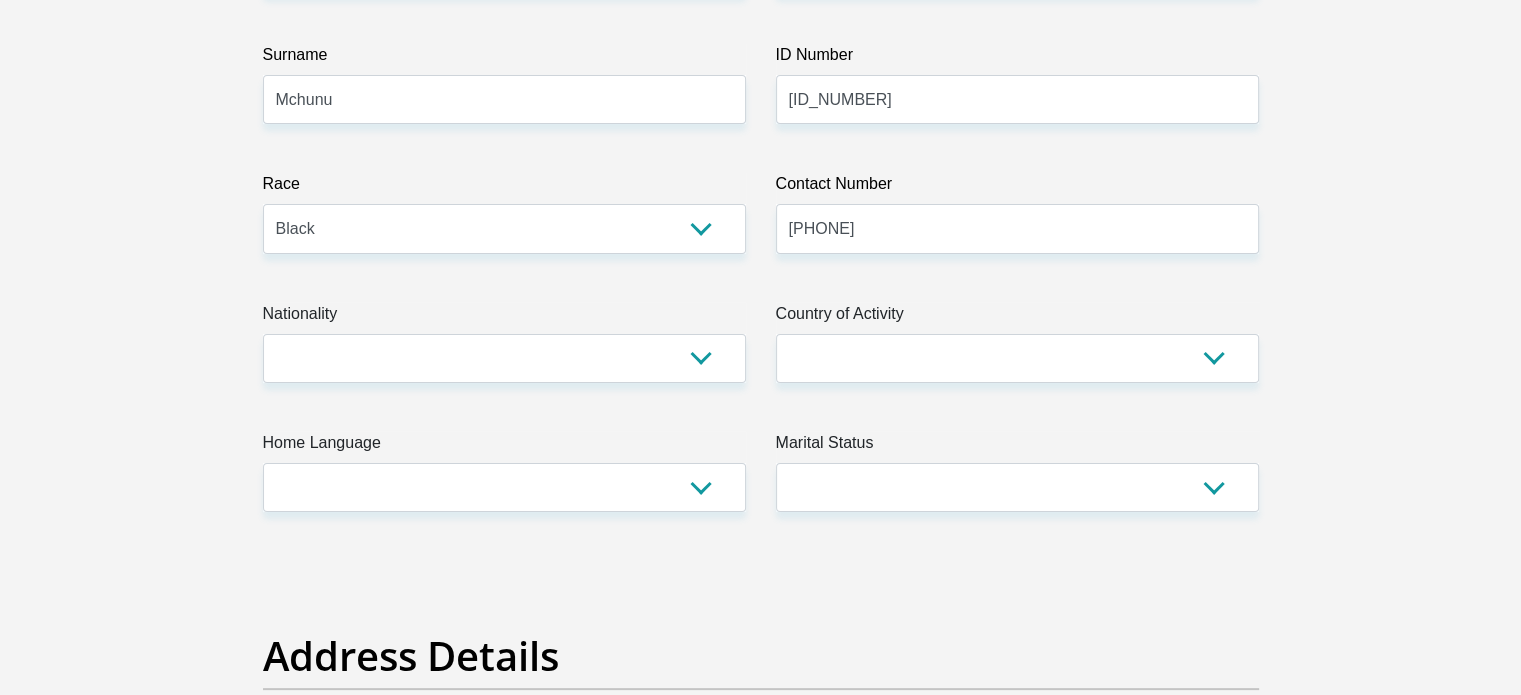 click on "Title
Mr
Ms
Mrs
Dr
Other
First Name
Andiswa
Surname
Mchunu
ID Number
9309285767089
Please input valid ID number
Race
Black
Coloured
Indian
White
Other
Contact Number
0724544783
Please input valid contact number
Nationality
South Africa
Afghanistan
Aland Islands  Albania  Algeria" at bounding box center [761, 3167] 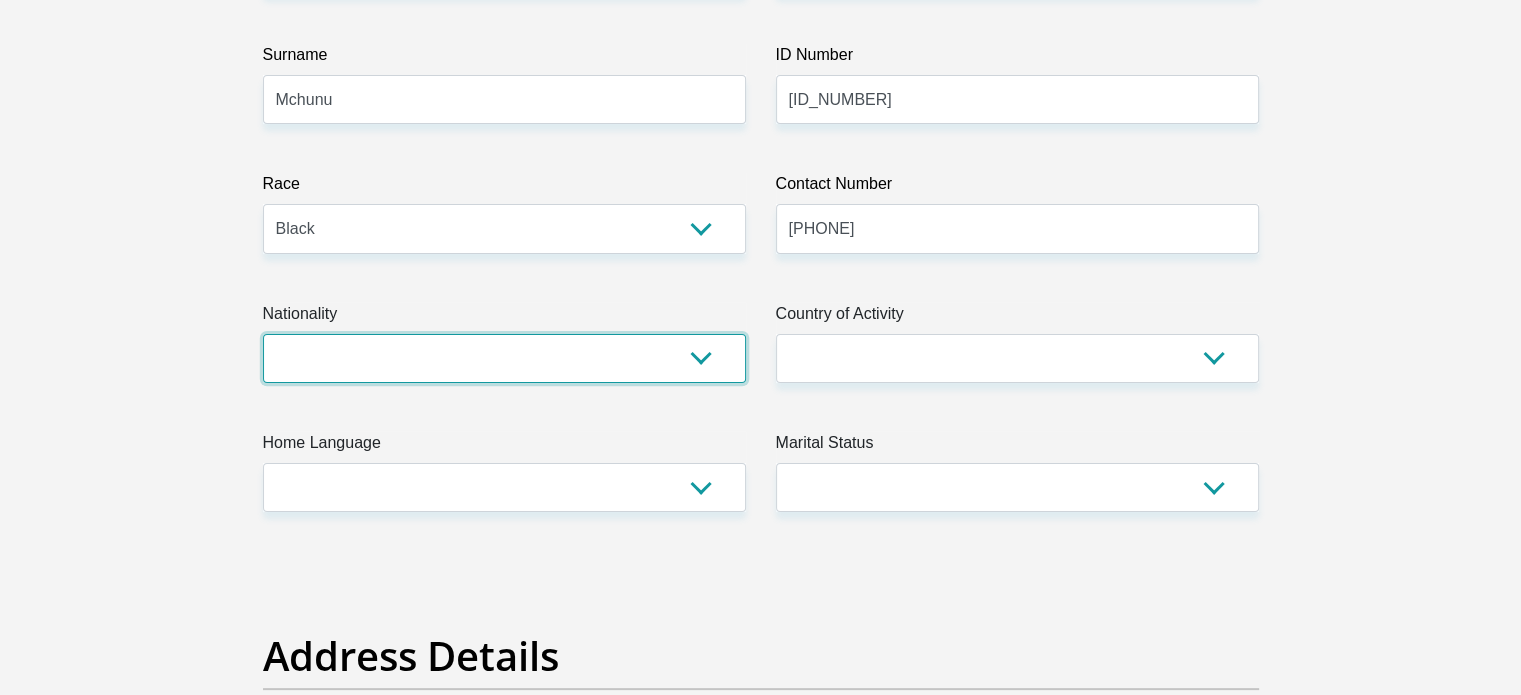 click on "South Africa
Afghanistan
Aland Islands
Albania
Algeria
America Samoa
American Virgin Islands
Andorra
Angola
Anguilla
Antarctica
Antigua and Barbuda
Argentina
Armenia
Aruba
Ascension Island
Australia
Austria
Azerbaijan
Bahamas
Bahrain
Bangladesh
Barbados
Chad" at bounding box center [504, 358] 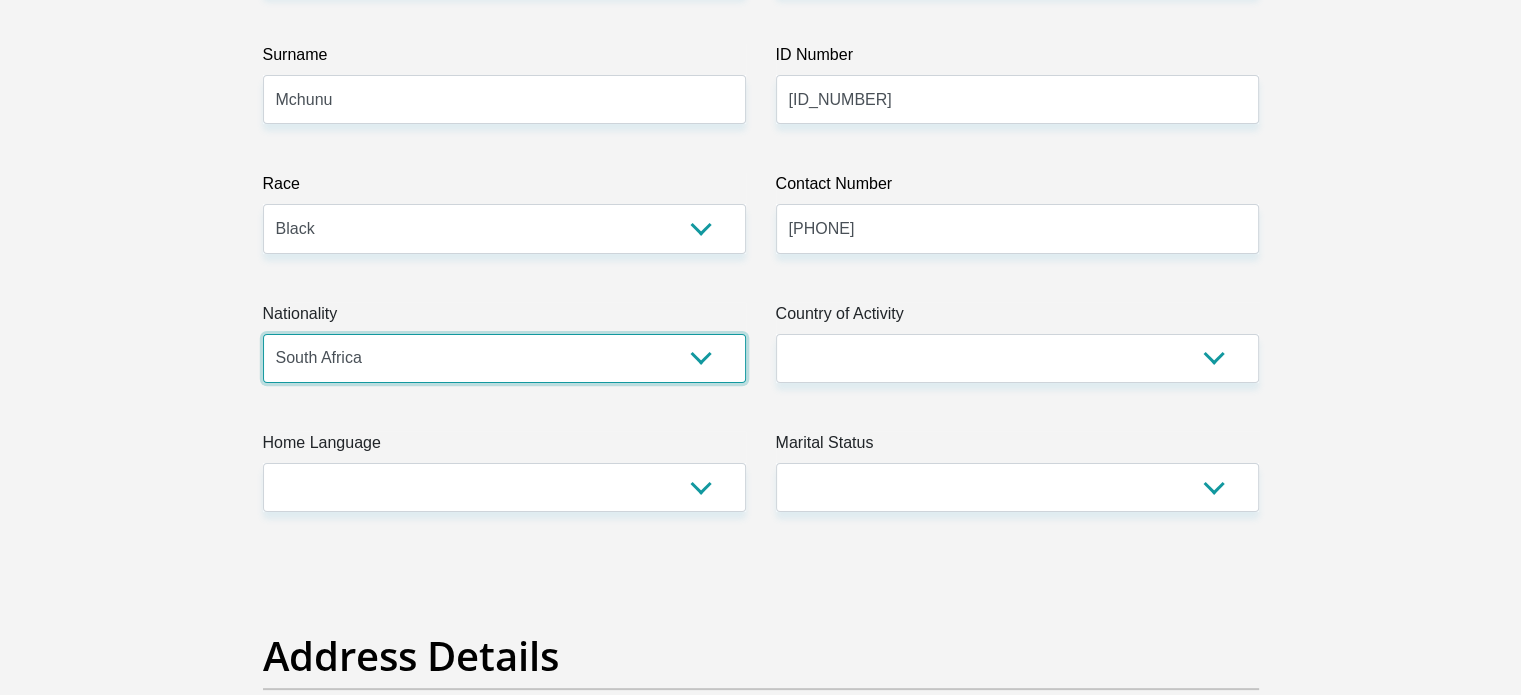 click on "South Africa
Afghanistan
Aland Islands
Albania
Algeria
America Samoa
American Virgin Islands
Andorra
Angola
Anguilla
Antarctica
Antigua and Barbuda
Argentina
Armenia
Aruba
Ascension Island
Australia
Austria
Azerbaijan
Bahamas
Bahrain
Bangladesh
Barbados
Chad" at bounding box center (504, 358) 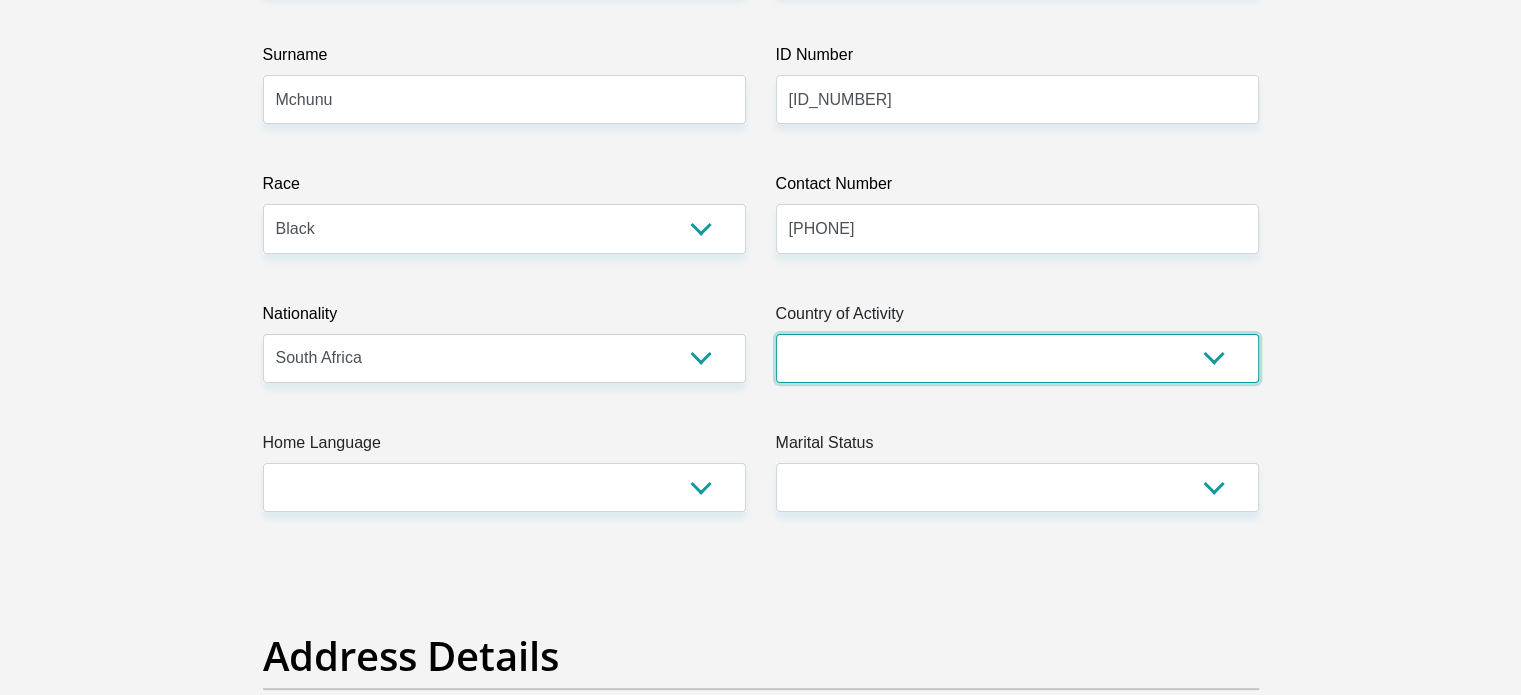 select on "ZAF" 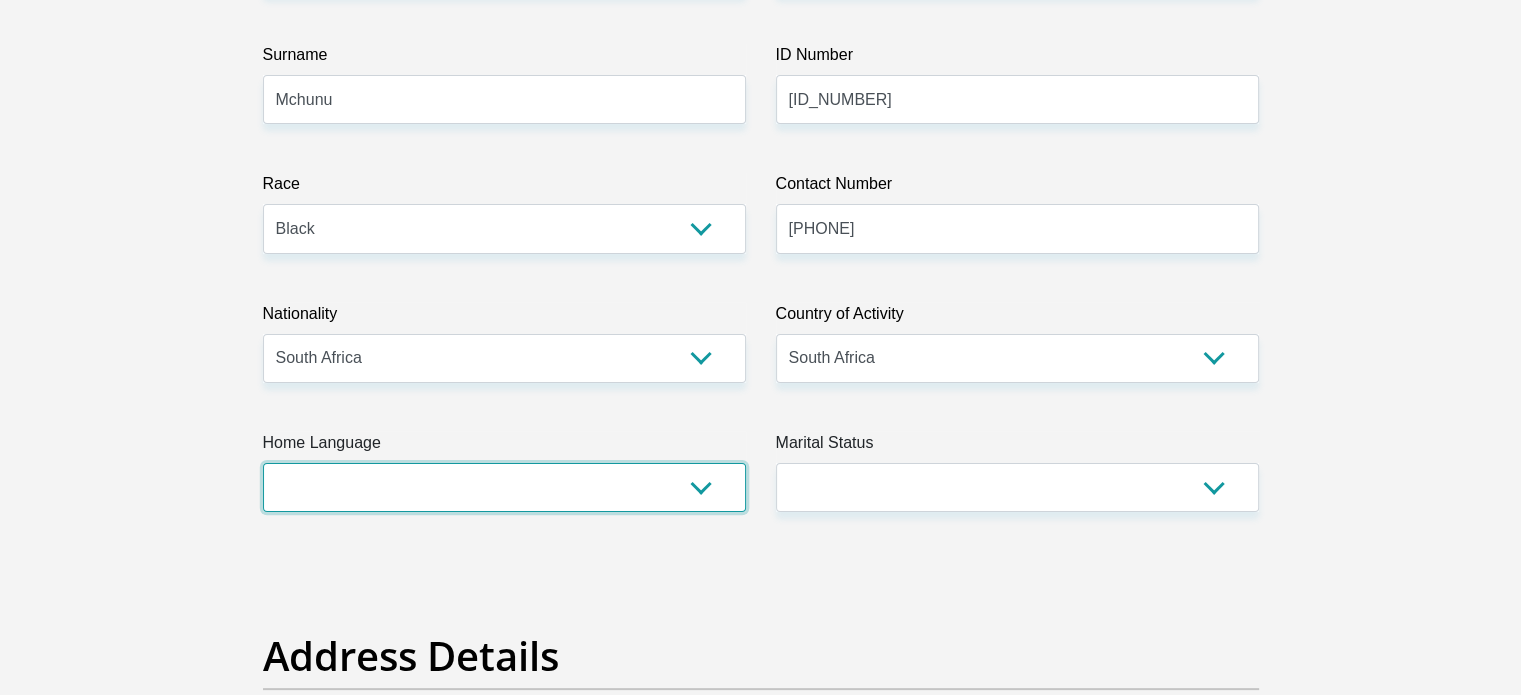 select on "zul" 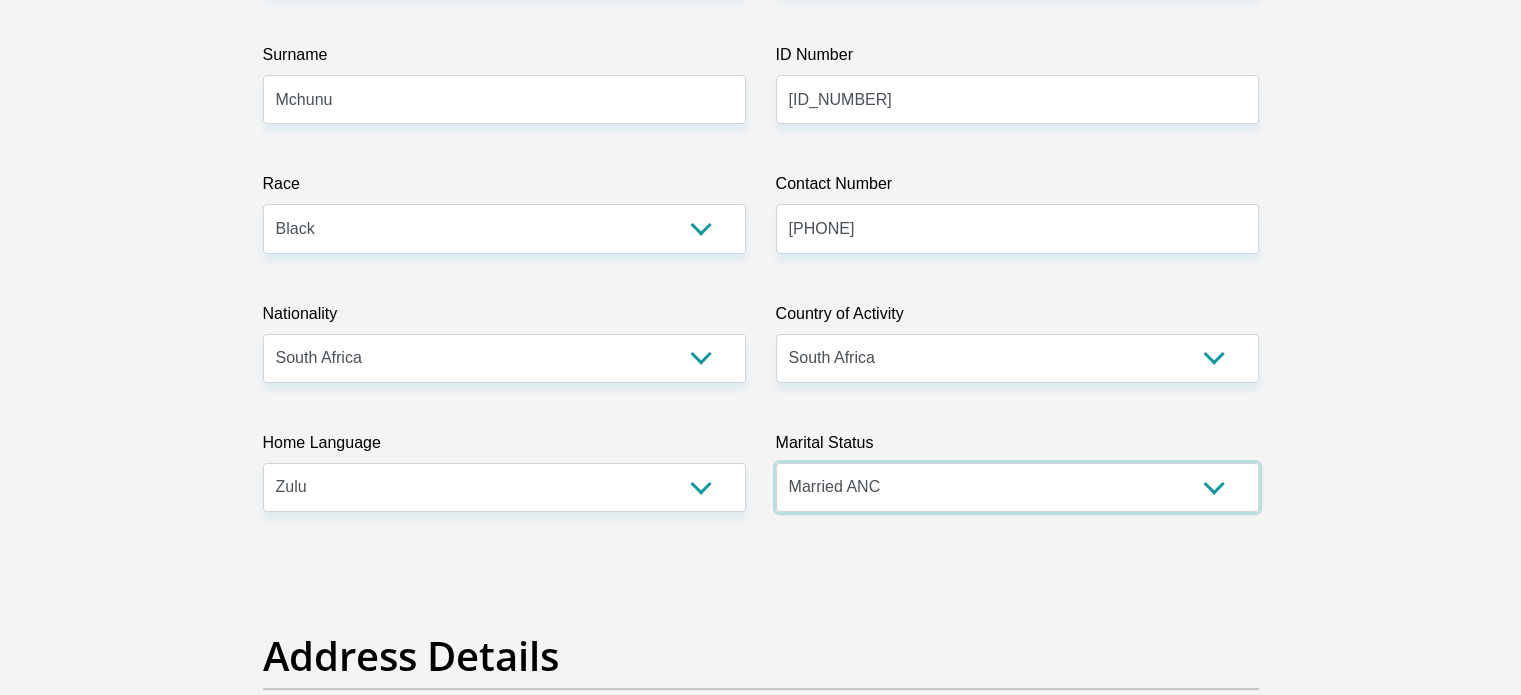 click on "Married ANC
Single
Divorced
Widowed
Married COP or Customary Law" at bounding box center (1017, 487) 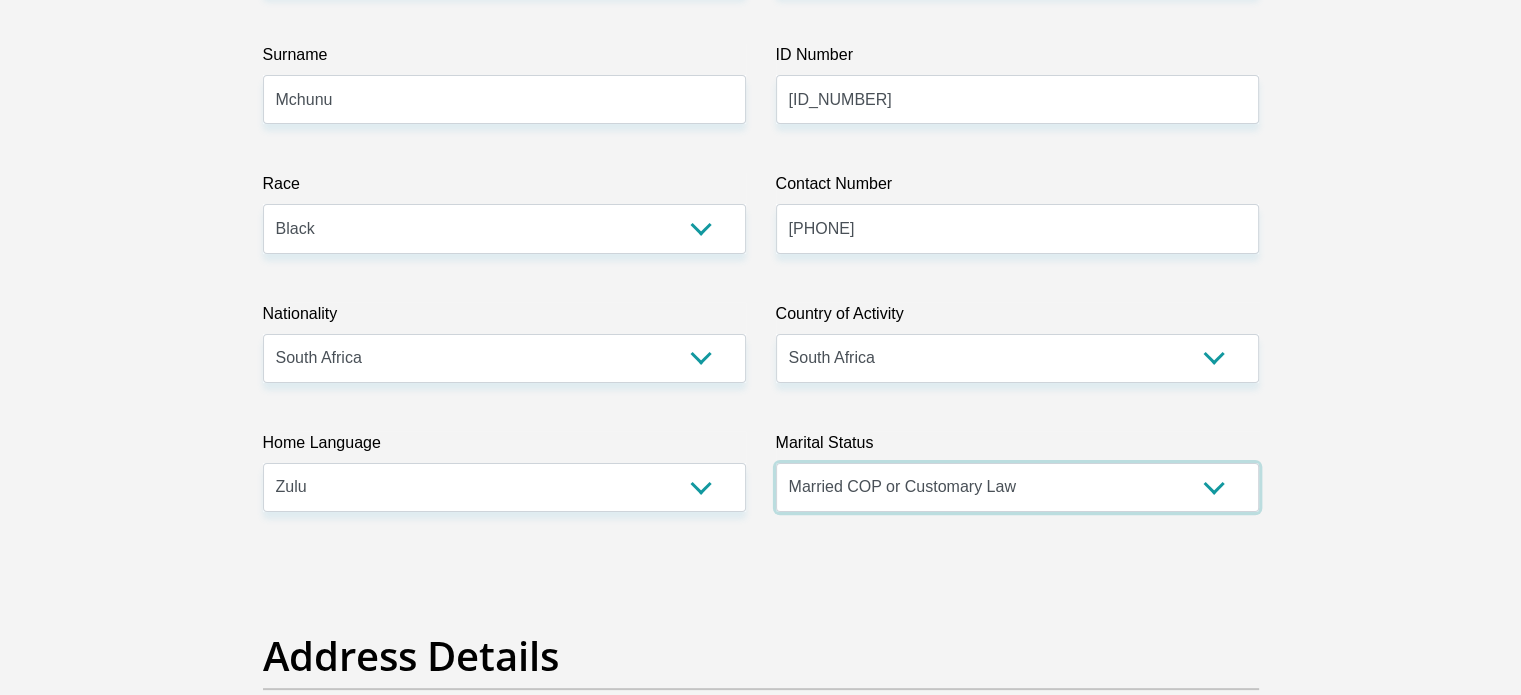 click on "Married ANC
Single
Divorced
Widowed
Married COP or Customary Law" at bounding box center (1017, 487) 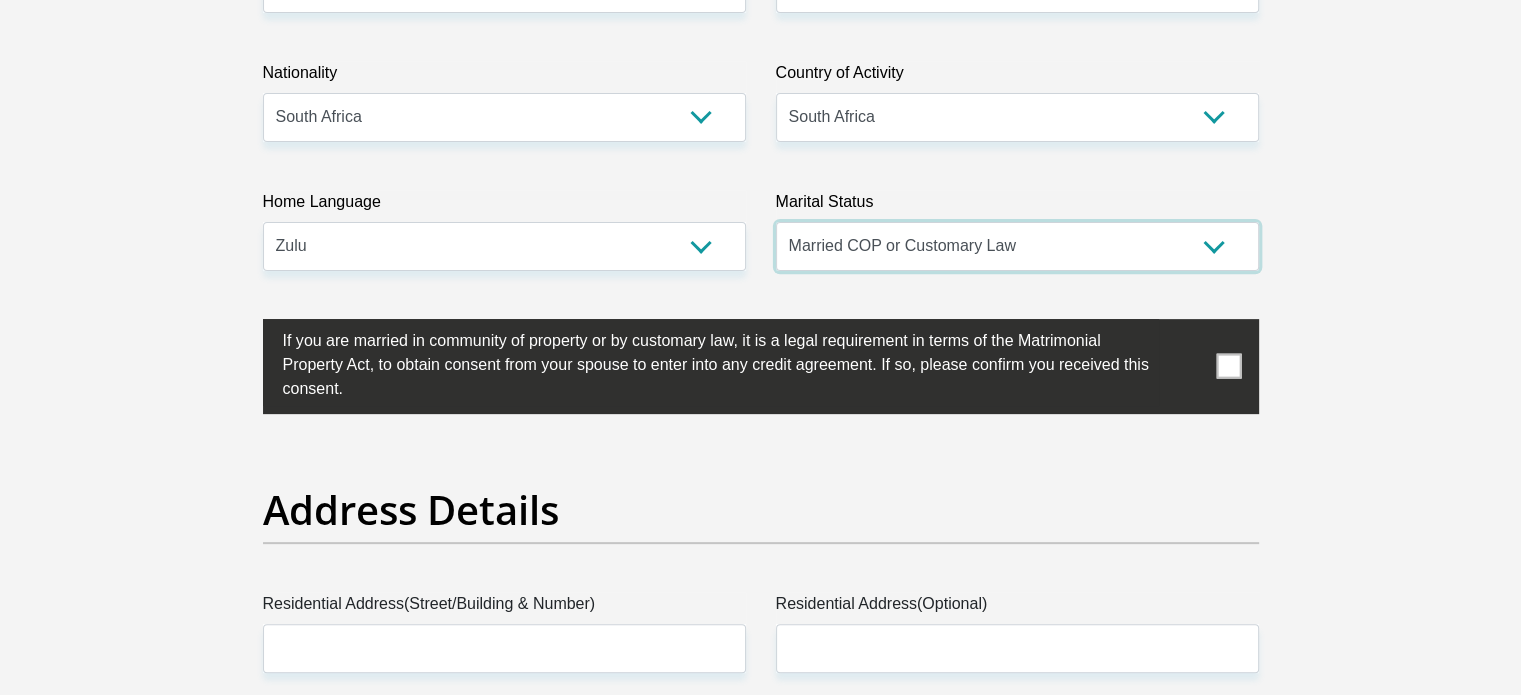 scroll, scrollTop: 800, scrollLeft: 0, axis: vertical 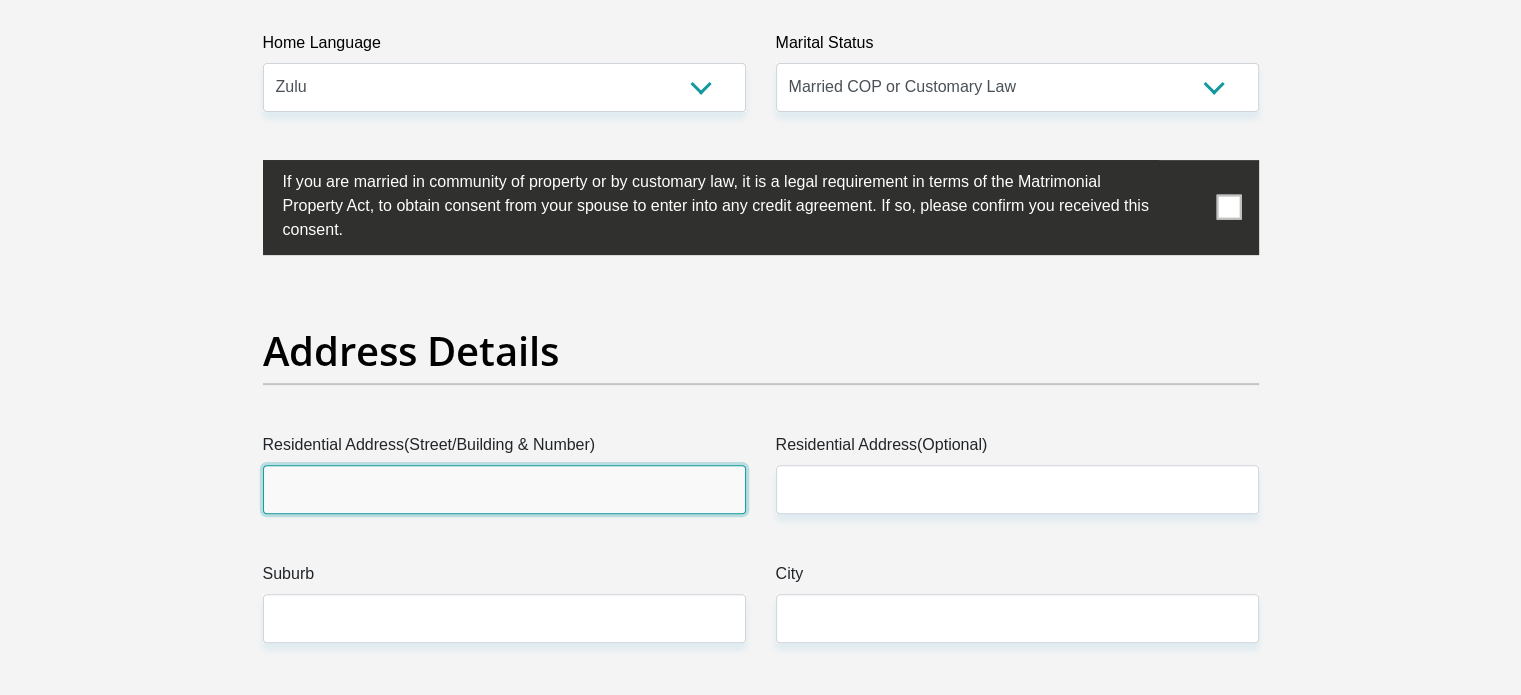 click on "Residential Address(Street/Building & Number)" at bounding box center [504, 489] 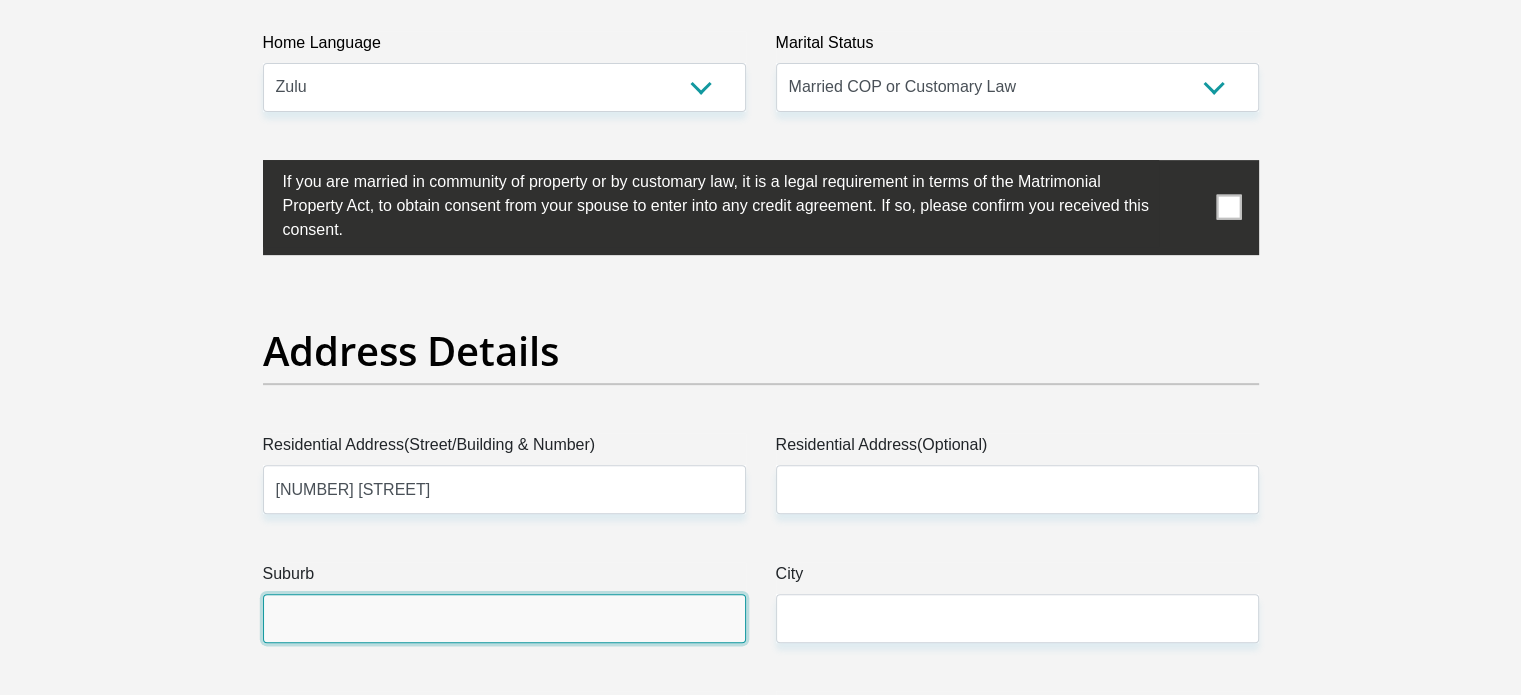 type on "khayelitsha" 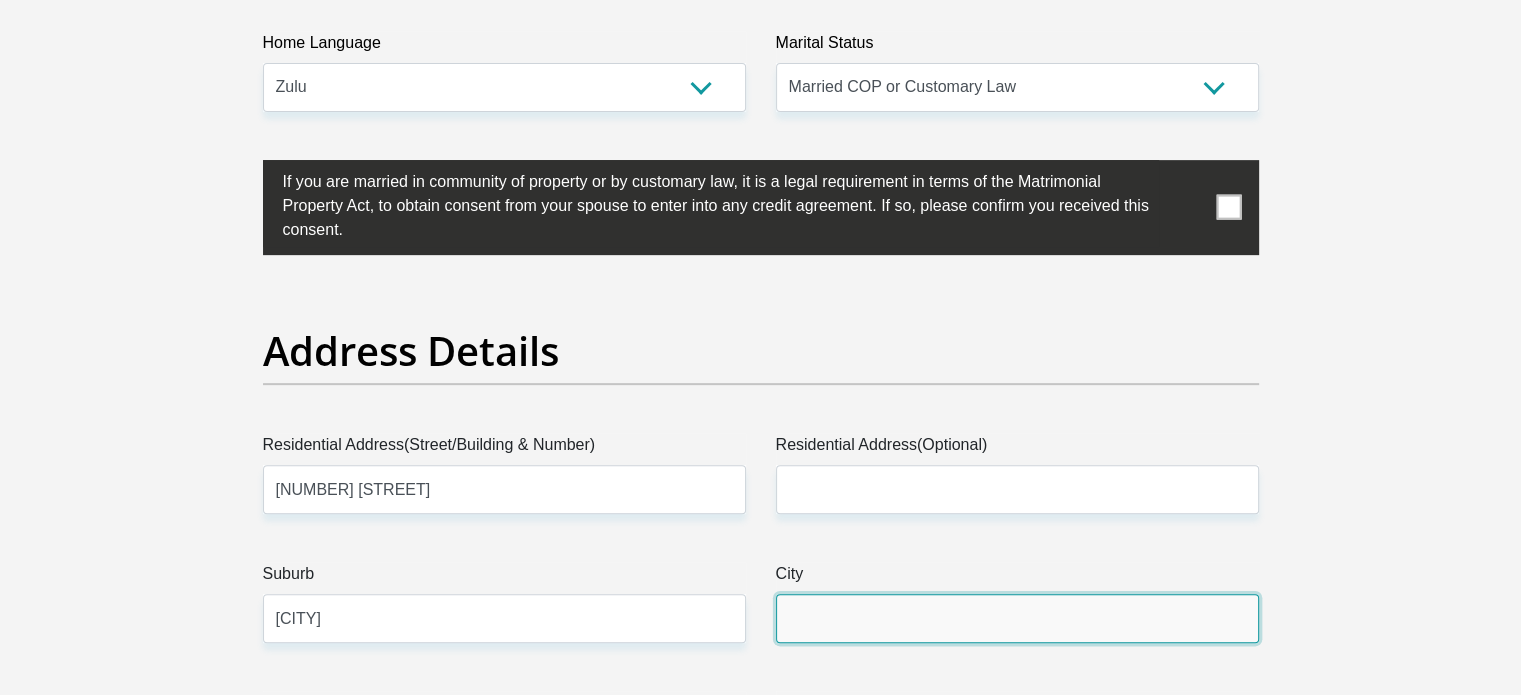 type on "khayelitsha" 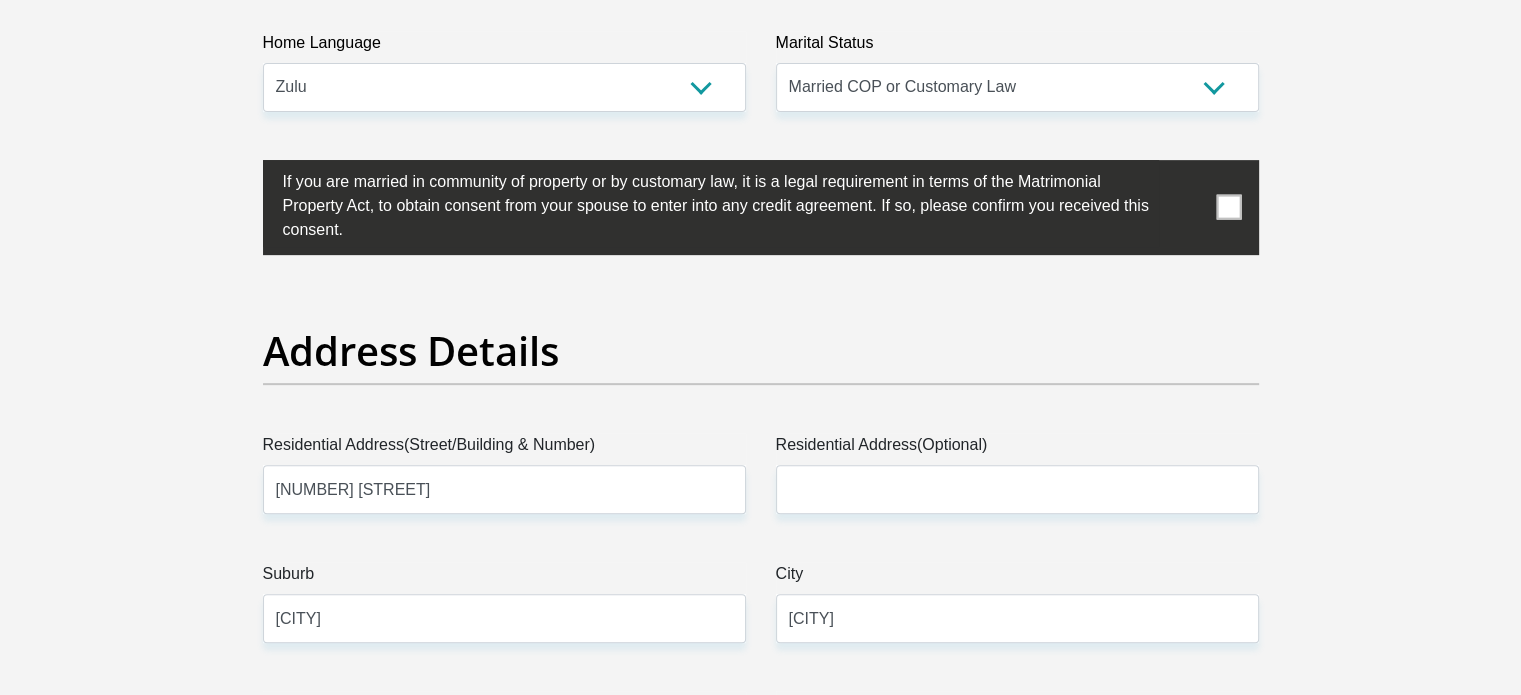type on "7784" 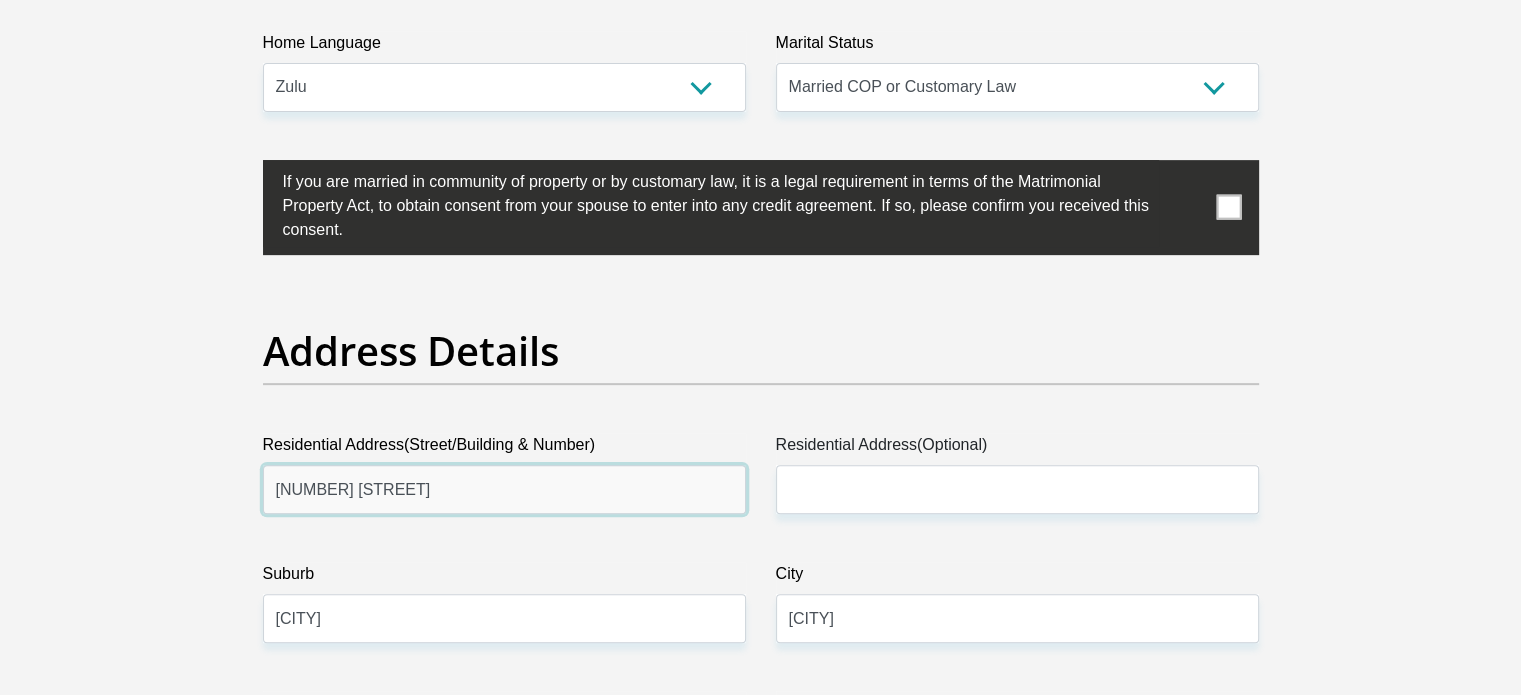 click on "31 31 Nonqane Street" at bounding box center (504, 489) 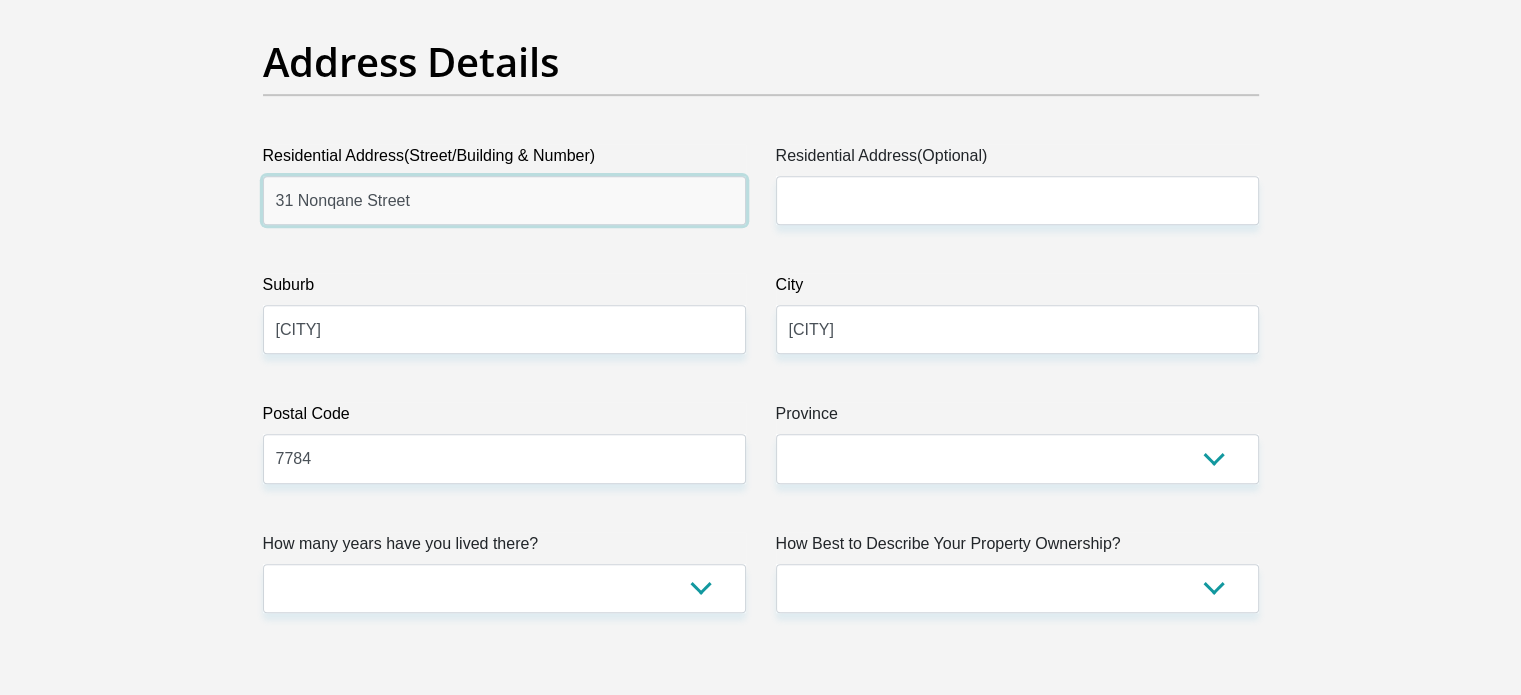 scroll, scrollTop: 1100, scrollLeft: 0, axis: vertical 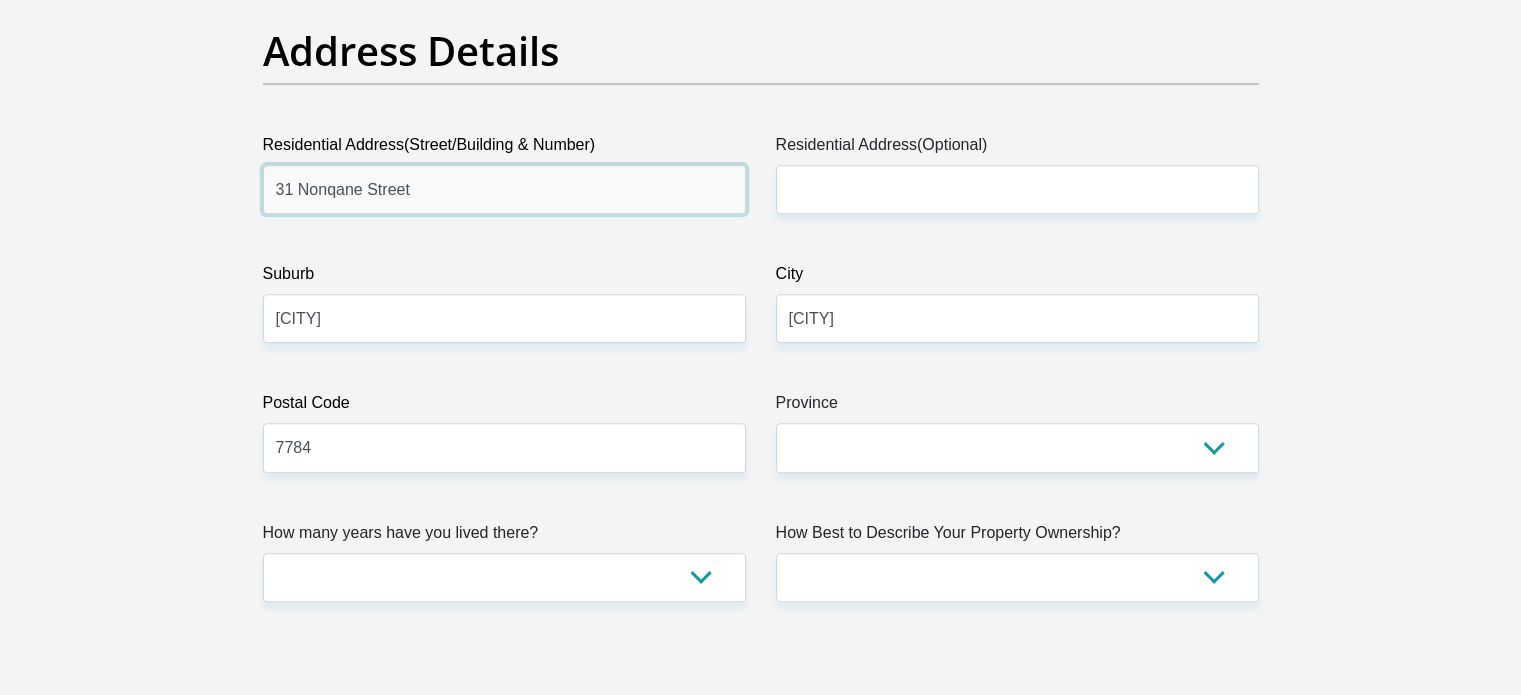 type on "31 Nonqane Street" 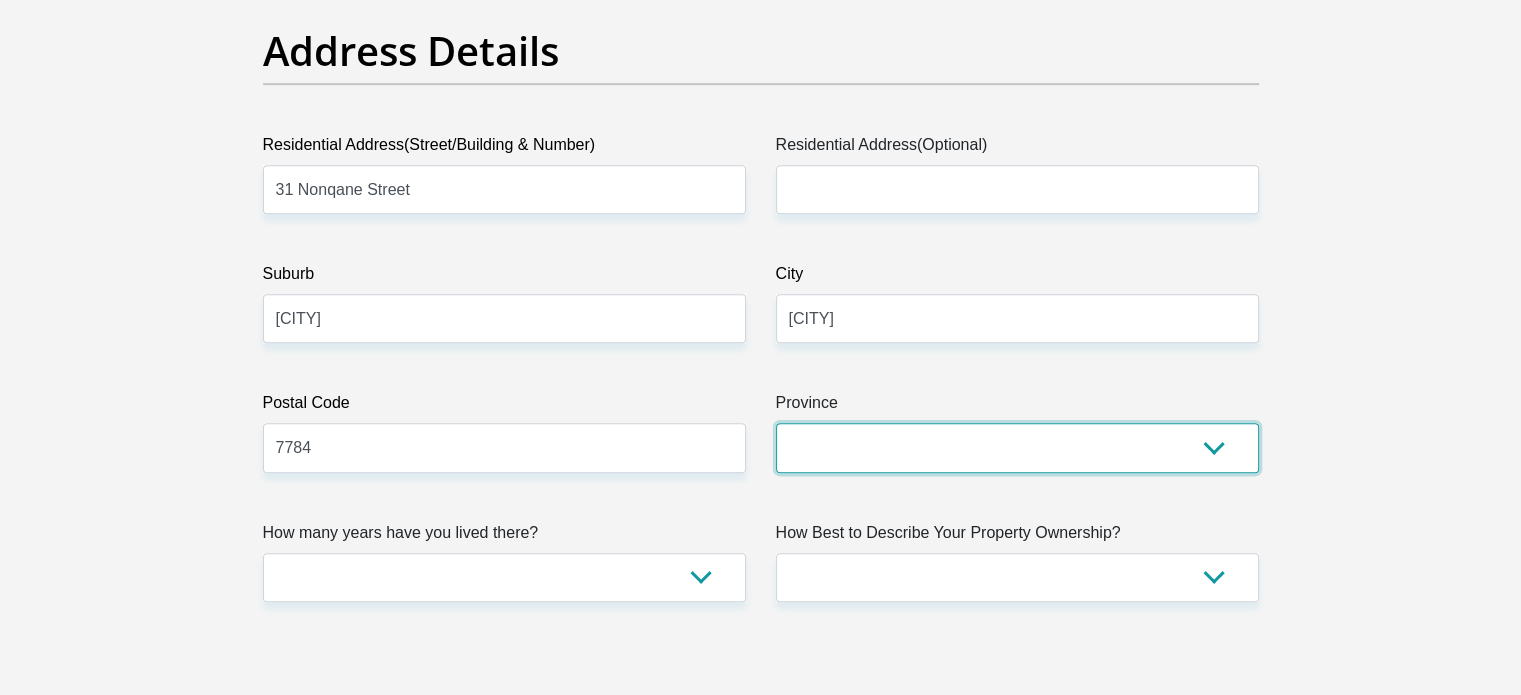 click on "Eastern Cape
Free State
Gauteng
KwaZulu-Natal
Limpopo
Mpumalanga
Northern Cape
North West
Western Cape" at bounding box center (1017, 447) 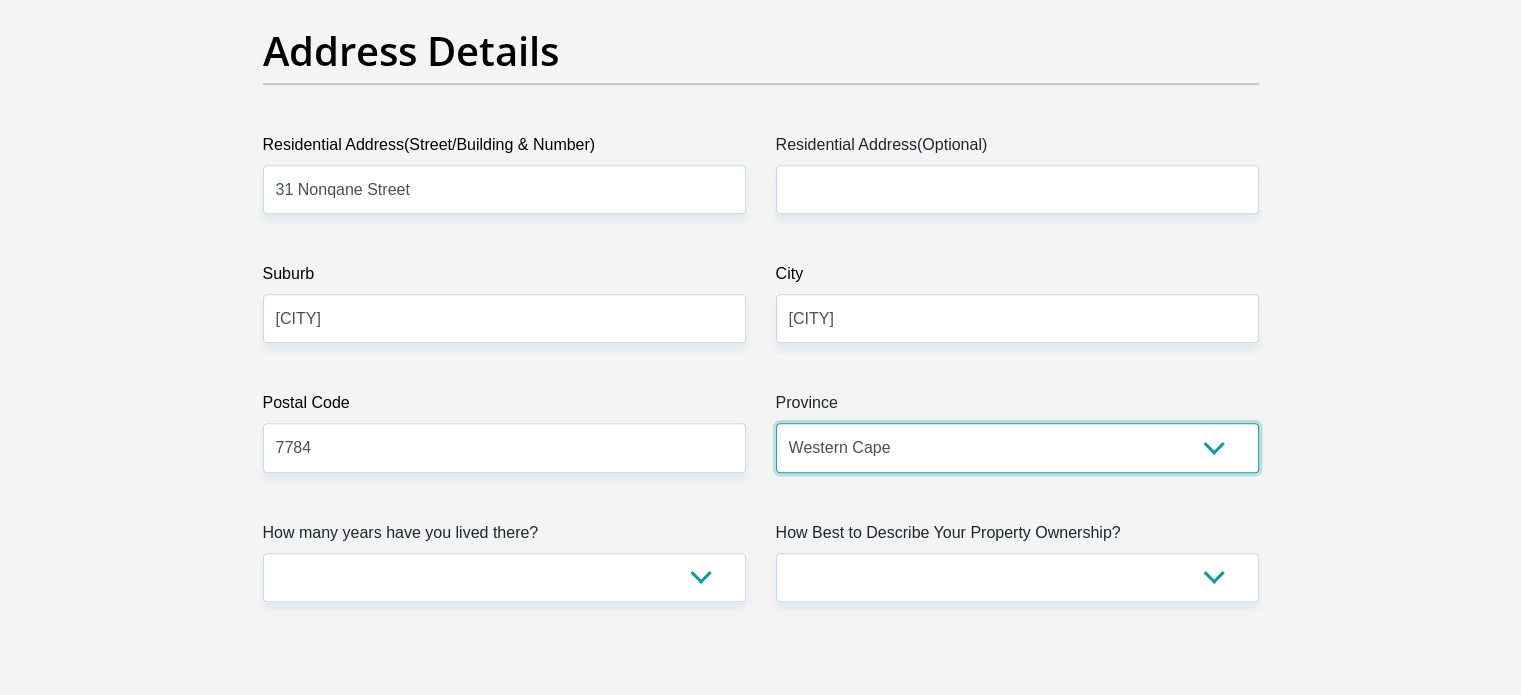 click on "Eastern Cape
Free State
Gauteng
KwaZulu-Natal
Limpopo
Mpumalanga
Northern Cape
North West
Western Cape" at bounding box center (1017, 447) 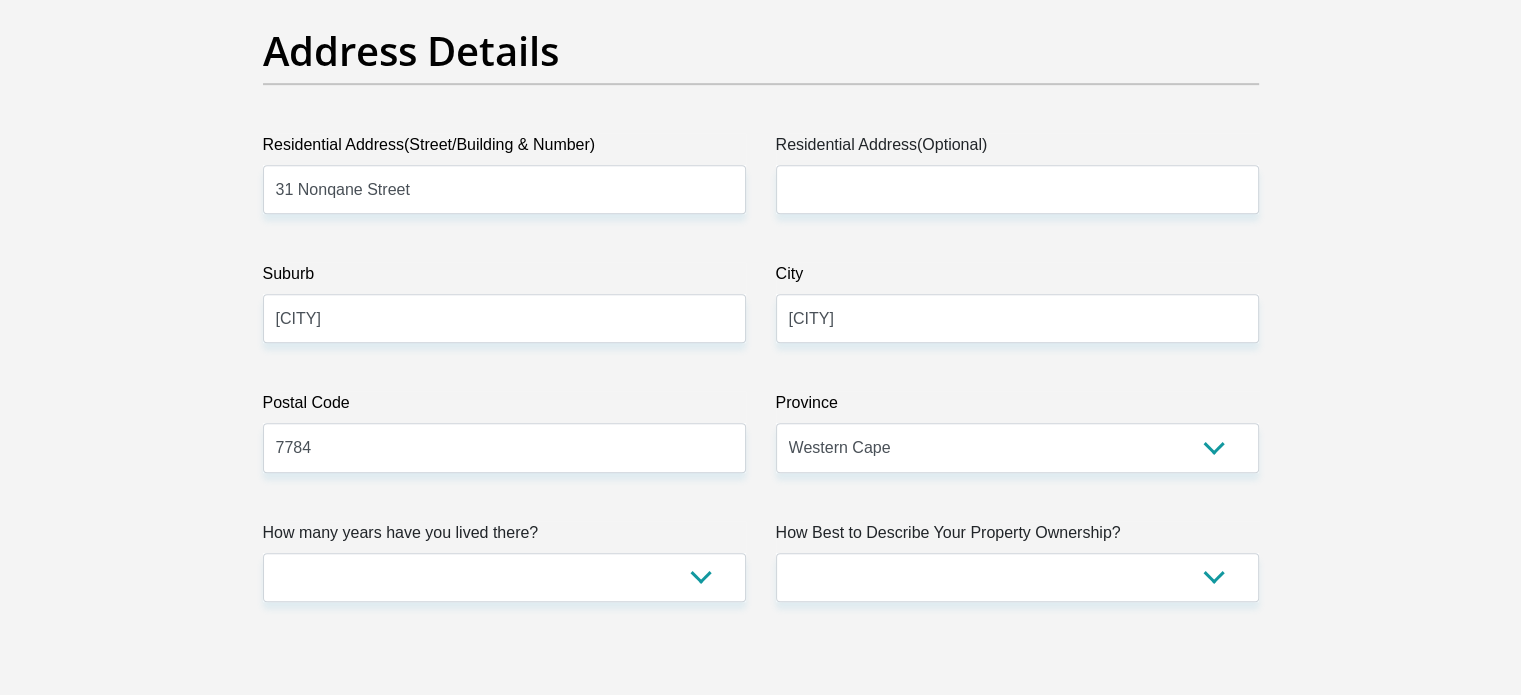 click on "How many years have you lived there?" at bounding box center [504, 537] 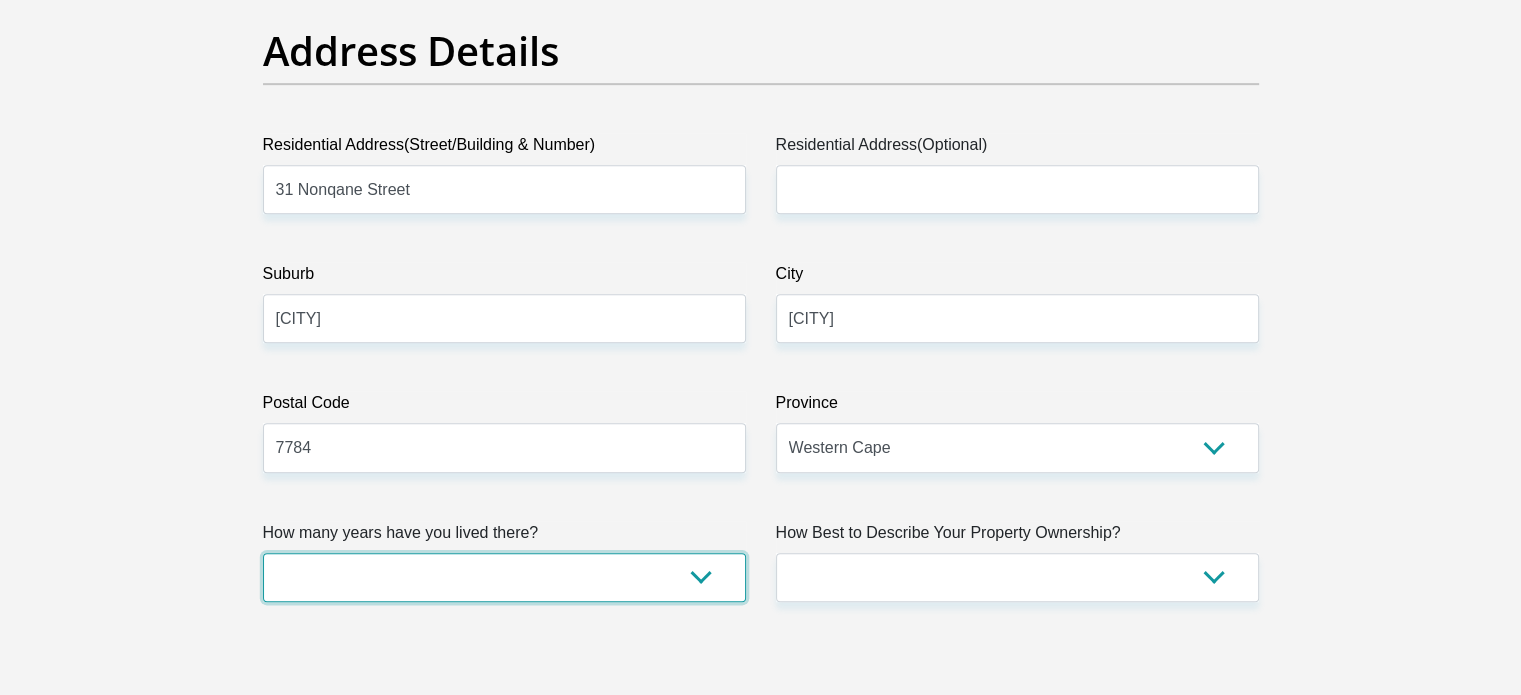 click on "less than 1 year
1-3 years
3-5 years
5+ years" at bounding box center (504, 577) 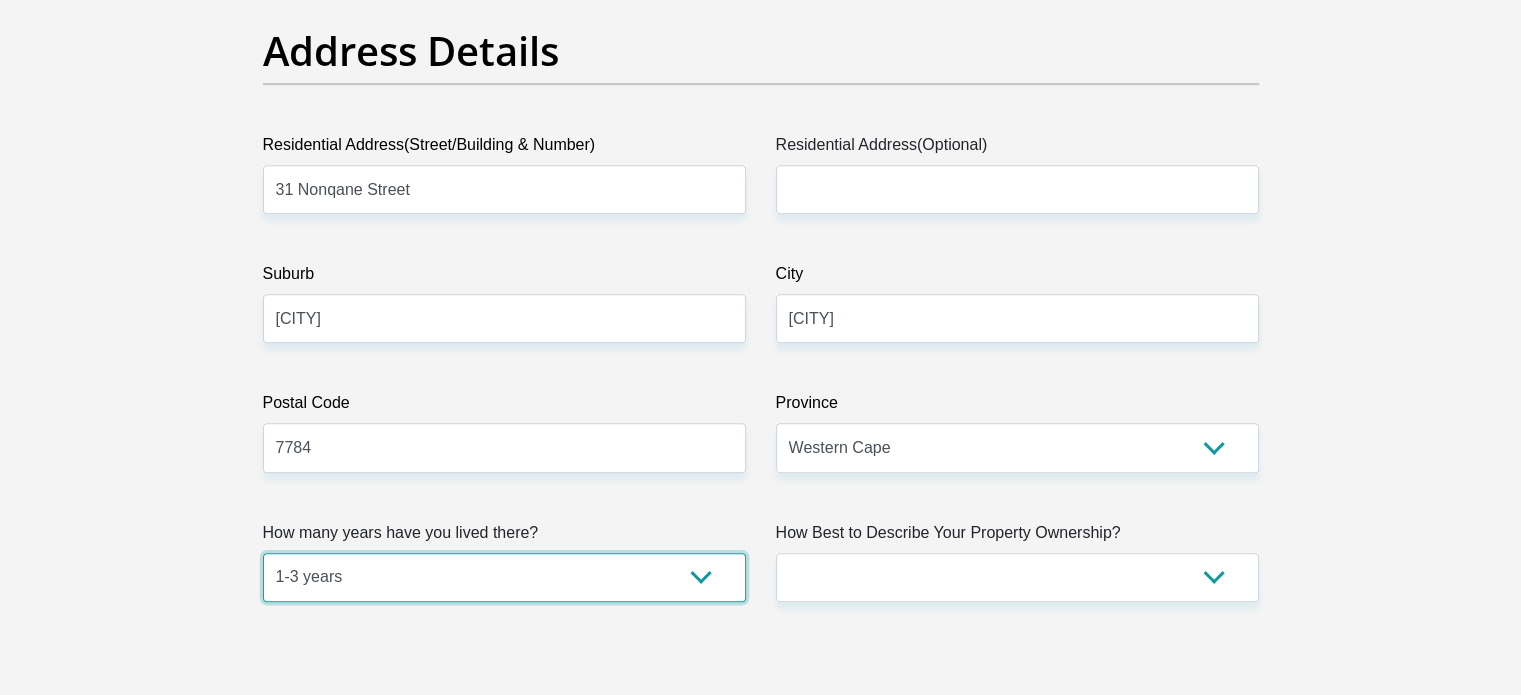 click on "less than 1 year
1-3 years
3-5 years
5+ years" at bounding box center (504, 577) 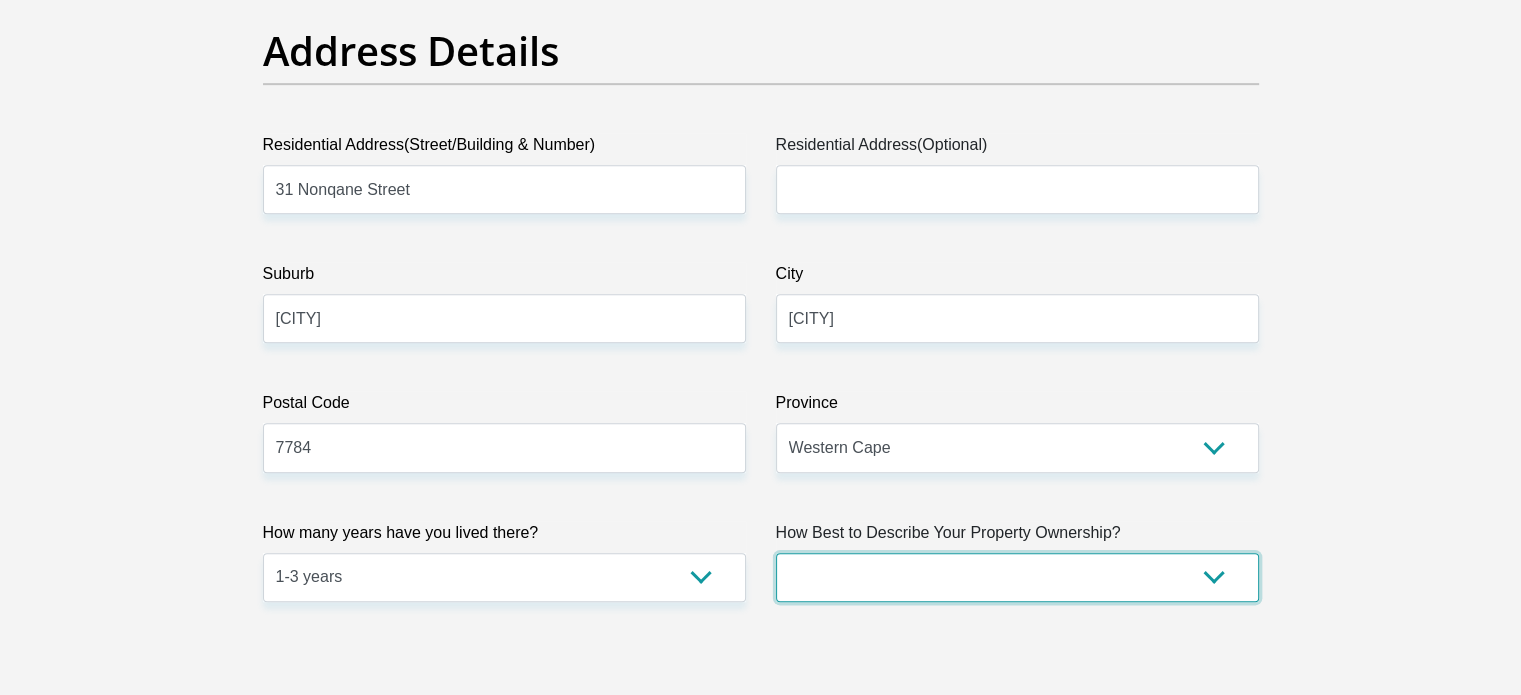 click on "Owned
Rented
Family Owned
Company Dwelling" at bounding box center [1017, 577] 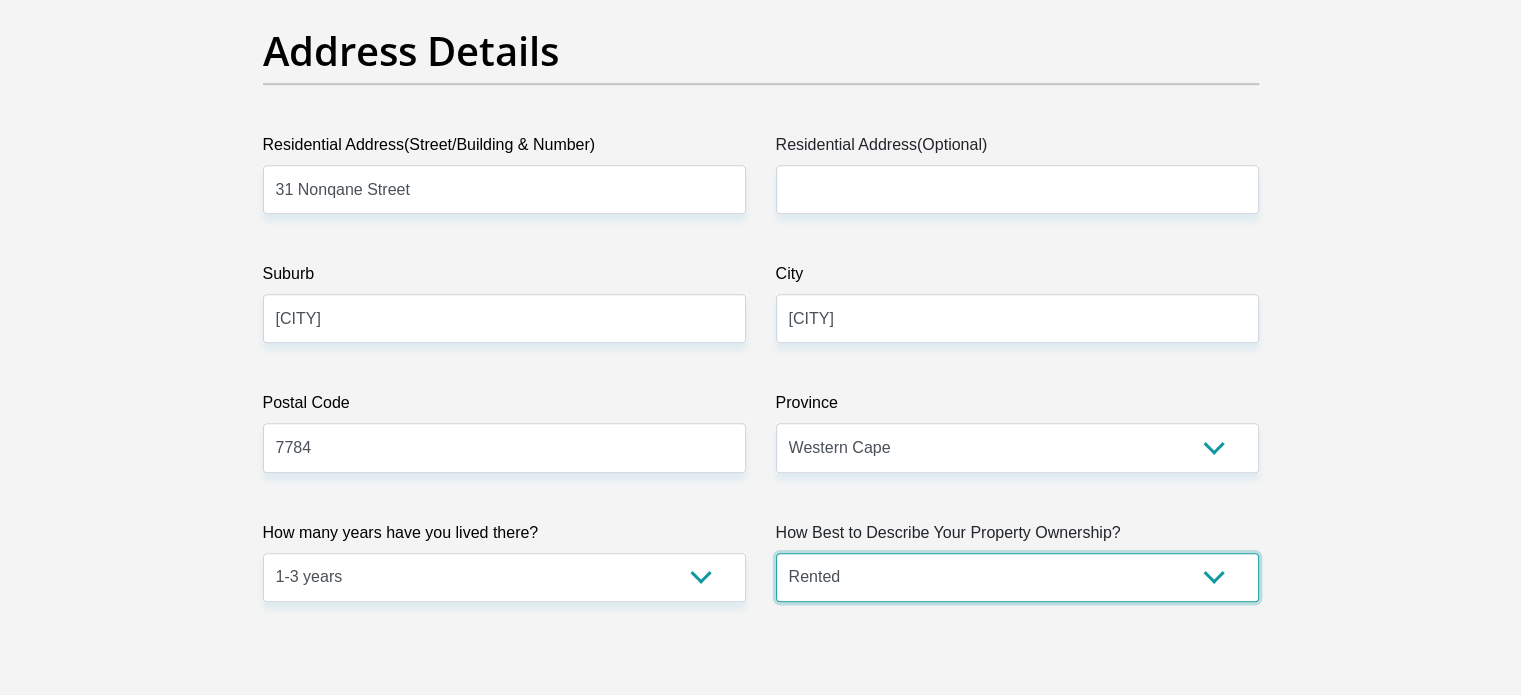 click on "Owned
Rented
Family Owned
Company Dwelling" at bounding box center (1017, 577) 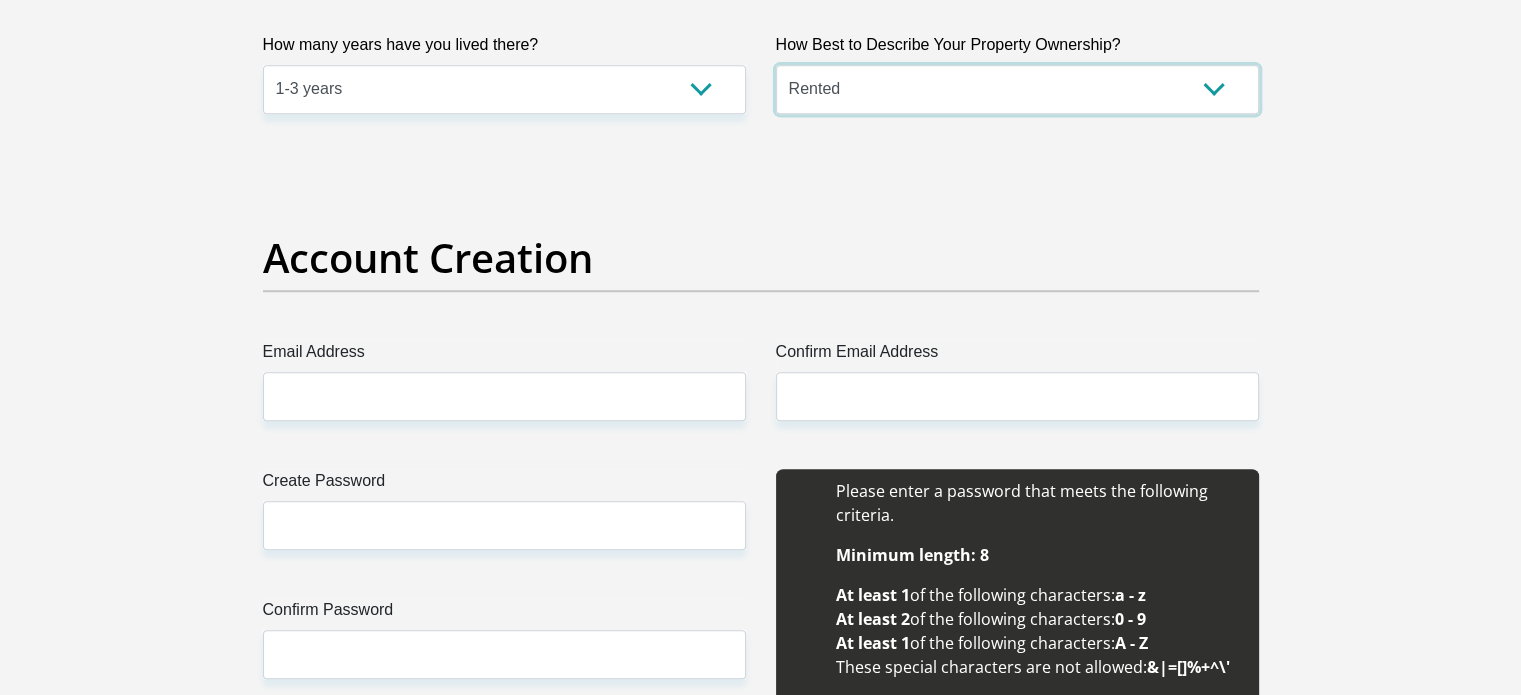 scroll, scrollTop: 1600, scrollLeft: 0, axis: vertical 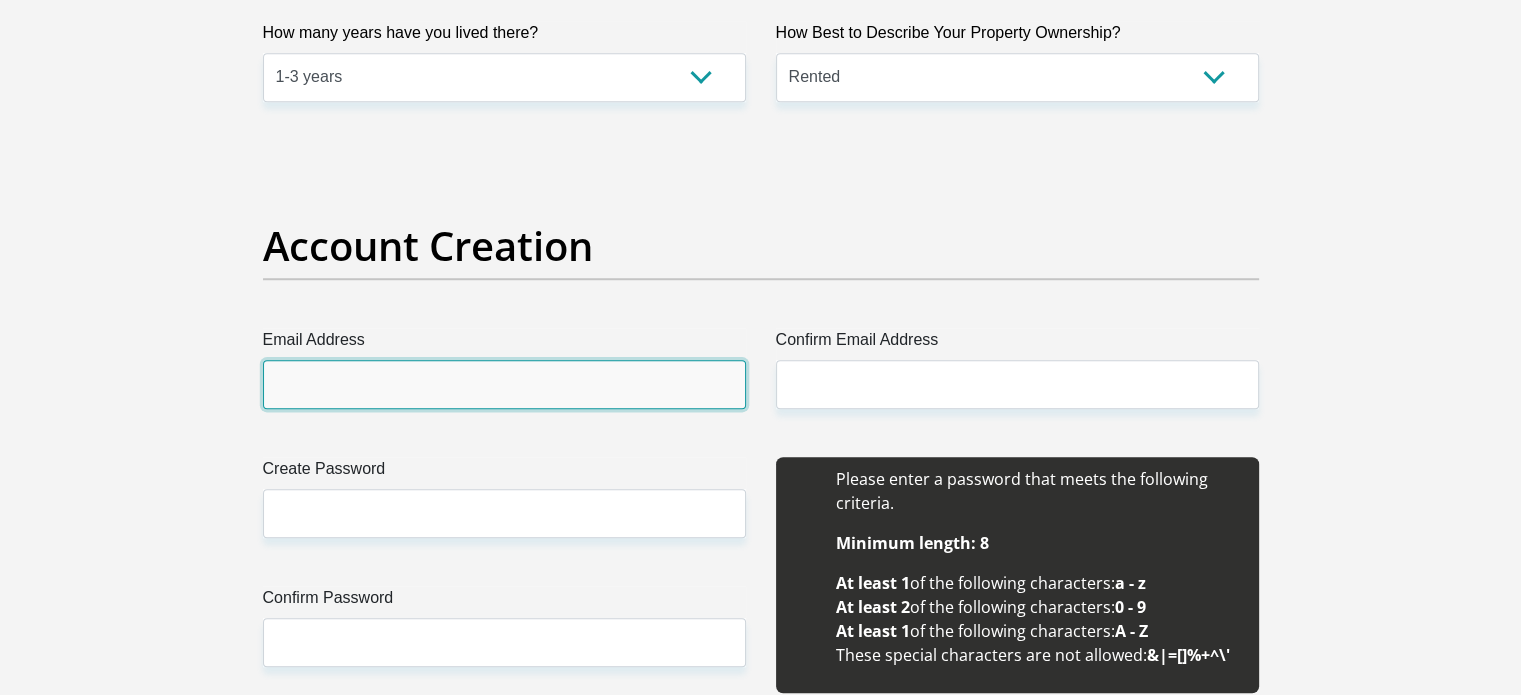 click on "Email Address" at bounding box center (504, 384) 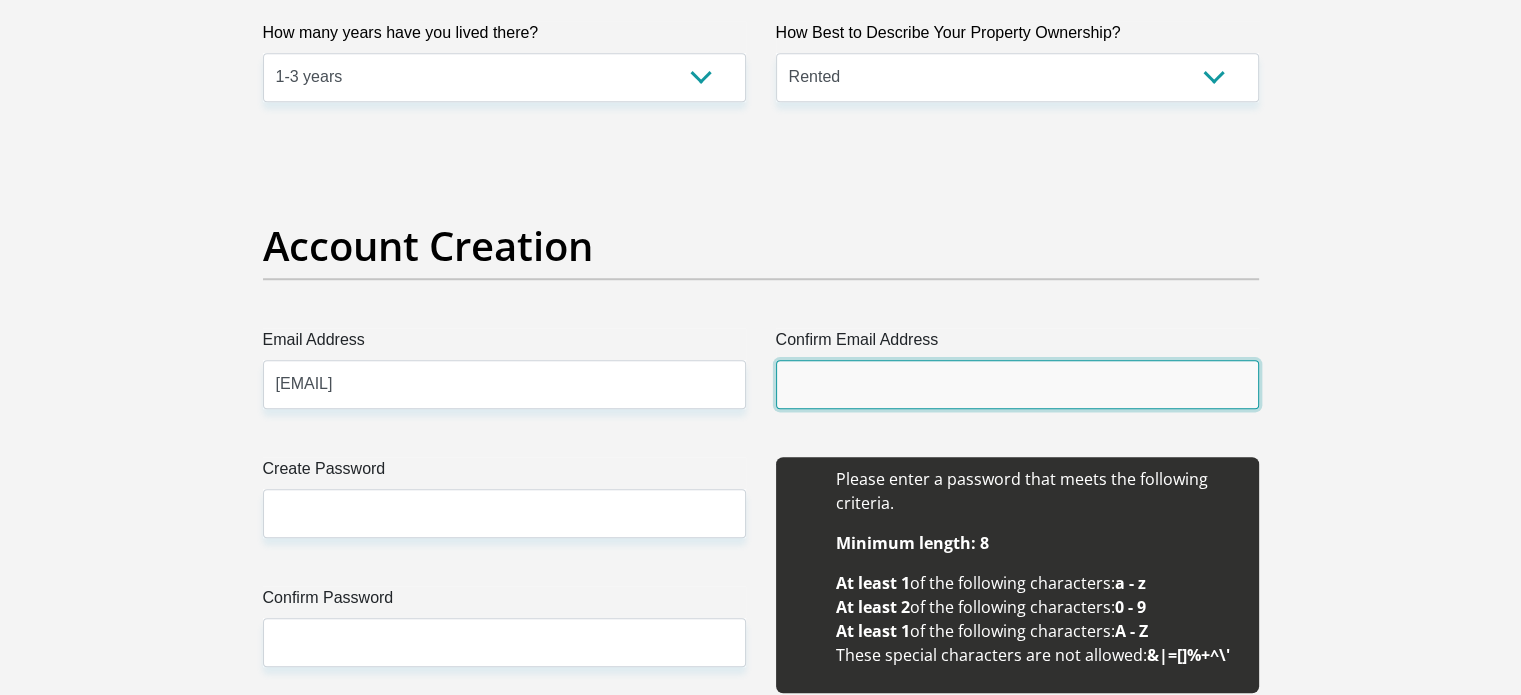 type on "mchunua@colandi.co.za" 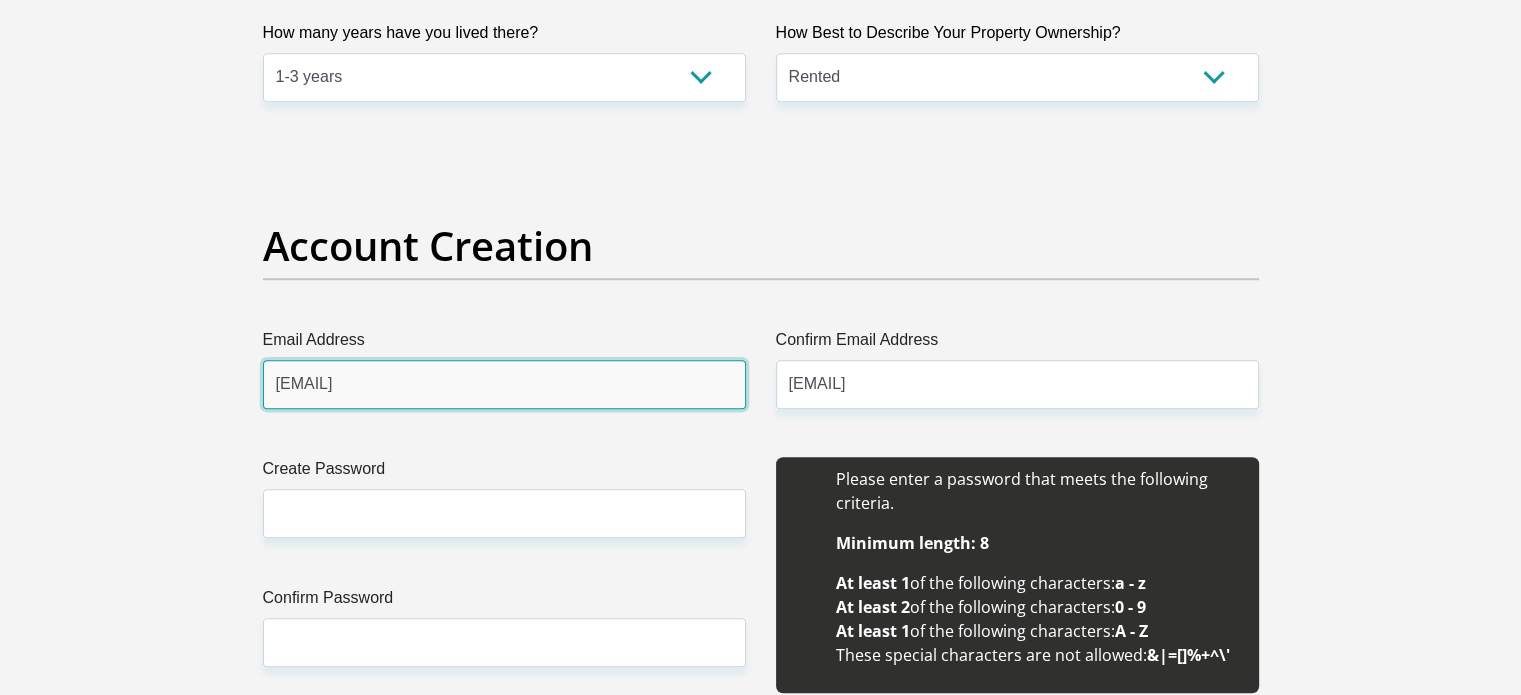 type 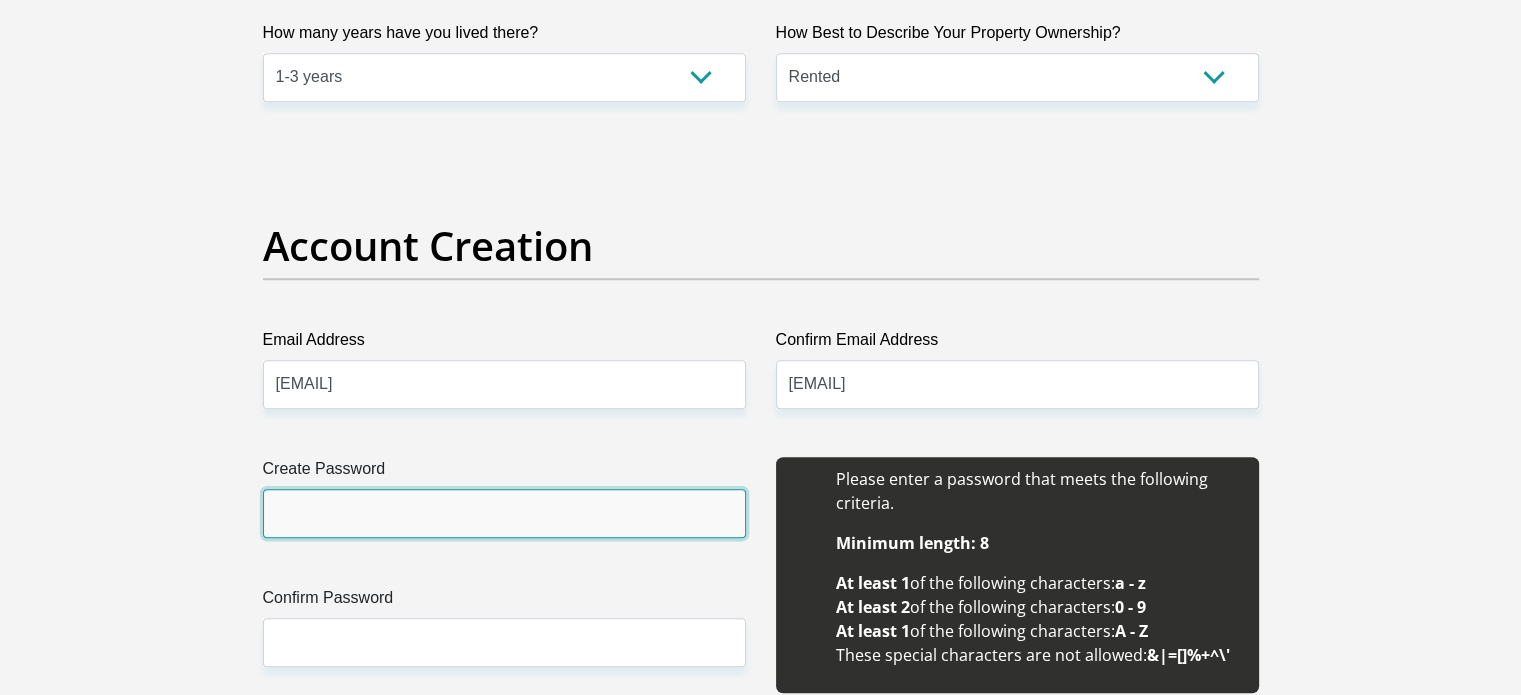 click on "Create Password" at bounding box center (504, 513) 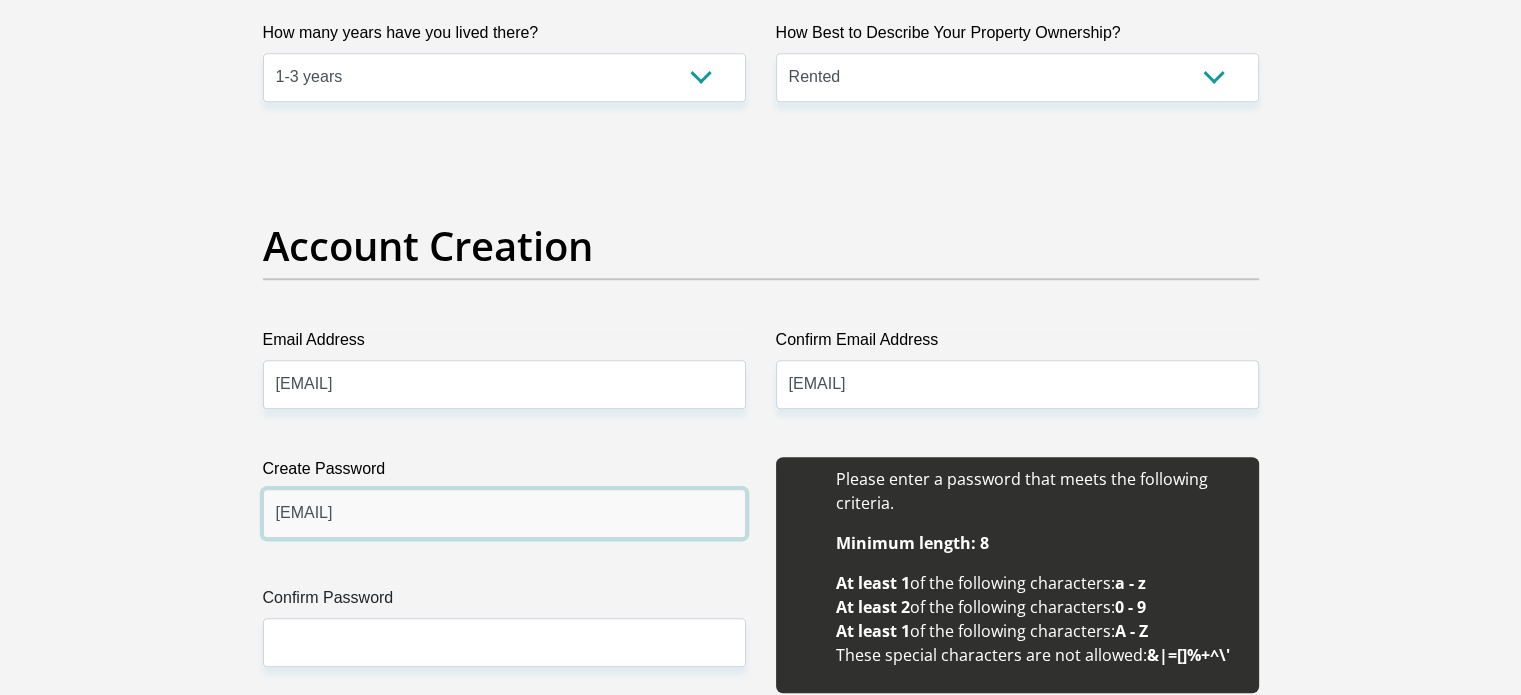 click on "Owenkosi@23" at bounding box center (504, 513) 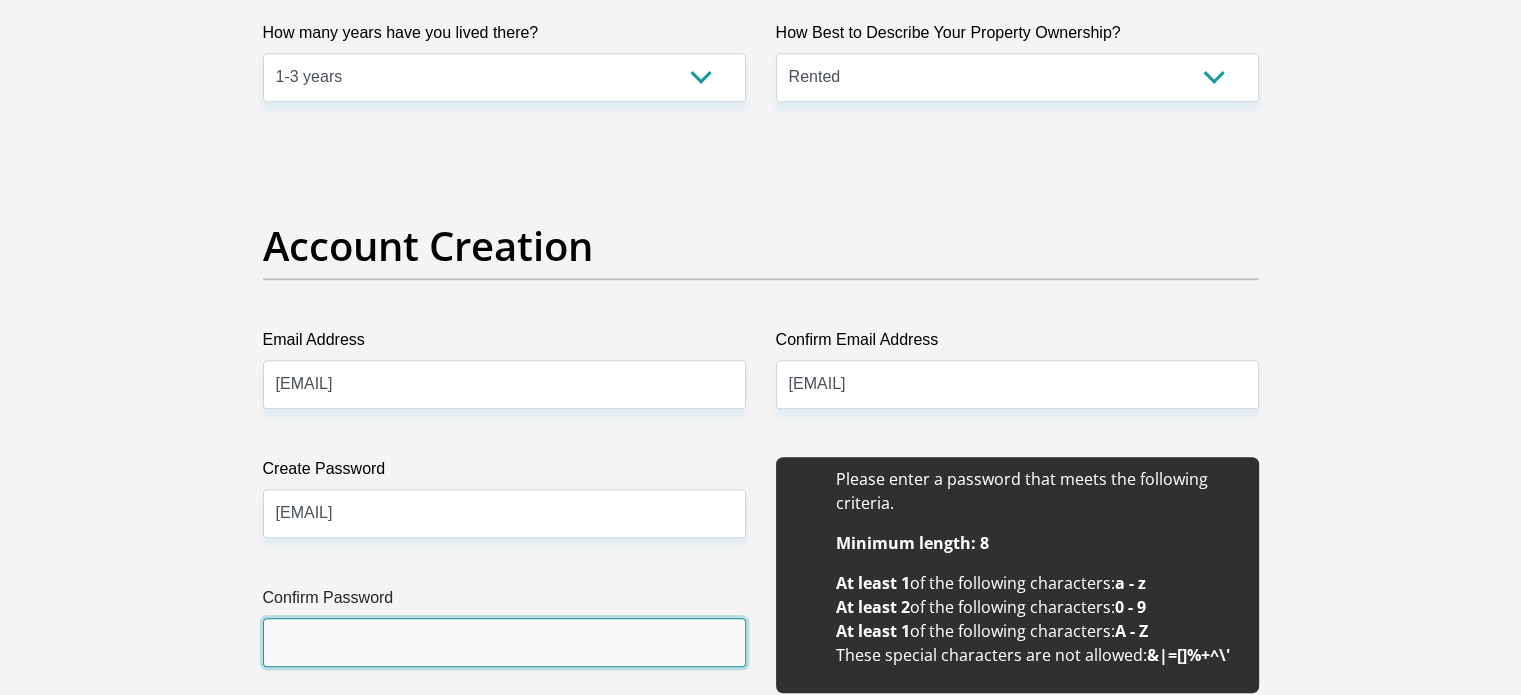 click on "Confirm Password" at bounding box center [504, 642] 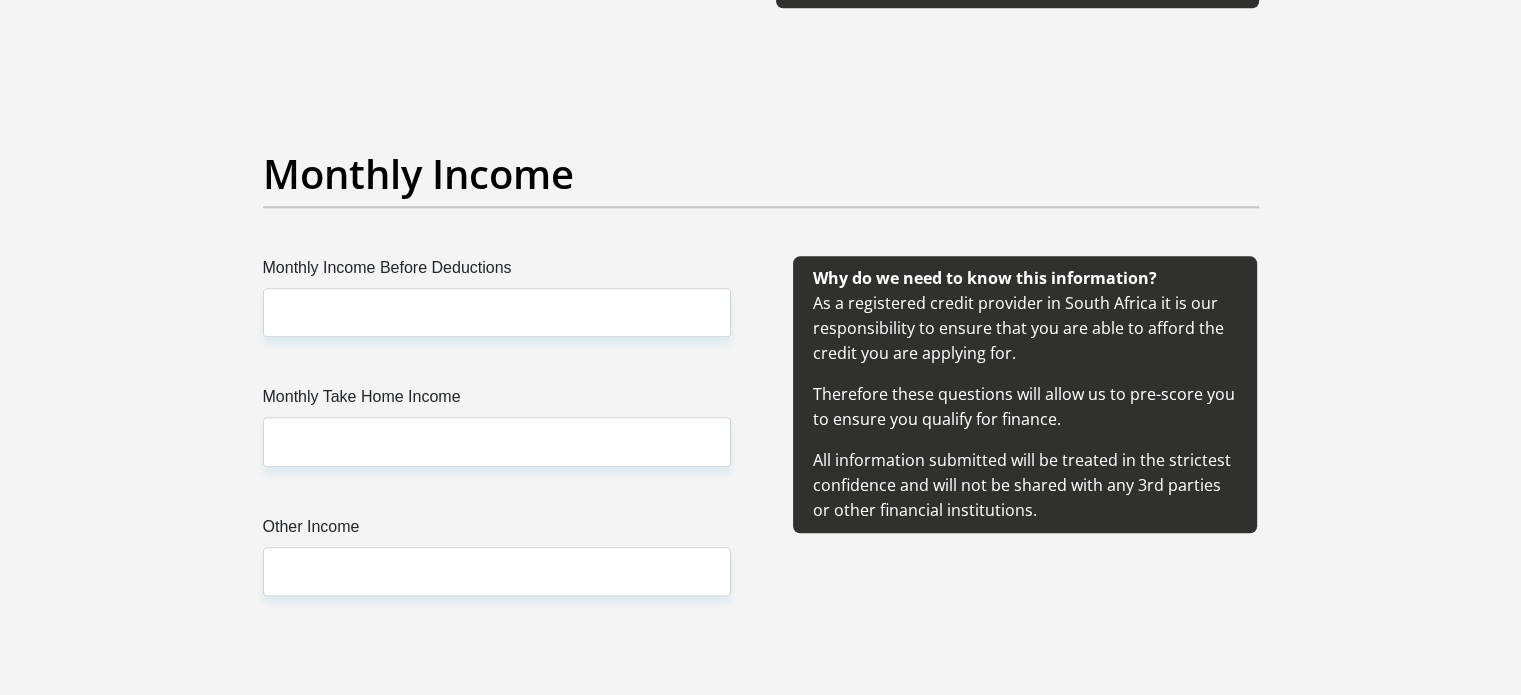 scroll, scrollTop: 2200, scrollLeft: 0, axis: vertical 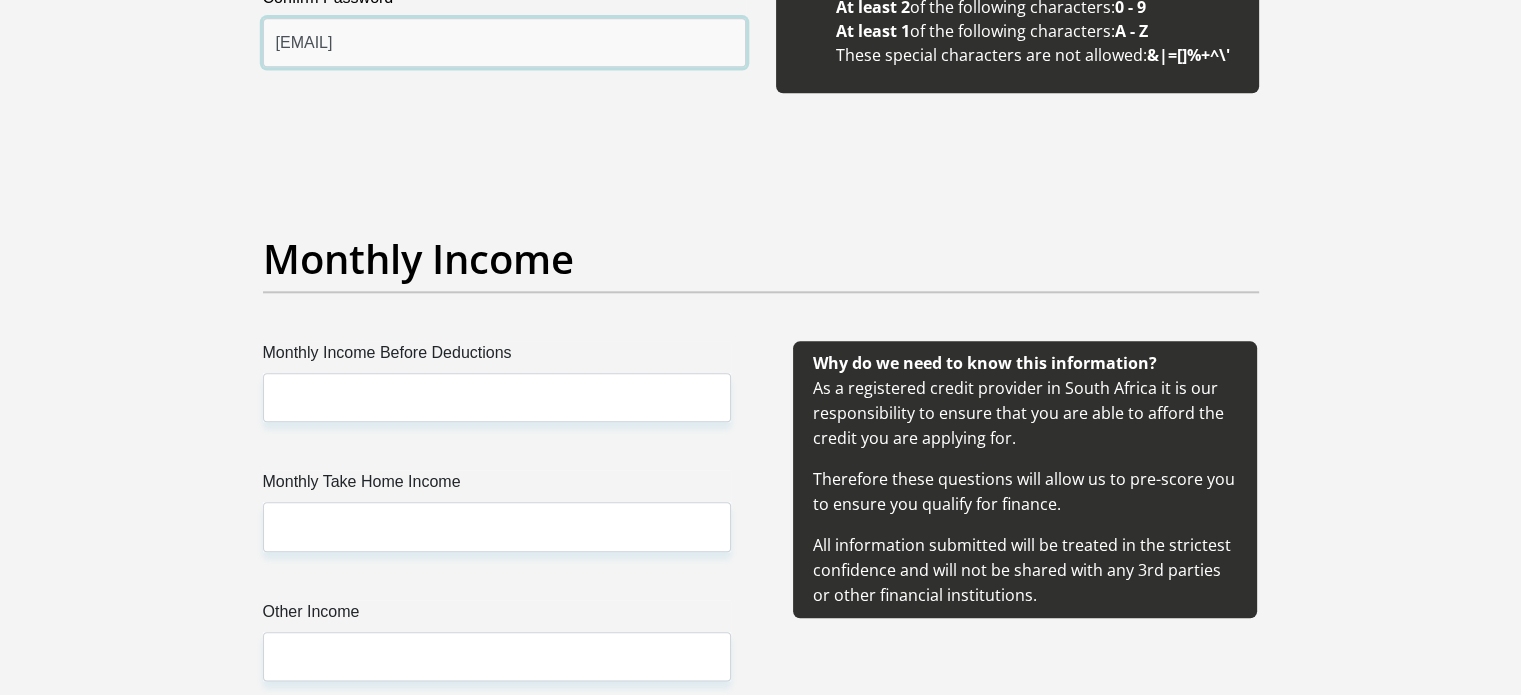 type on "Owenkosi@23" 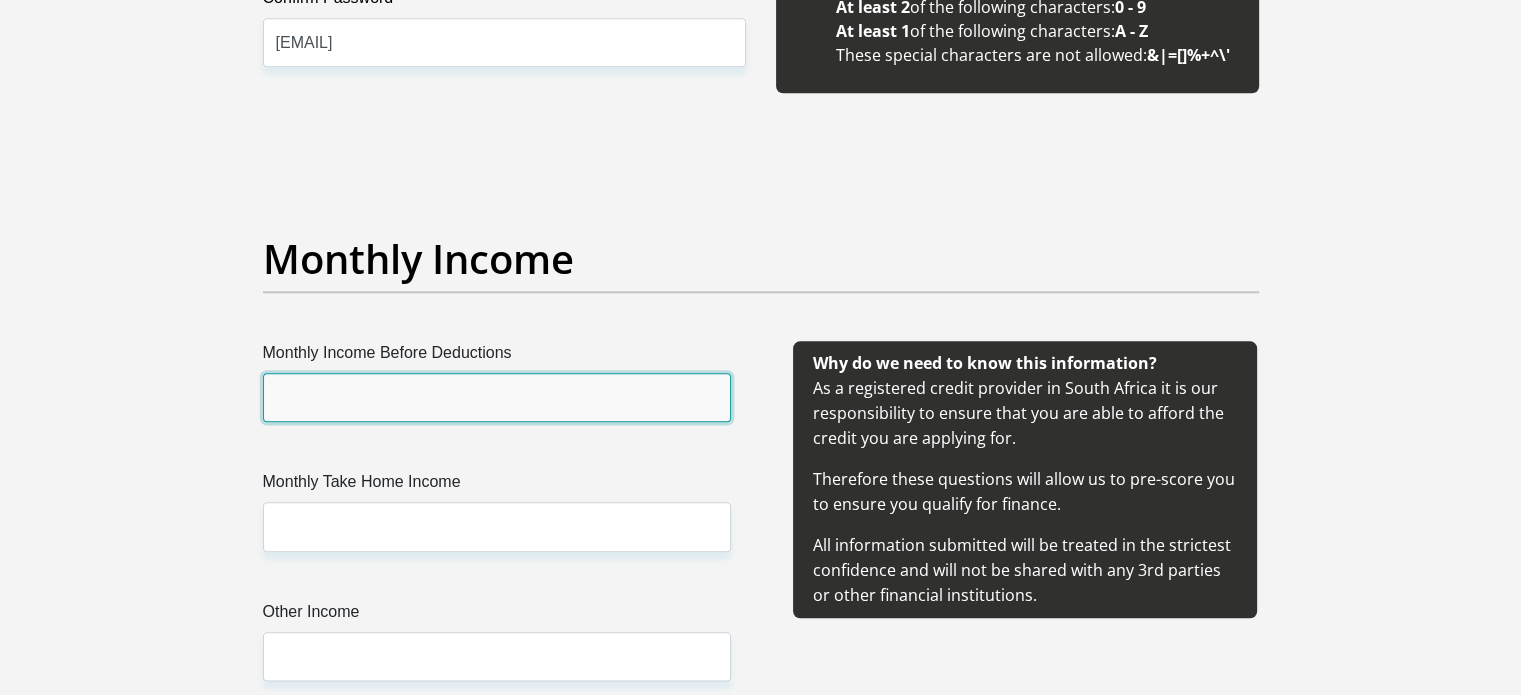 click on "Monthly Income Before Deductions" at bounding box center [497, 397] 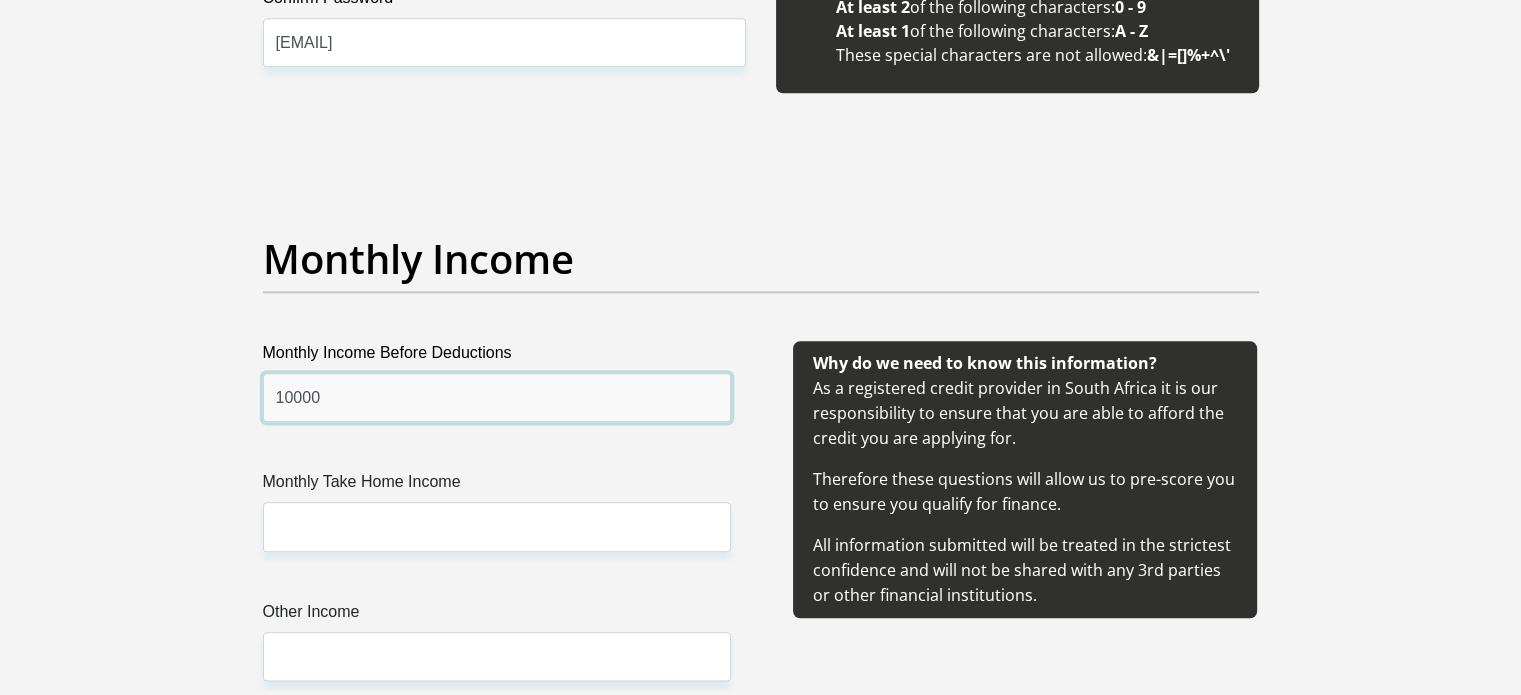 type on "10000" 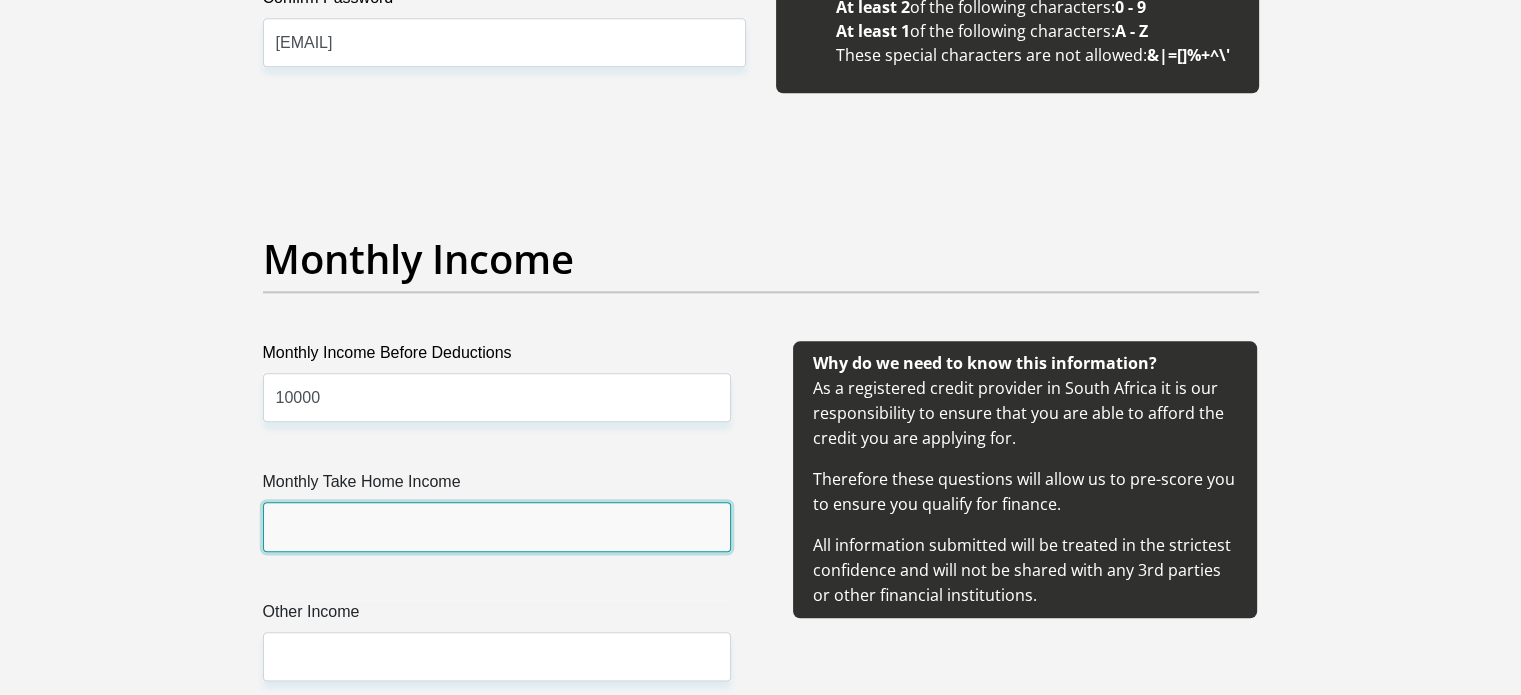 click on "Monthly Take Home Income" at bounding box center (497, 526) 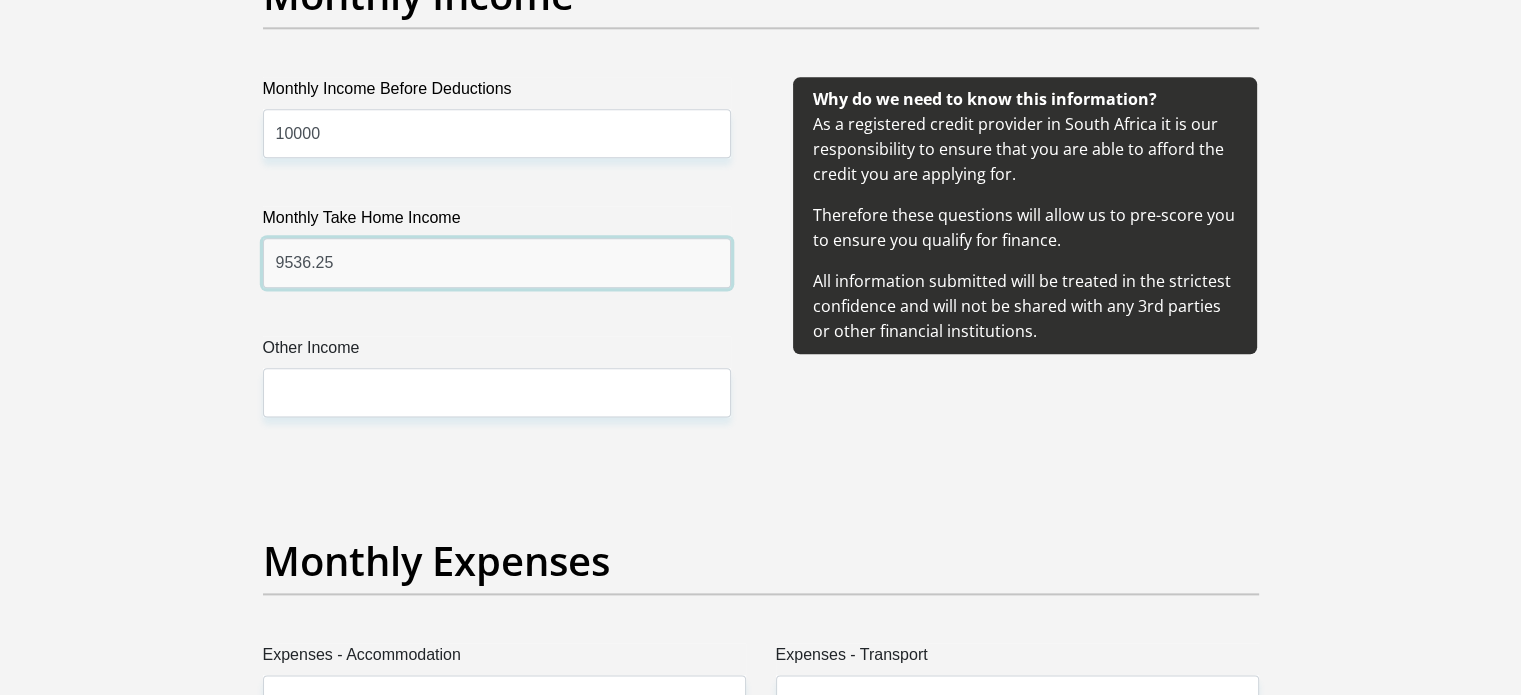 scroll, scrollTop: 2500, scrollLeft: 0, axis: vertical 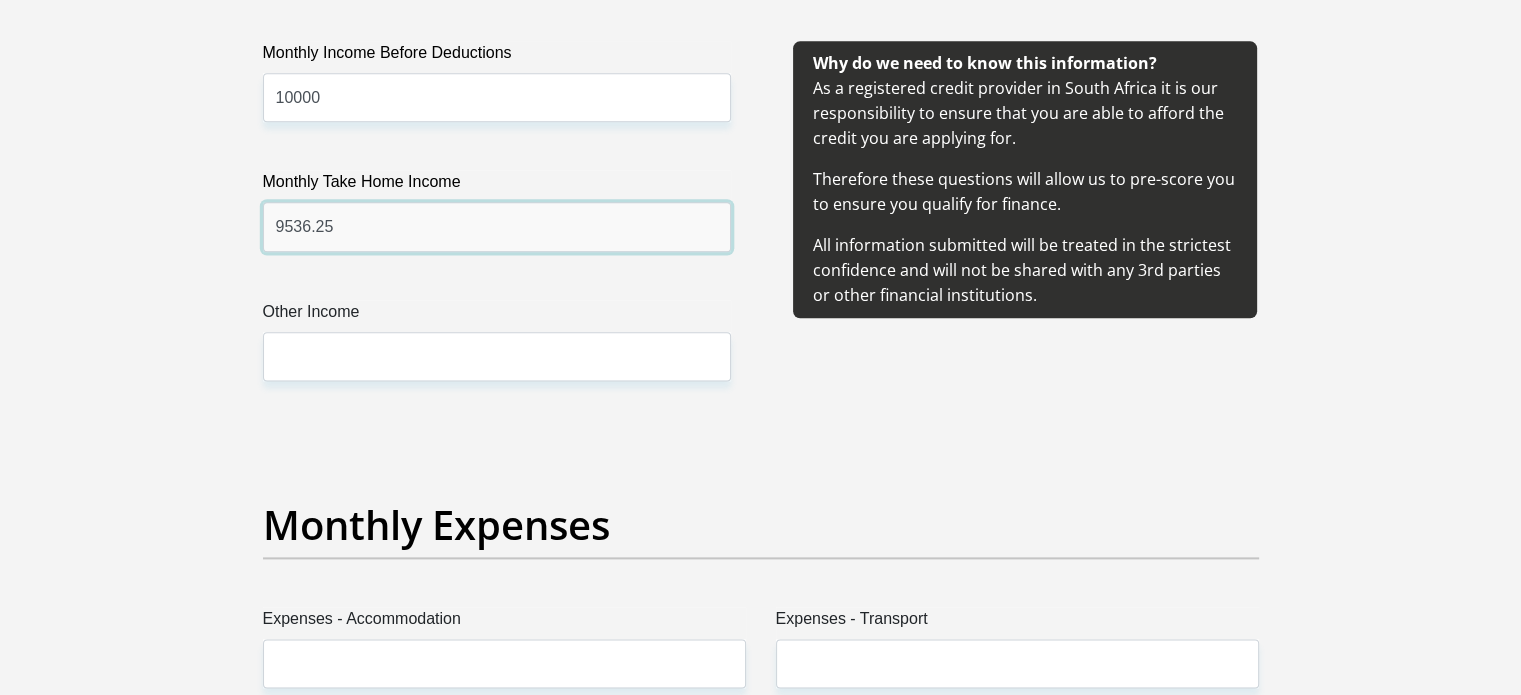 type on "9536.25" 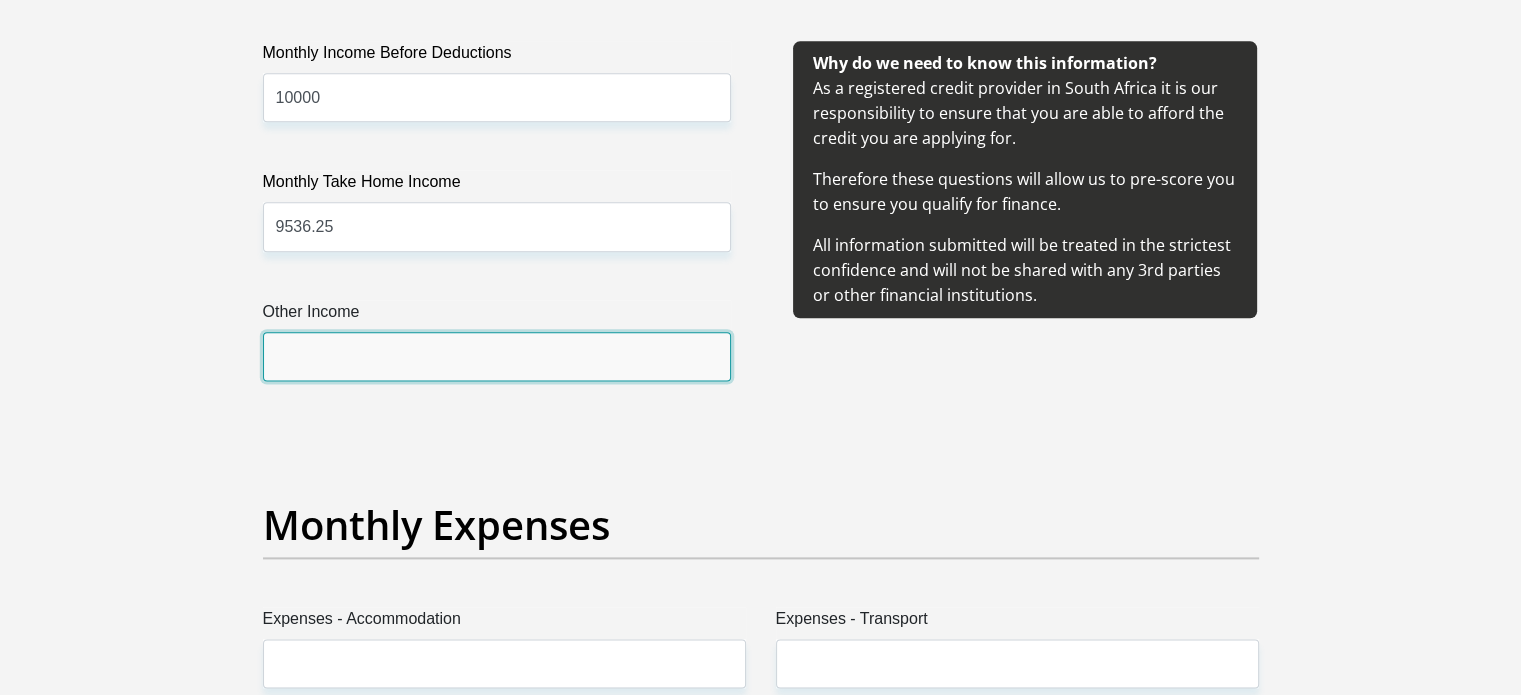 click on "Other Income" at bounding box center [497, 356] 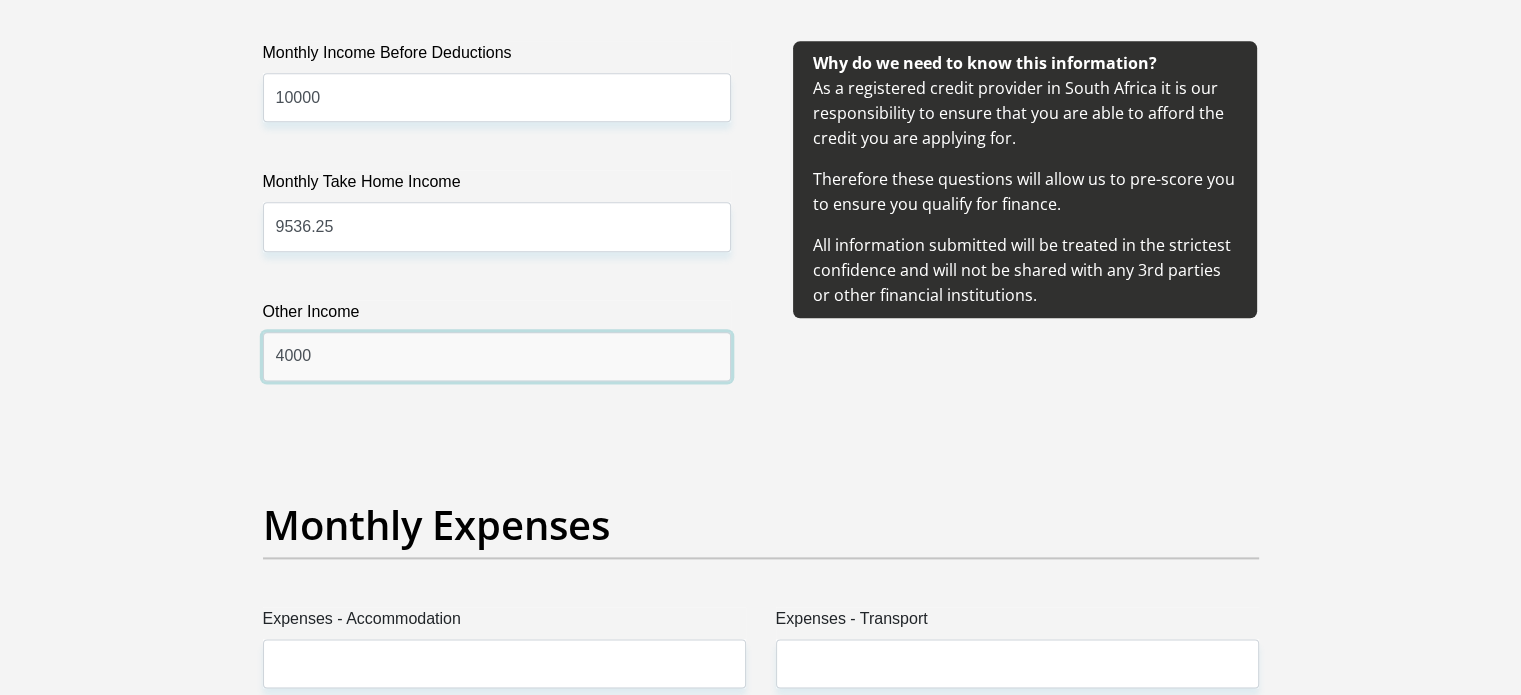 type on "4000" 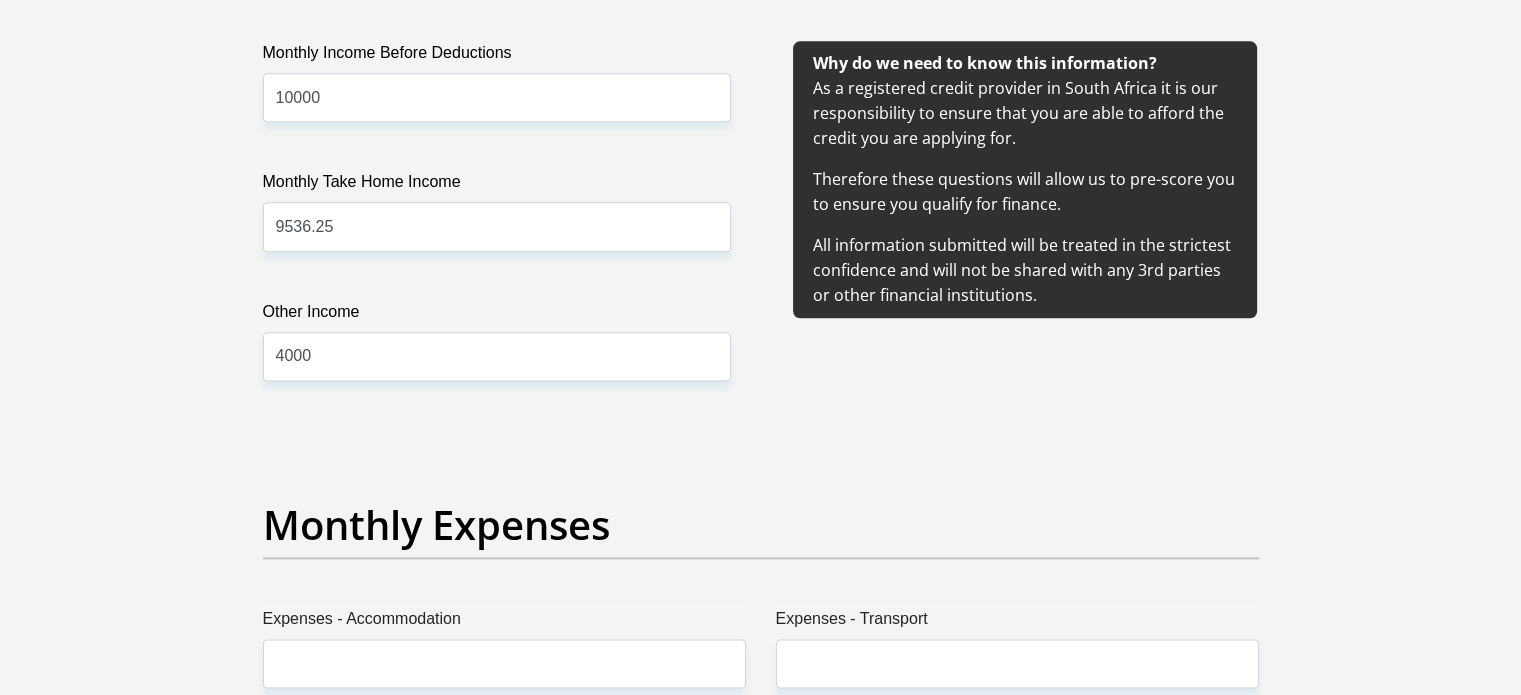 click on "Title
Mr
Ms
Mrs
Dr
Other
First Name
Andiswa
Surname
Mchunu
ID Number
9309285767089
Please input valid ID number
Race
Black
Coloured
Indian
White
Other
Contact Number
0724544783
Please input valid contact number
Nationality
South Africa
Afghanistan
Aland Islands  Albania  Algeria" at bounding box center [761, 1127] 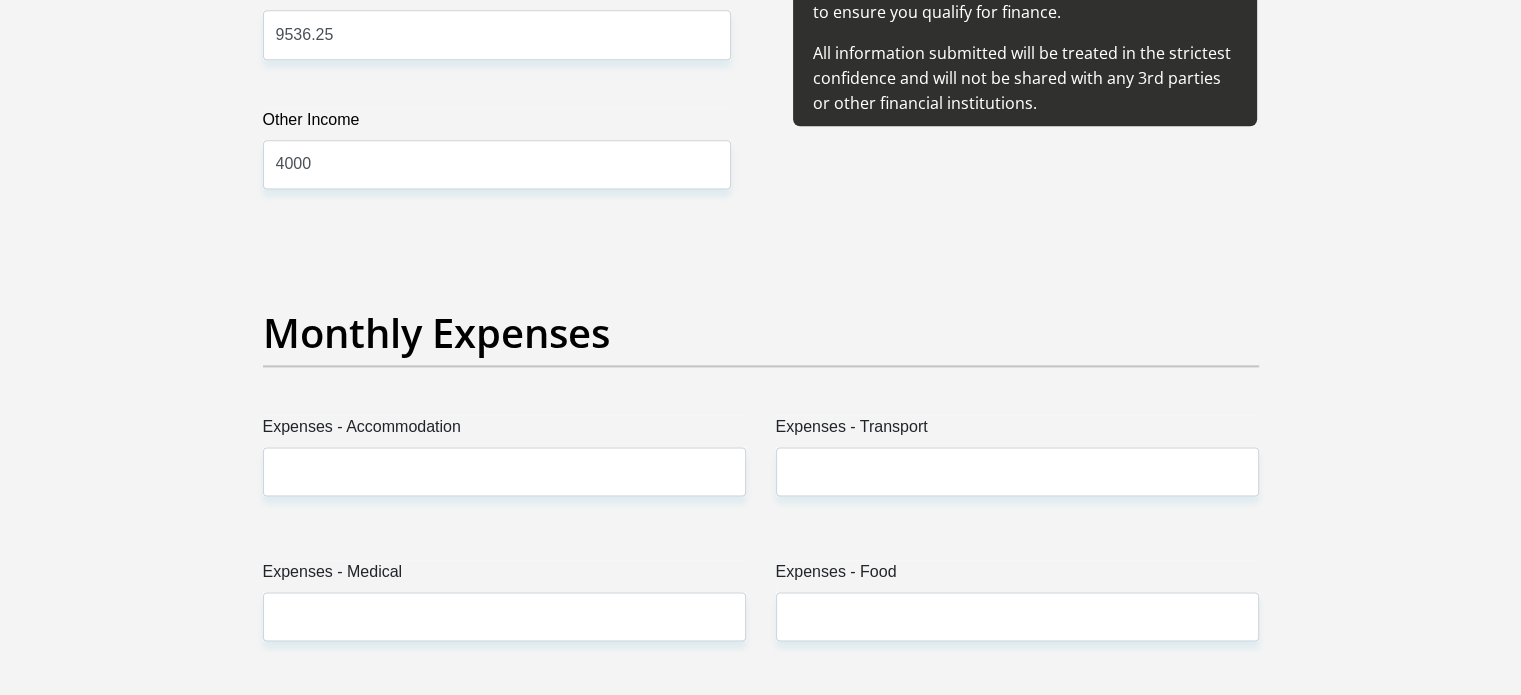 scroll, scrollTop: 2700, scrollLeft: 0, axis: vertical 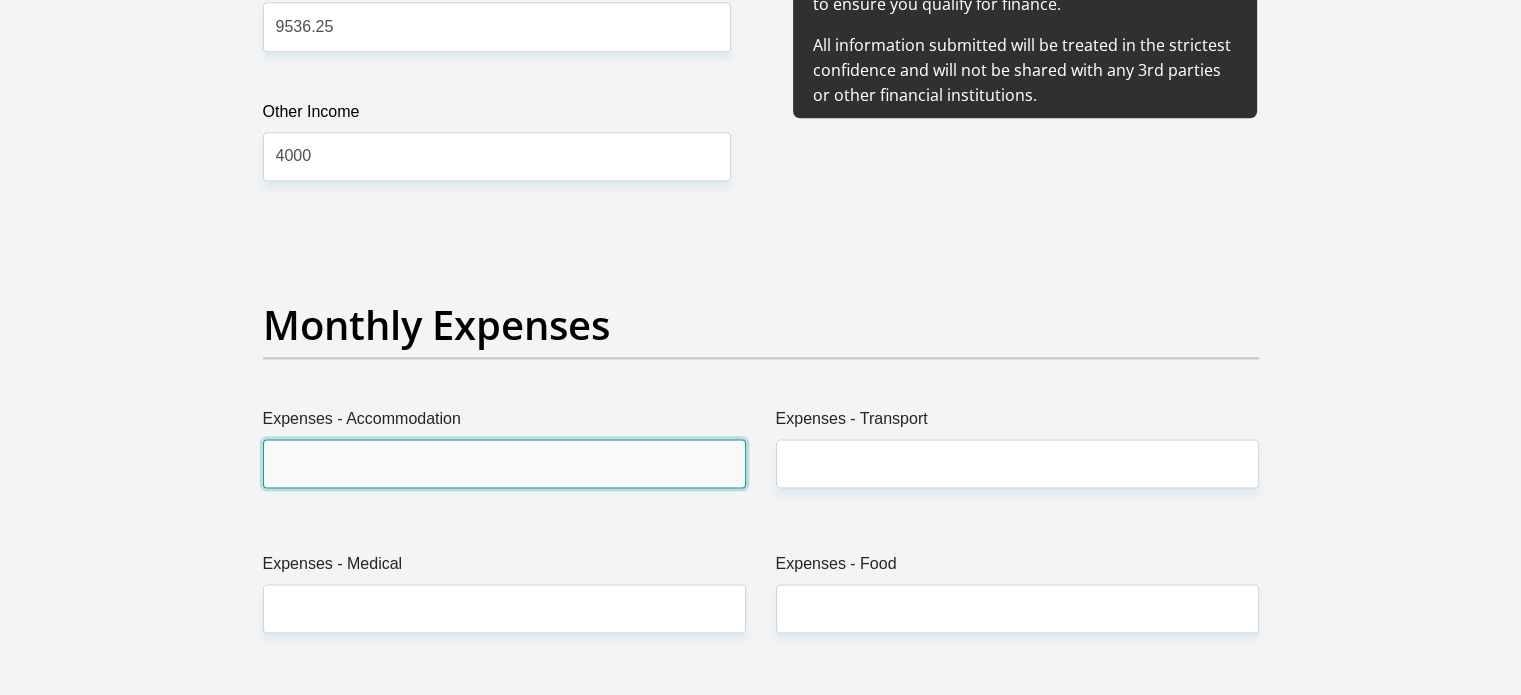 click on "Expenses - Accommodation" at bounding box center [504, 463] 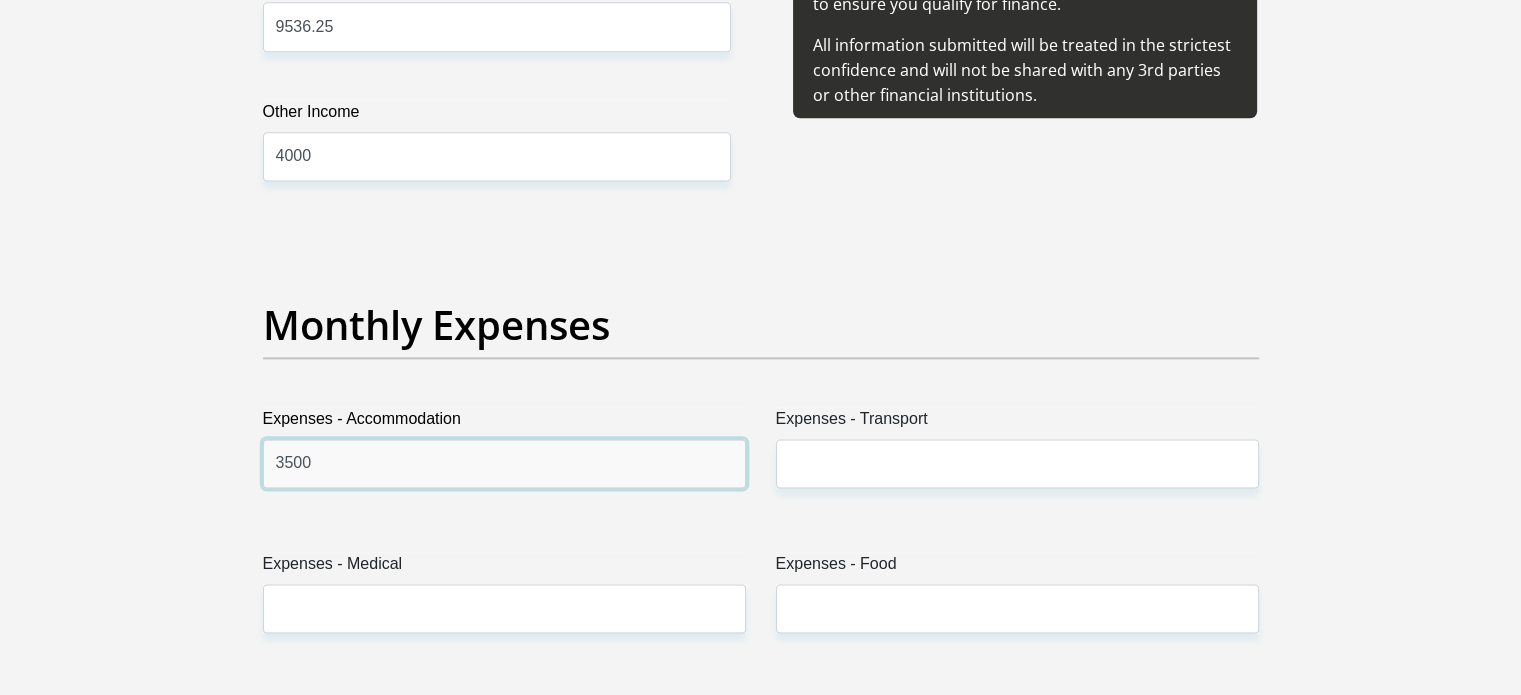 type on "3500" 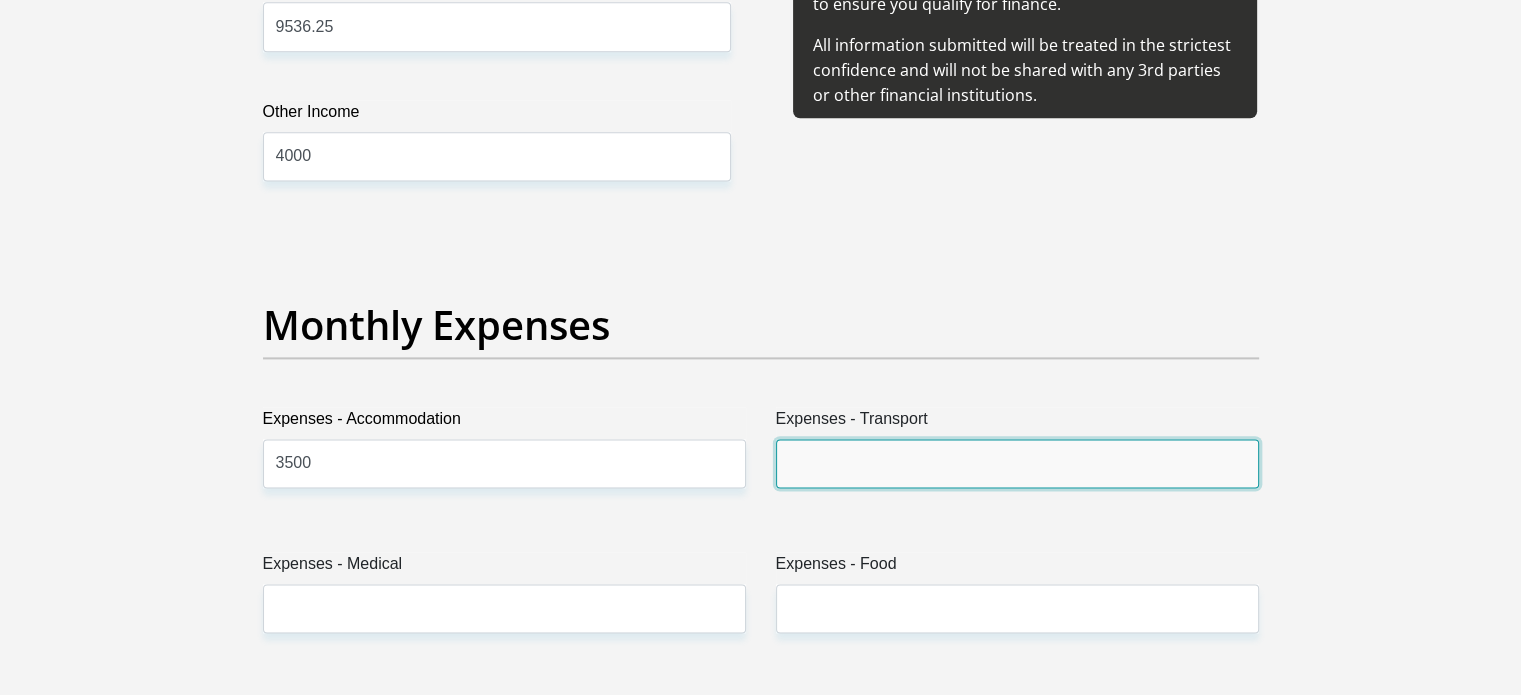click on "Expenses - Transport" at bounding box center [1017, 463] 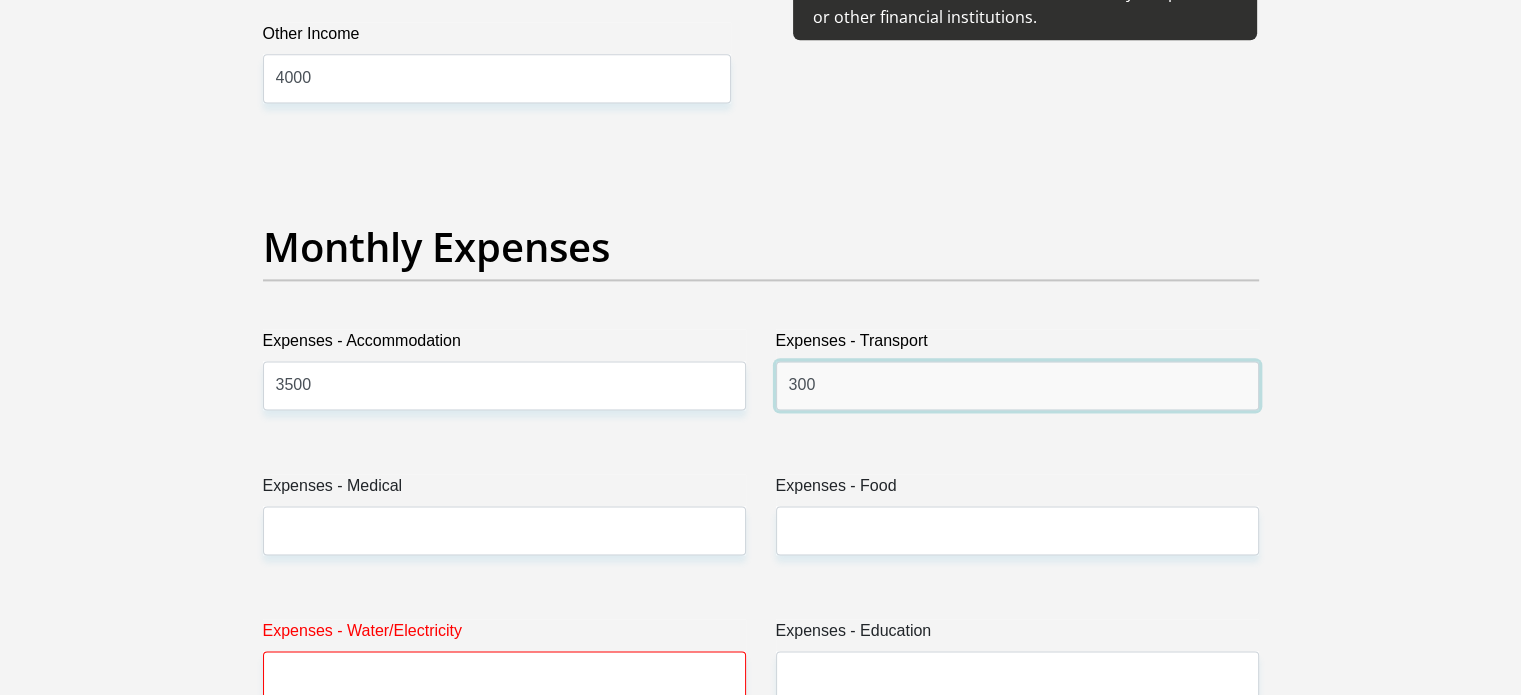 scroll, scrollTop: 3000, scrollLeft: 0, axis: vertical 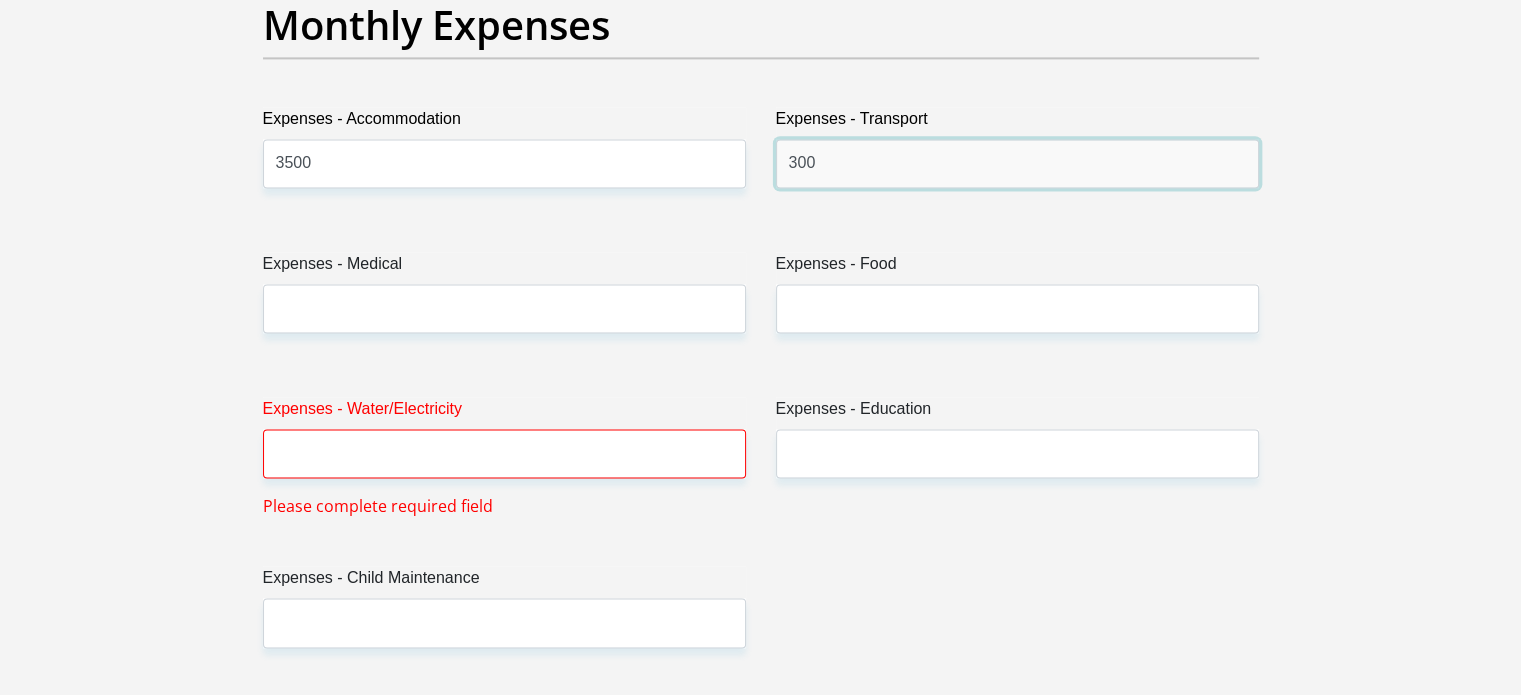 type on "300" 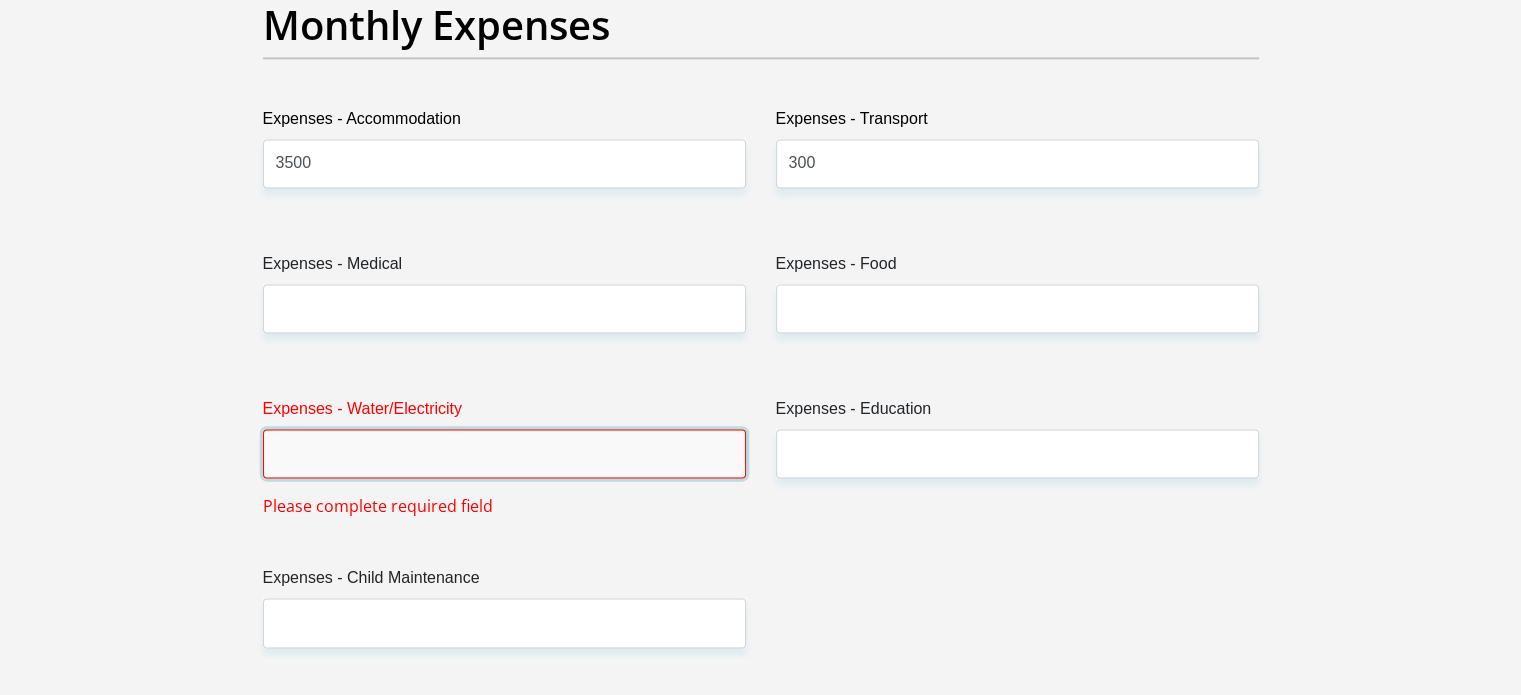 click on "Expenses - Water/Electricity" at bounding box center (504, 453) 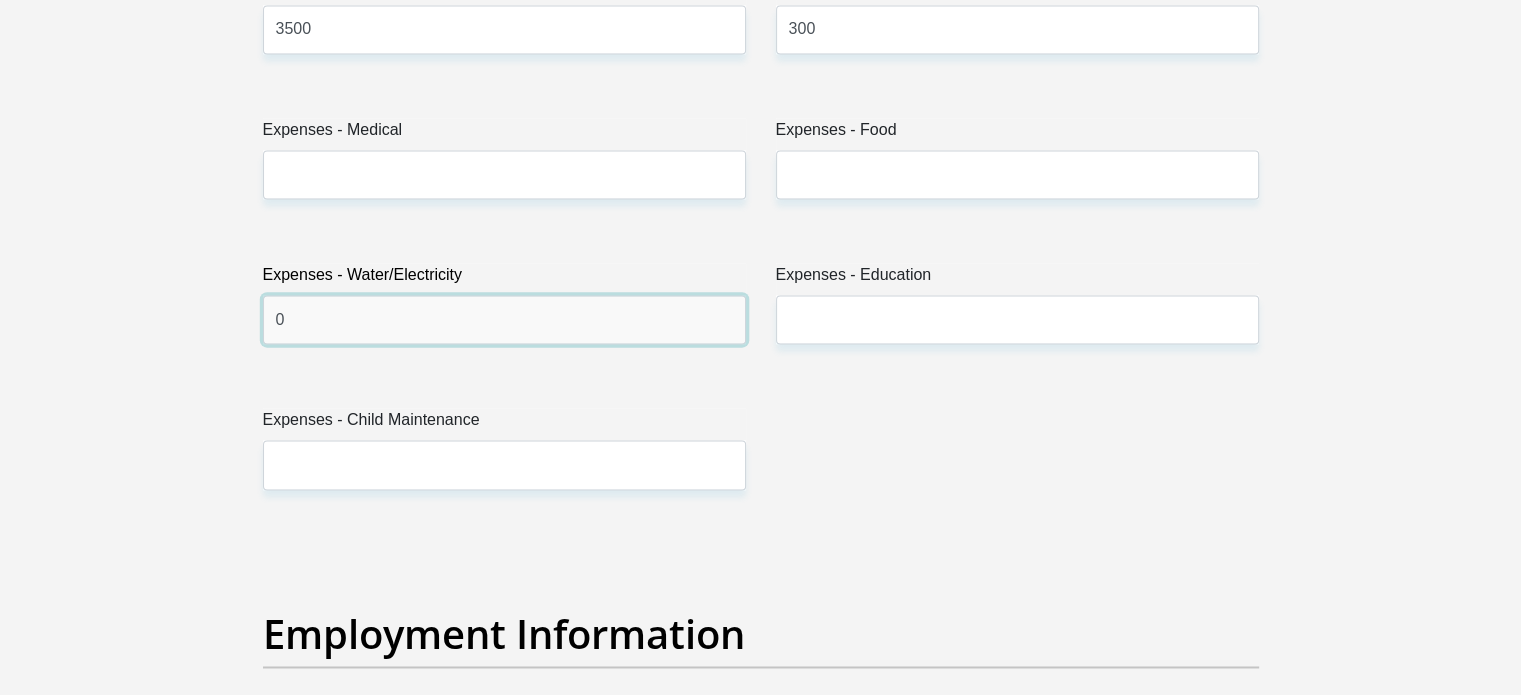 scroll, scrollTop: 3100, scrollLeft: 0, axis: vertical 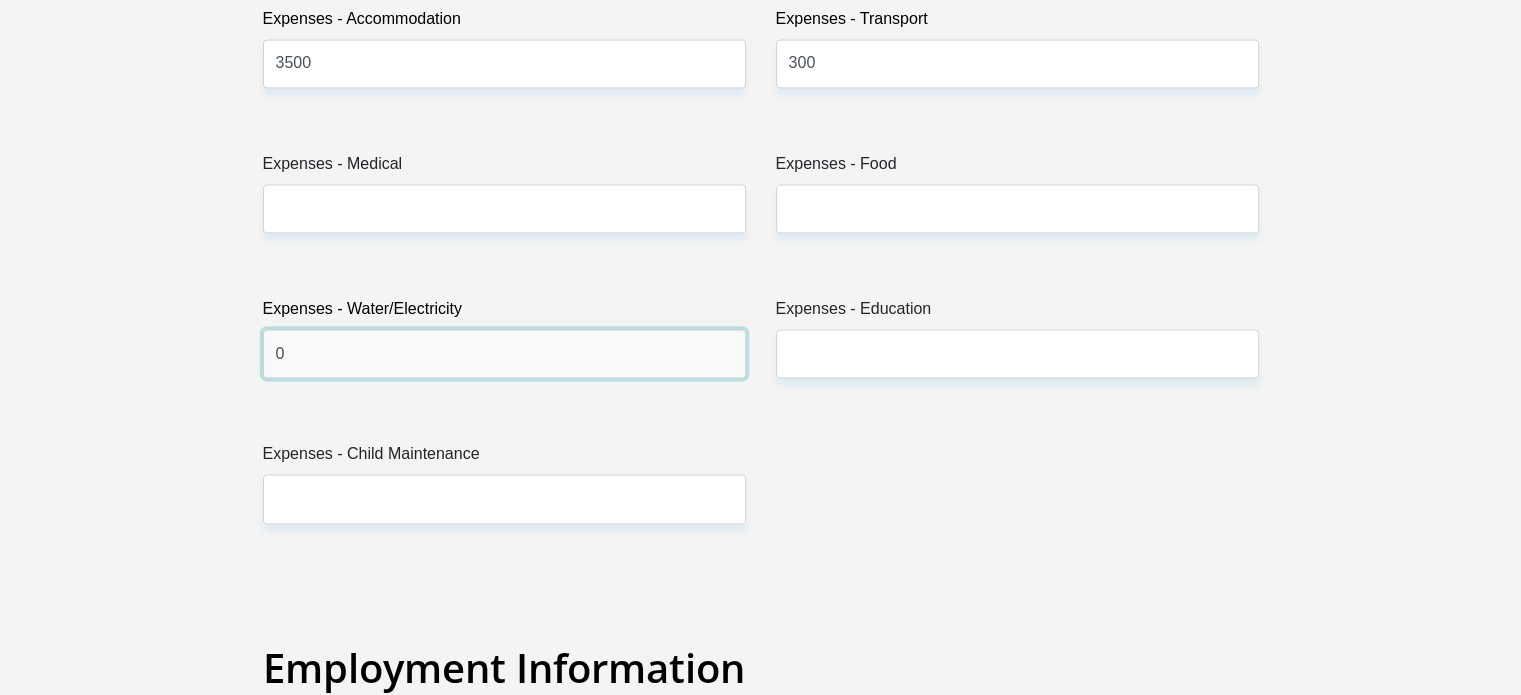 type on "0" 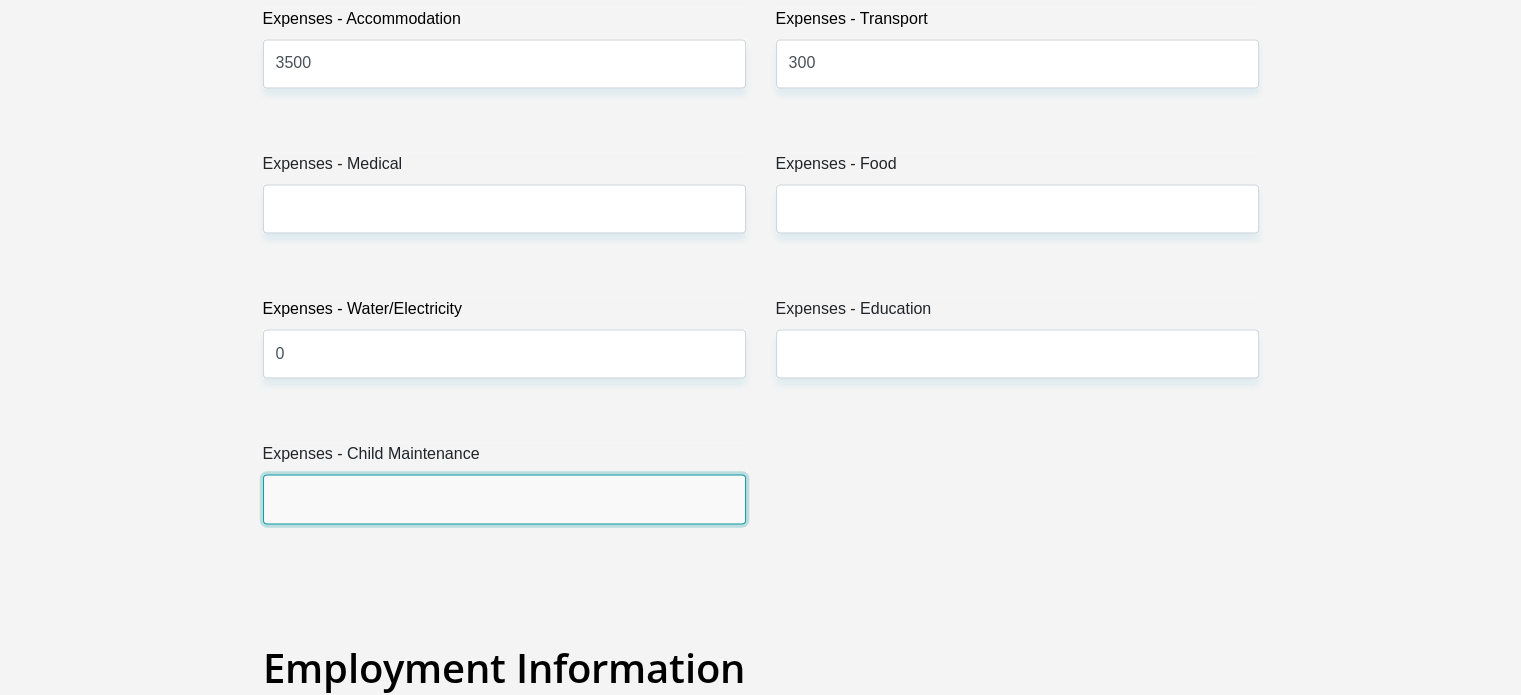 click on "Expenses - Child Maintenance" at bounding box center (504, 498) 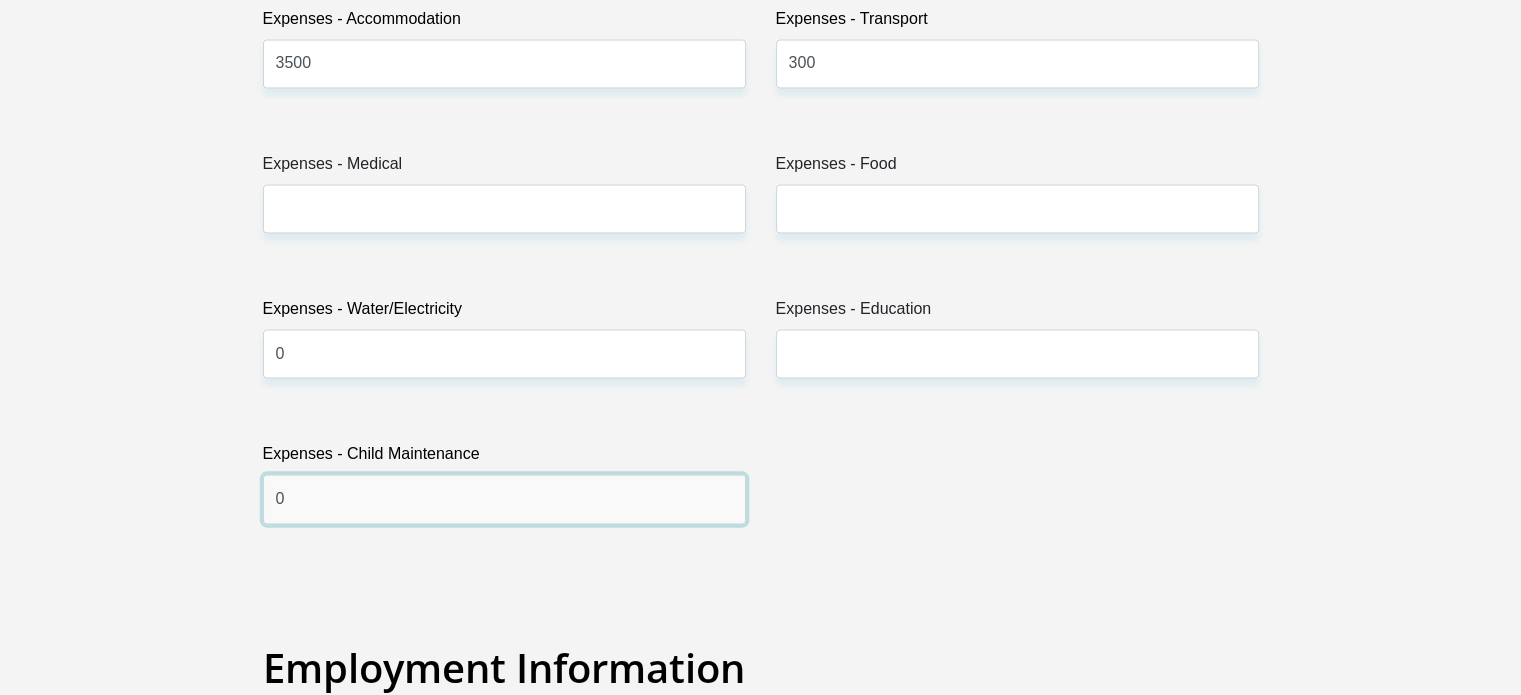 type on "0" 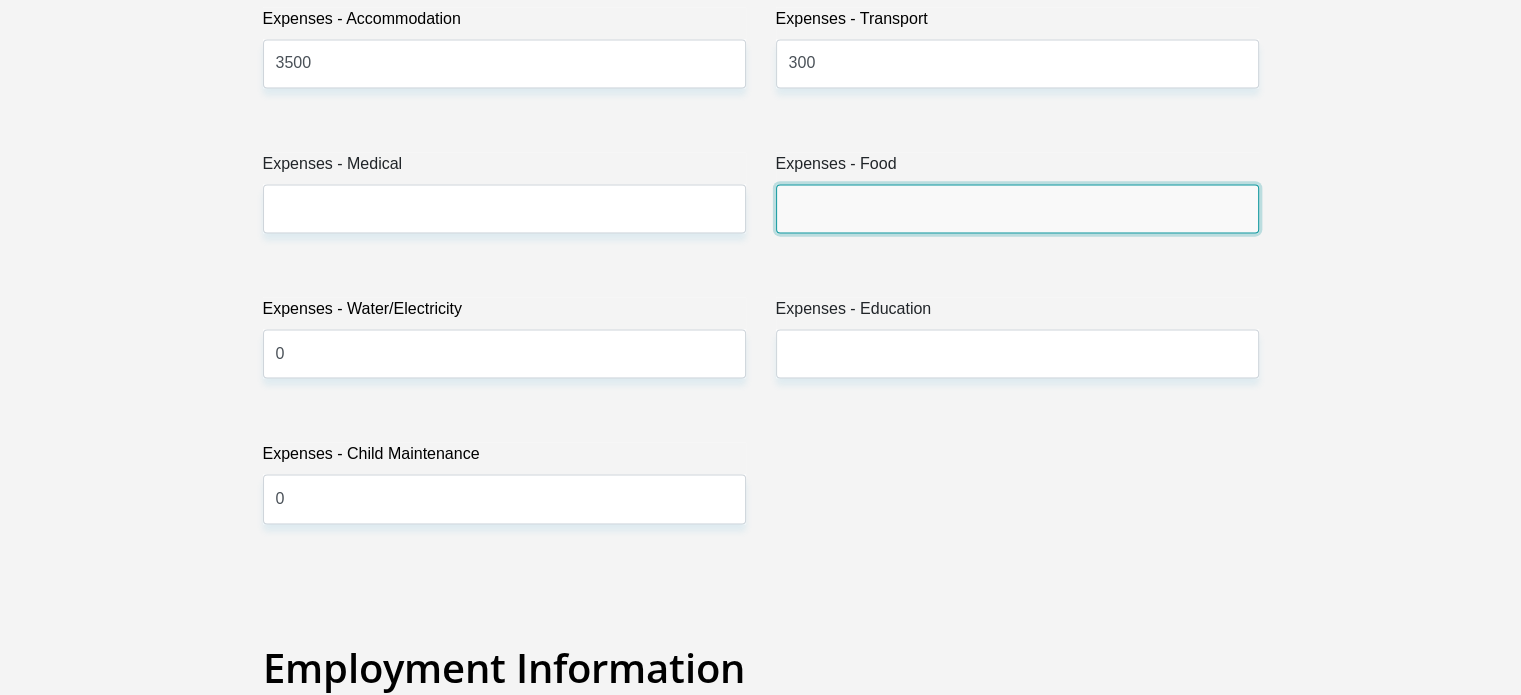 click on "Expenses - Food" at bounding box center (1017, 208) 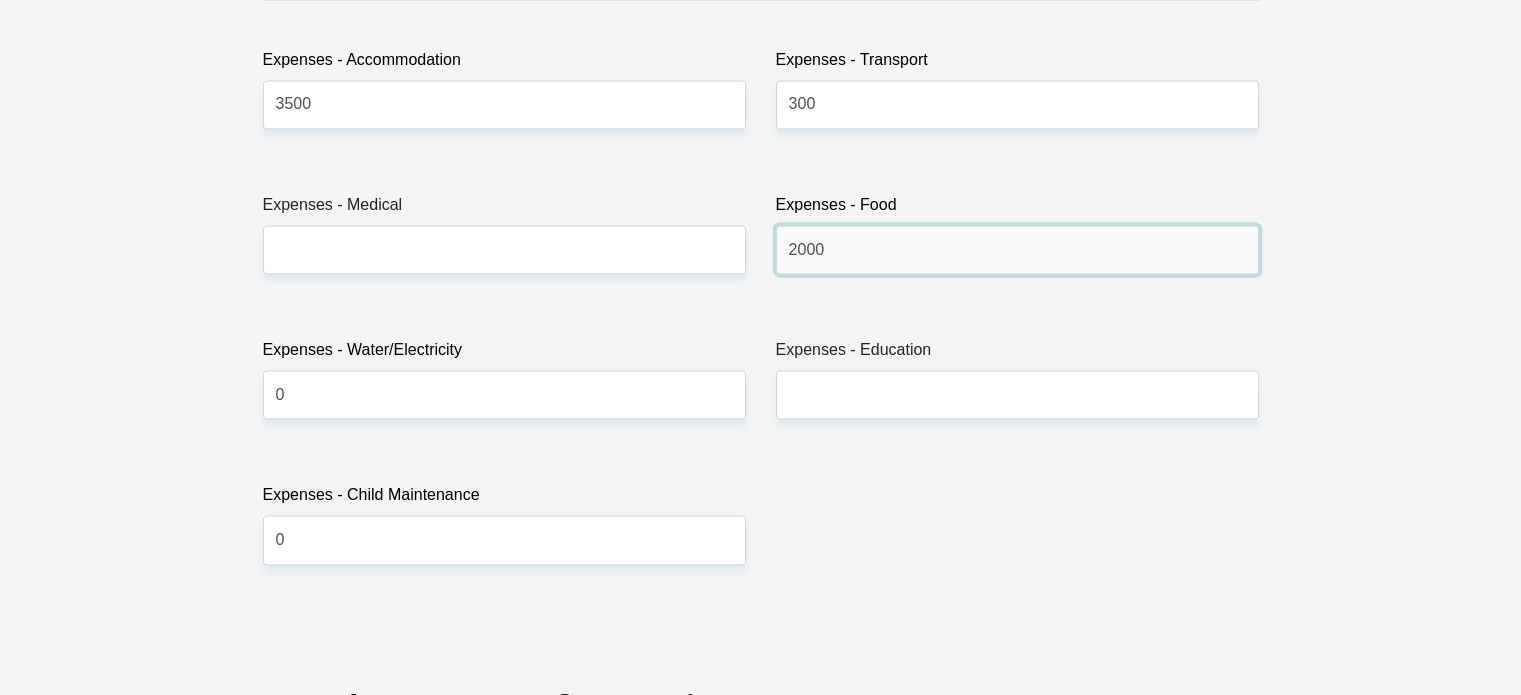 scroll, scrollTop: 3100, scrollLeft: 0, axis: vertical 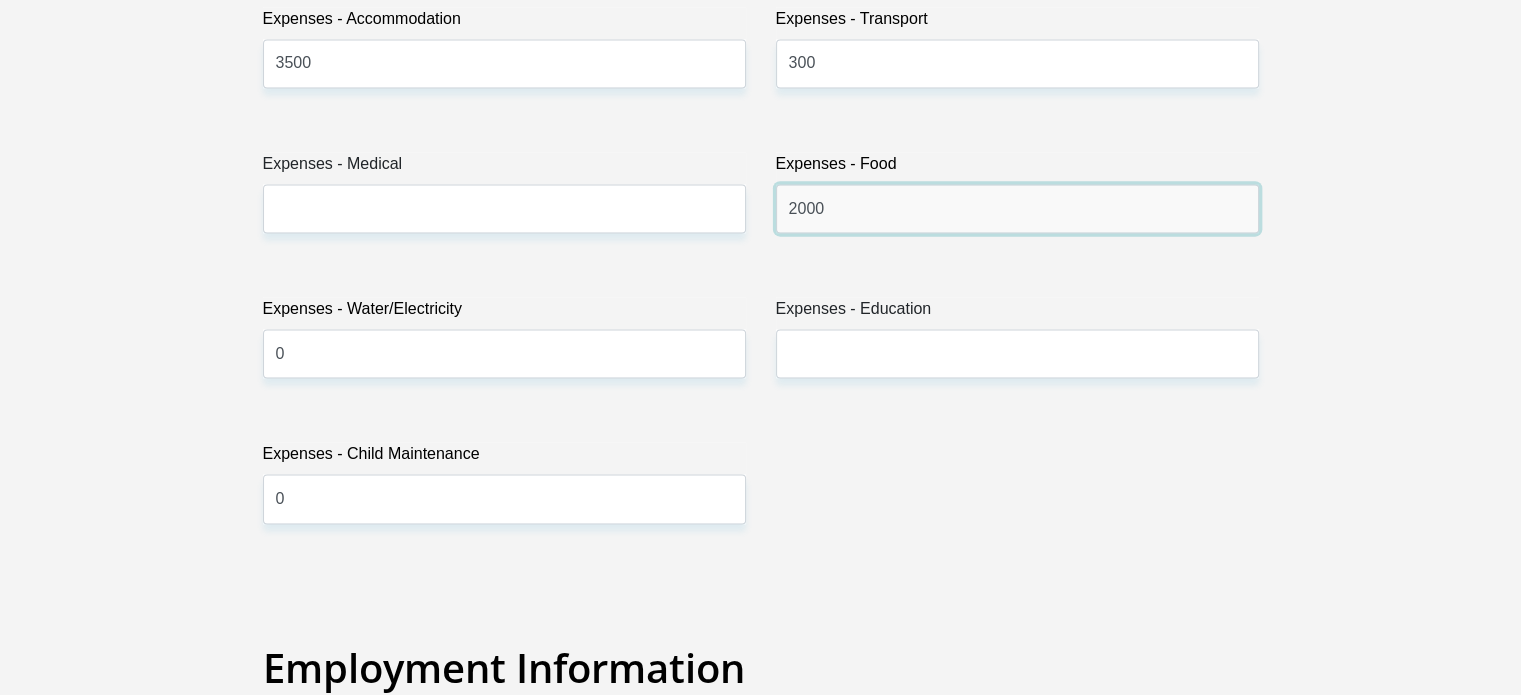 type on "2000" 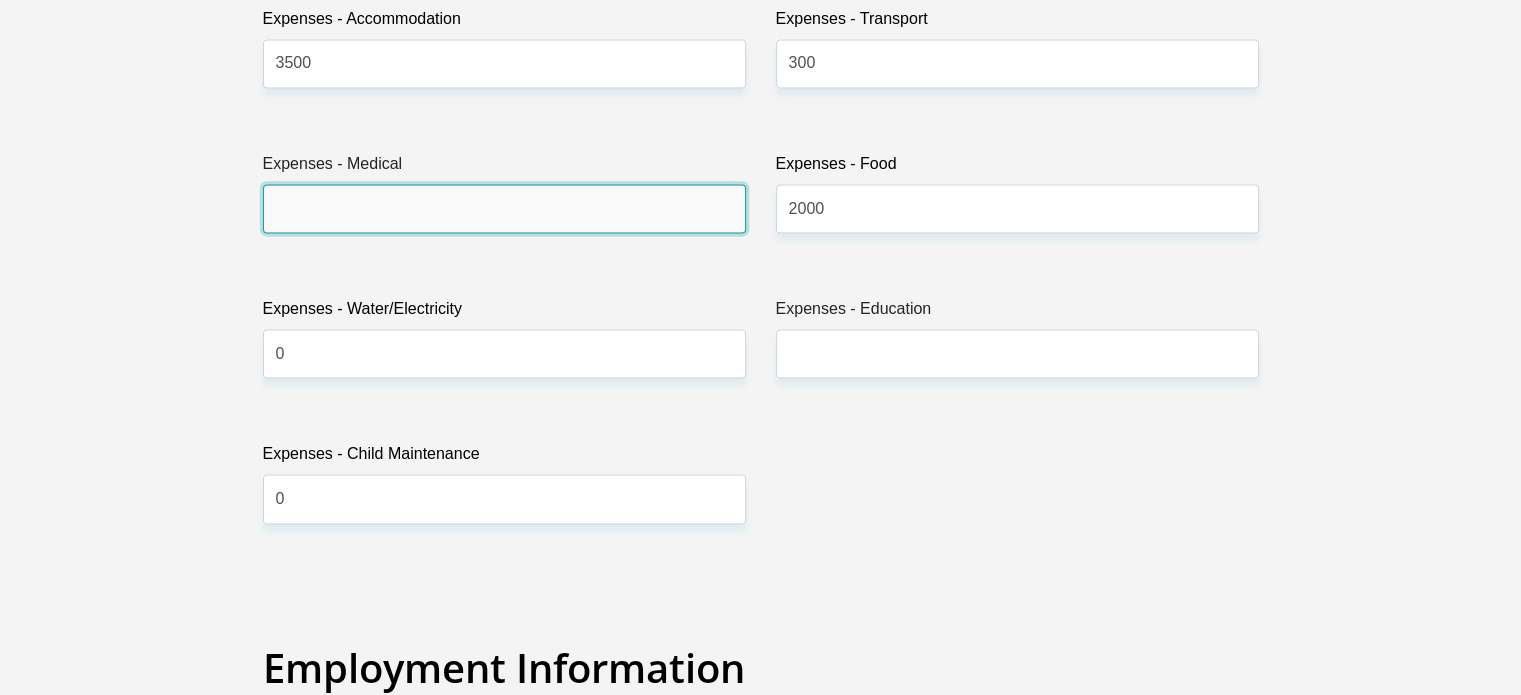 click on "Expenses - Medical" at bounding box center [504, 208] 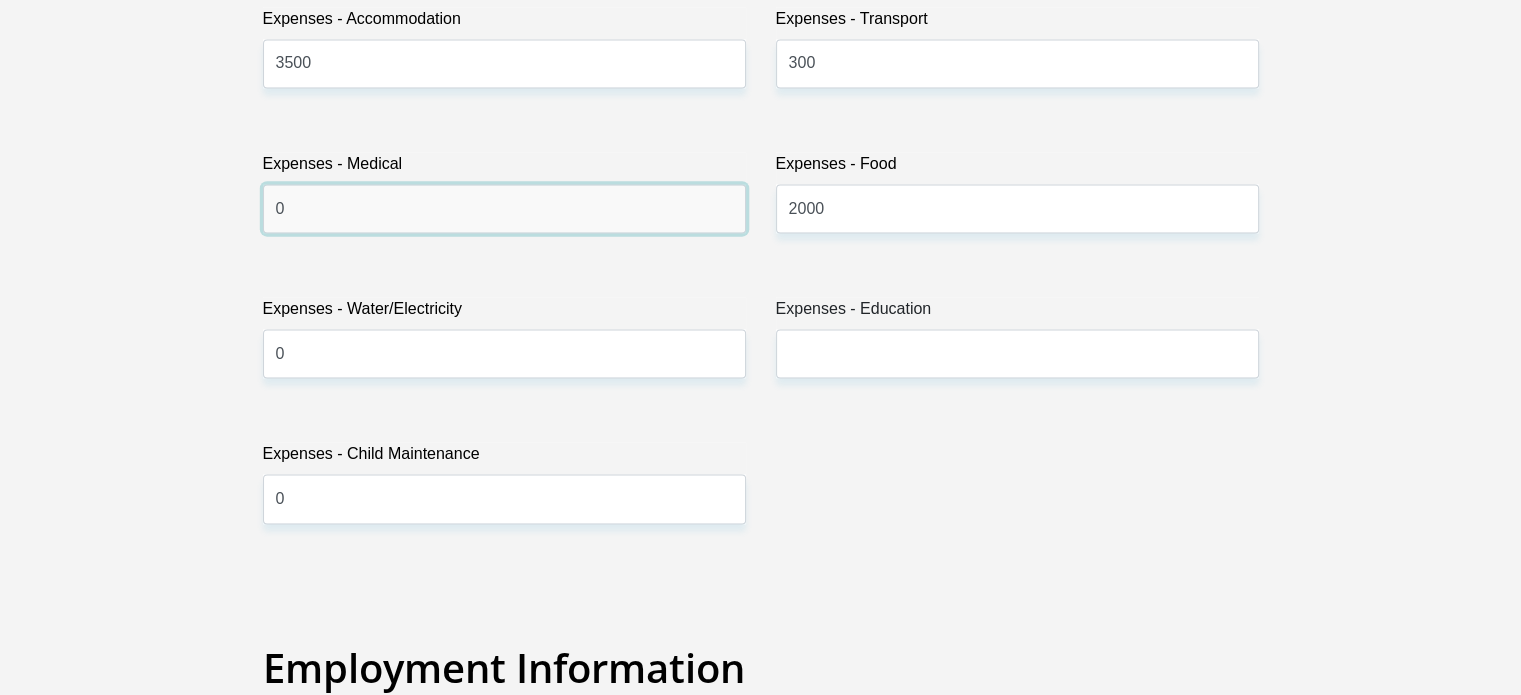 type on "0" 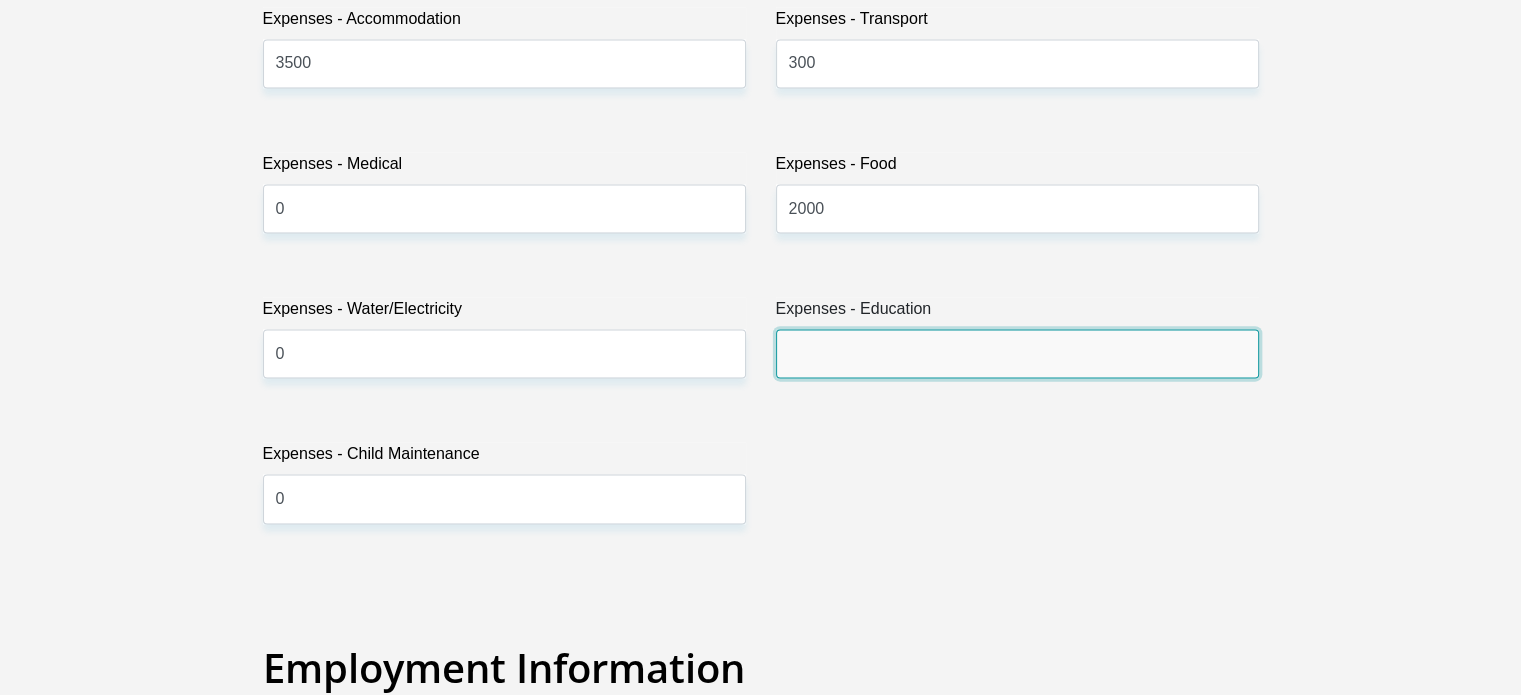 click on "Expenses - Education" at bounding box center [1017, 353] 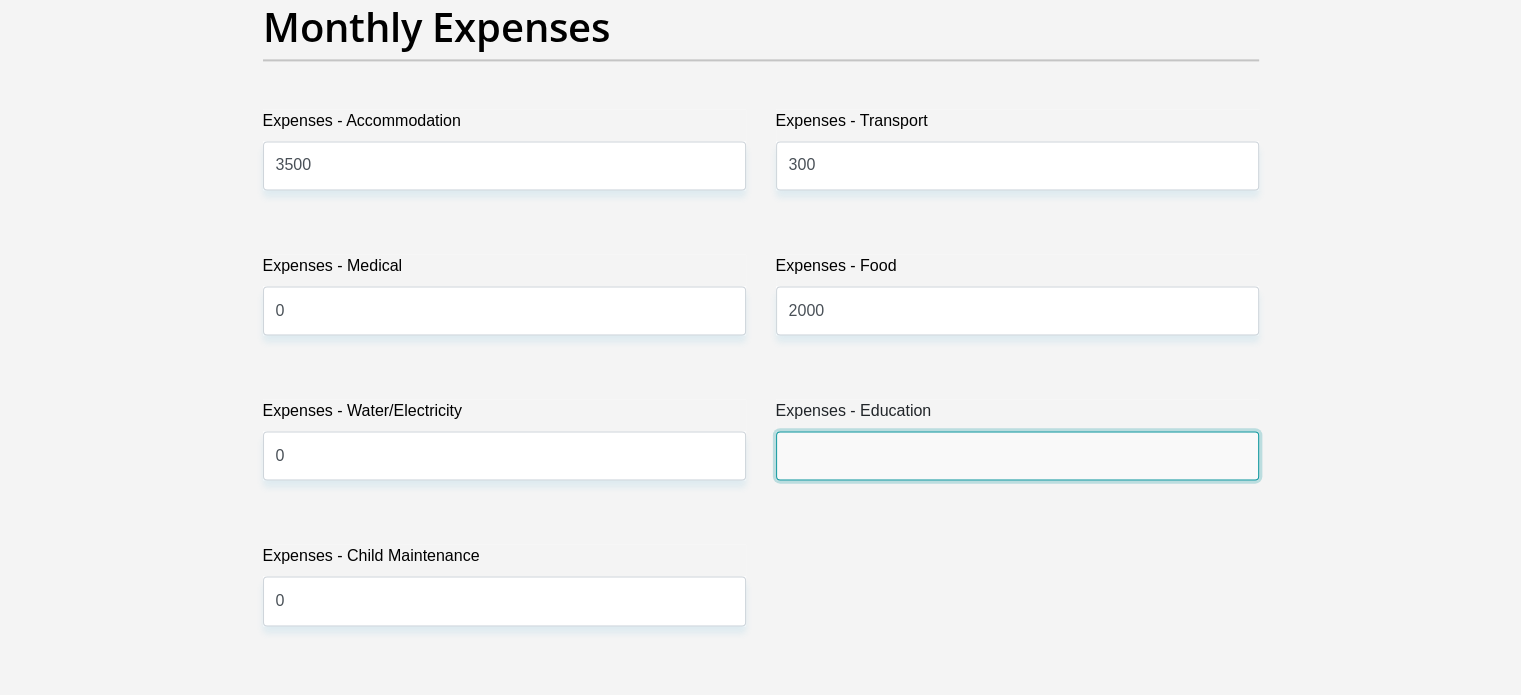 scroll, scrollTop: 3000, scrollLeft: 0, axis: vertical 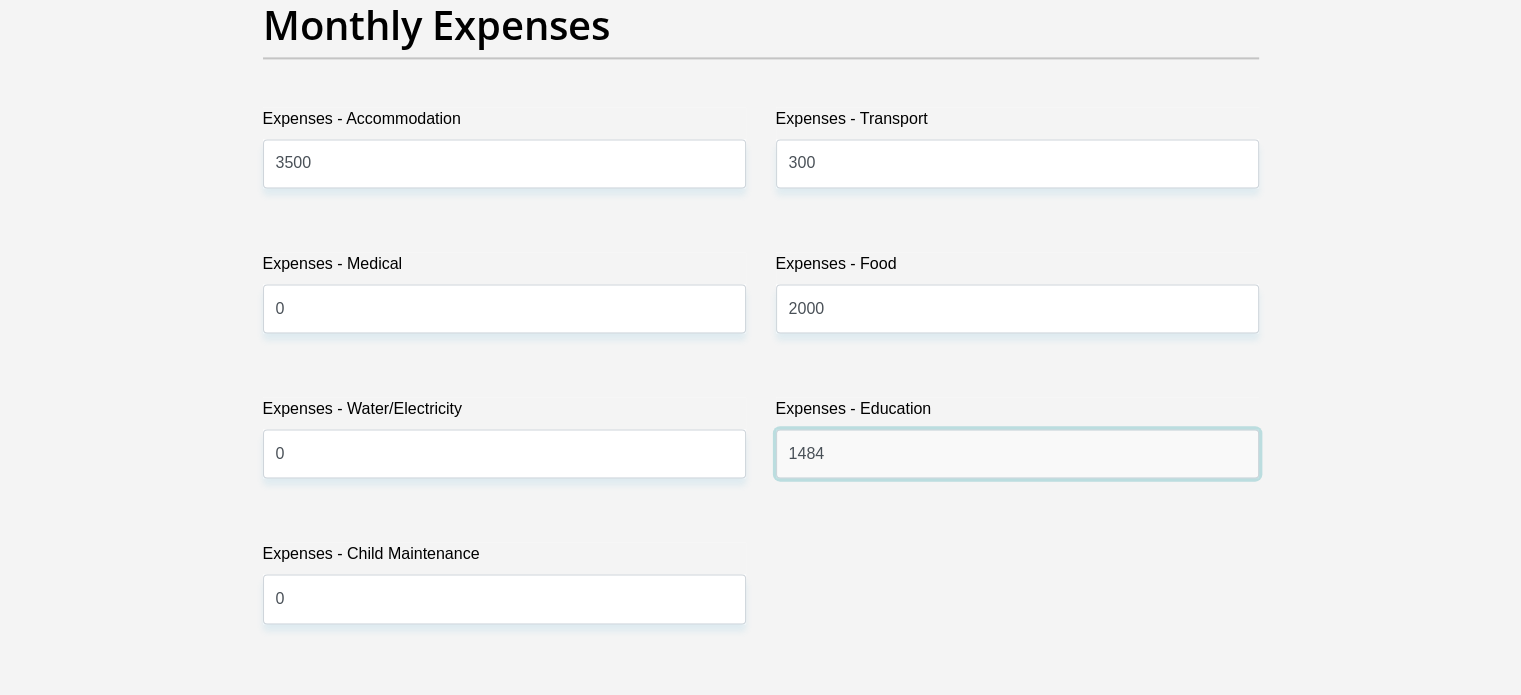 type on "1484" 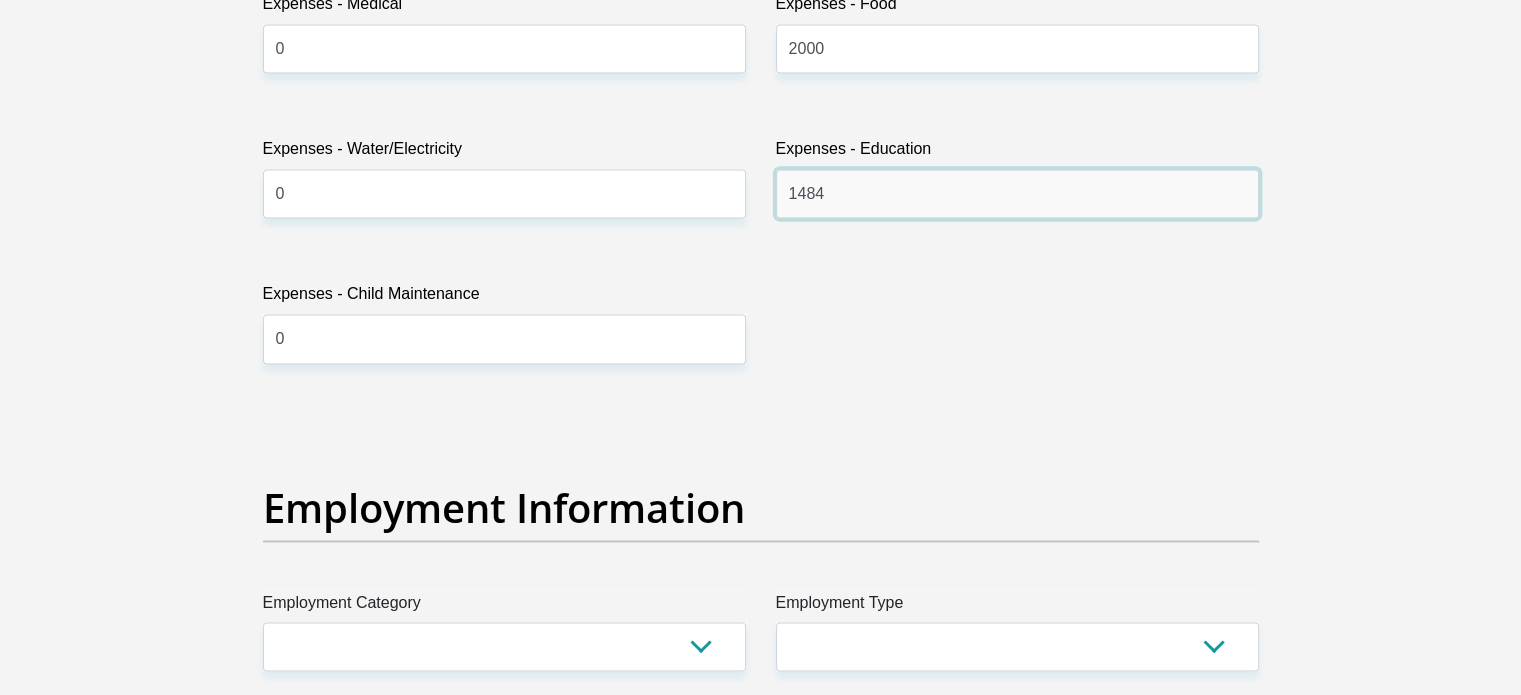 scroll, scrollTop: 3400, scrollLeft: 0, axis: vertical 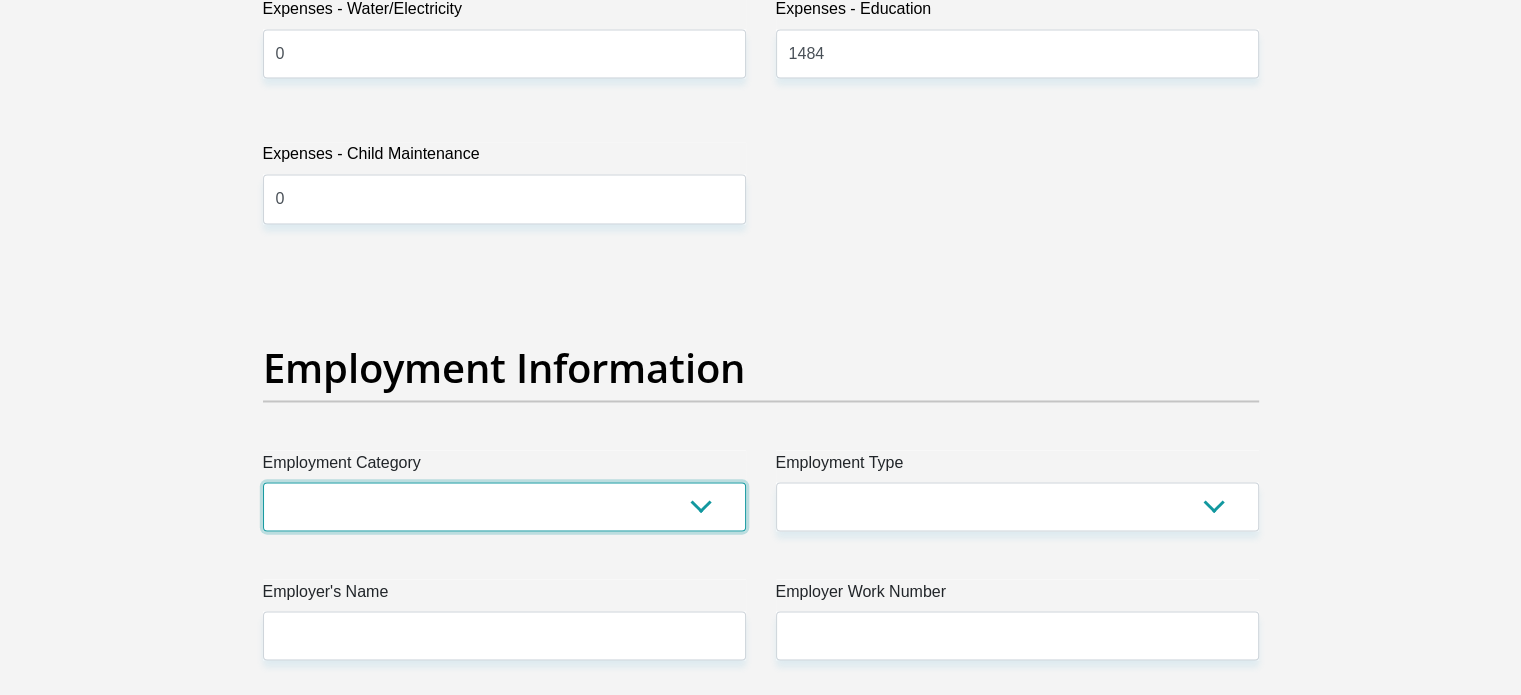 click on "AGRICULTURE
ALCOHOL & TOBACCO
CONSTRUCTION MATERIALS
METALLURGY
EQUIPMENT FOR RENEWABLE ENERGY
SPECIALIZED CONTRACTORS
CAR
GAMING (INCL. INTERNET
OTHER WHOLESALE
UNLICENSED PHARMACEUTICALS
CURRENCY EXCHANGE HOUSES
OTHER FINANCIAL INSTITUTIONS & INSURANCE
REAL ESTATE AGENTS
OIL & GAS
OTHER MATERIALS (E.G. IRON ORE)
PRECIOUS STONES & PRECIOUS METALS
POLITICAL ORGANIZATIONS
RELIGIOUS ORGANIZATIONS(NOT SECTS)
ACTI. HAVING BUSINESS DEAL WITH PUBLIC ADMINISTRATION
LAUNDROMATS" at bounding box center [504, 506] 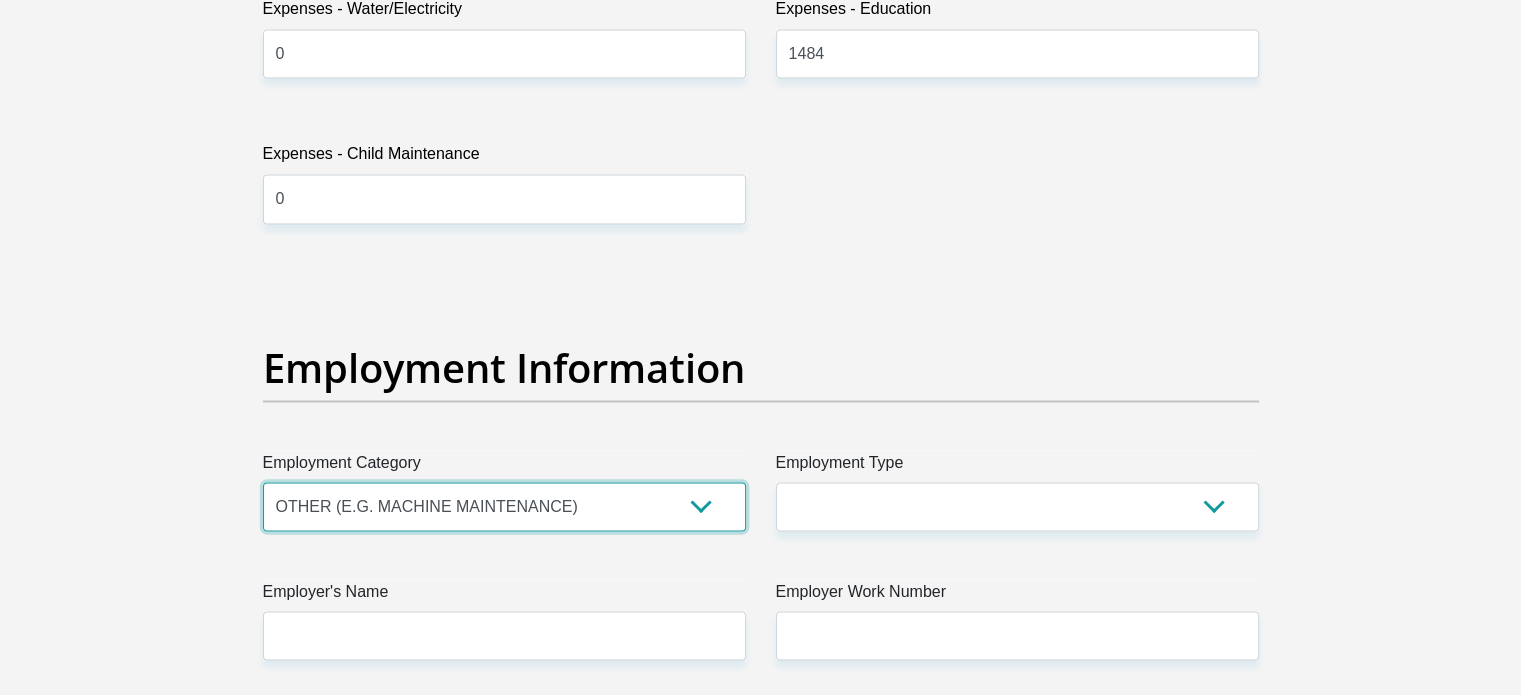 click on "AGRICULTURE
ALCOHOL & TOBACCO
CONSTRUCTION MATERIALS
METALLURGY
EQUIPMENT FOR RENEWABLE ENERGY
SPECIALIZED CONTRACTORS
CAR
GAMING (INCL. INTERNET
OTHER WHOLESALE
UNLICENSED PHARMACEUTICALS
CURRENCY EXCHANGE HOUSES
OTHER FINANCIAL INSTITUTIONS & INSURANCE
REAL ESTATE AGENTS
OIL & GAS
OTHER MATERIALS (E.G. IRON ORE)
PRECIOUS STONES & PRECIOUS METALS
POLITICAL ORGANIZATIONS
RELIGIOUS ORGANIZATIONS(NOT SECTS)
ACTI. HAVING BUSINESS DEAL WITH PUBLIC ADMINISTRATION
LAUNDROMATS" at bounding box center (504, 506) 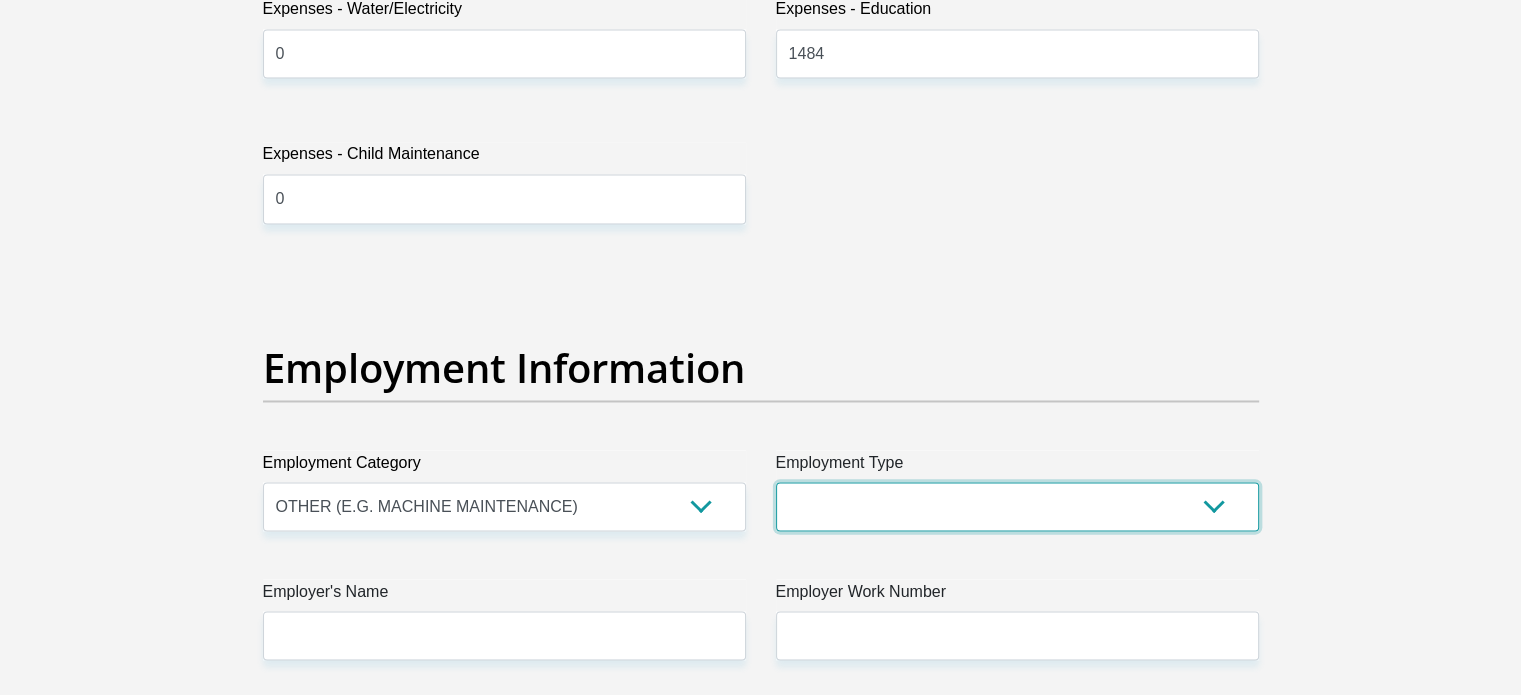 click on "College/Lecturer
Craft Seller
Creative
Driver
Executive
Farmer
Forces - Non Commissioned
Forces - Officer
Hawker
Housewife
Labourer
Licenced Professional
Manager
Miner
Non Licenced Professional
Office Staff/Clerk
Outside Worker
Pensioner
Permanent Teacher
Production/Manufacturing
Sales
Self-Employed
Semi-Professional Worker
Service Industry  Social Worker  Student" at bounding box center (1017, 506) 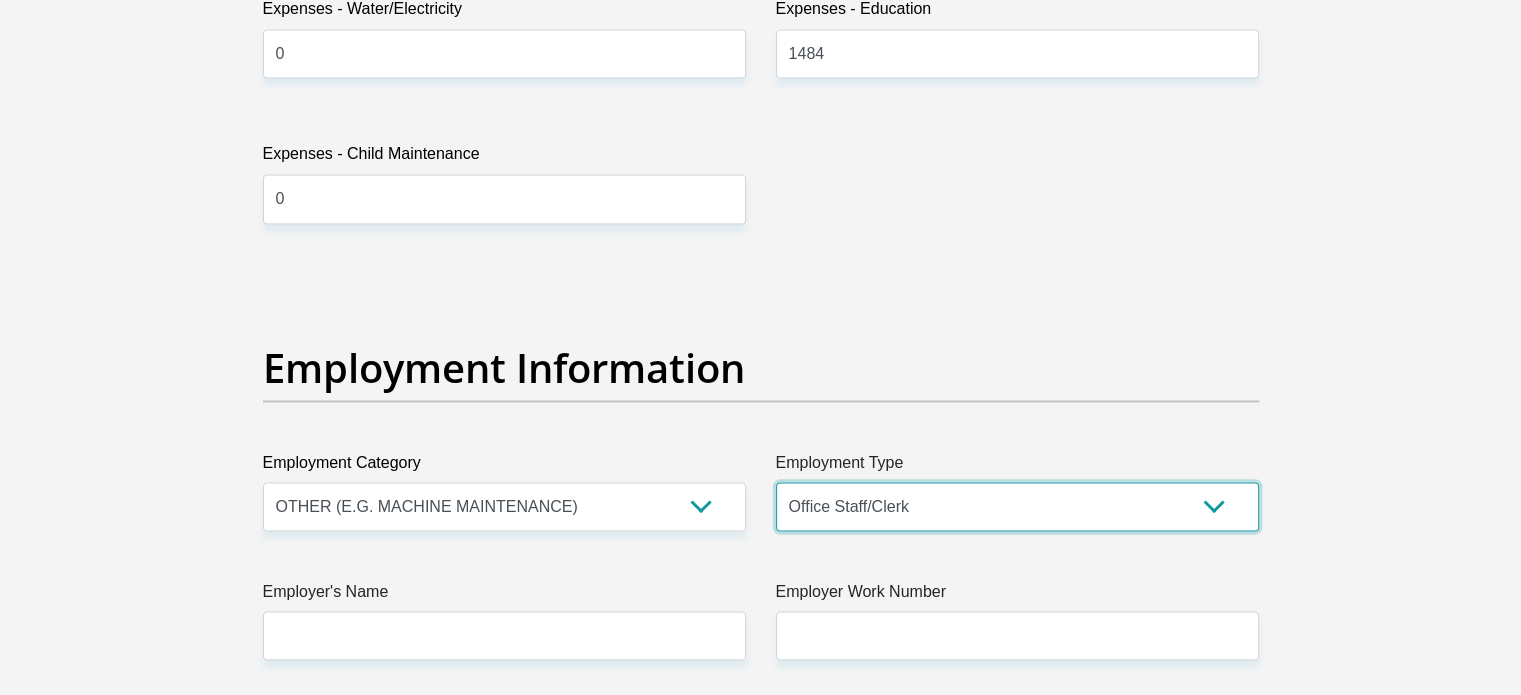 click on "College/Lecturer
Craft Seller
Creative
Driver
Executive
Farmer
Forces - Non Commissioned
Forces - Officer
Hawker
Housewife
Labourer
Licenced Professional
Manager
Miner
Non Licenced Professional
Office Staff/Clerk
Outside Worker
Pensioner
Permanent Teacher
Production/Manufacturing
Sales
Self-Employed
Semi-Professional Worker
Service Industry  Social Worker  Student" at bounding box center [1017, 506] 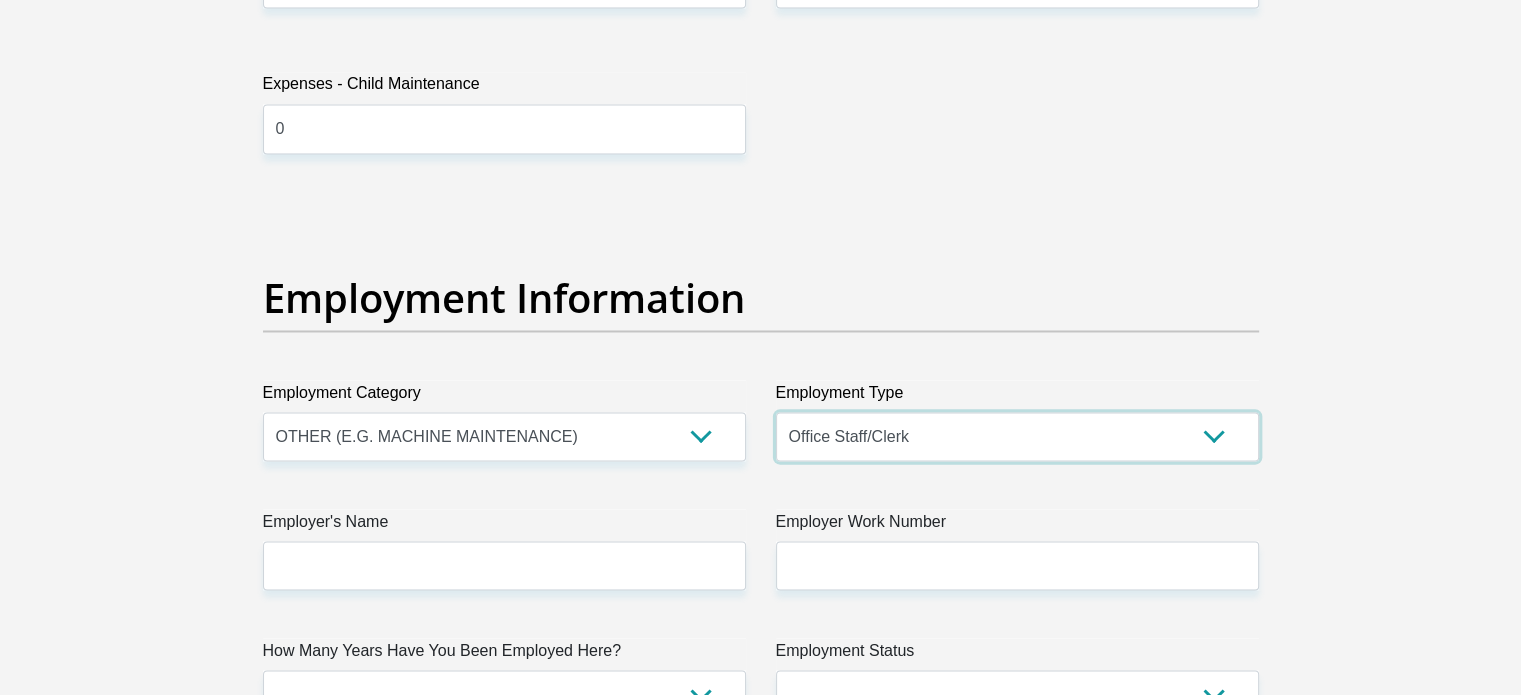 scroll, scrollTop: 3600, scrollLeft: 0, axis: vertical 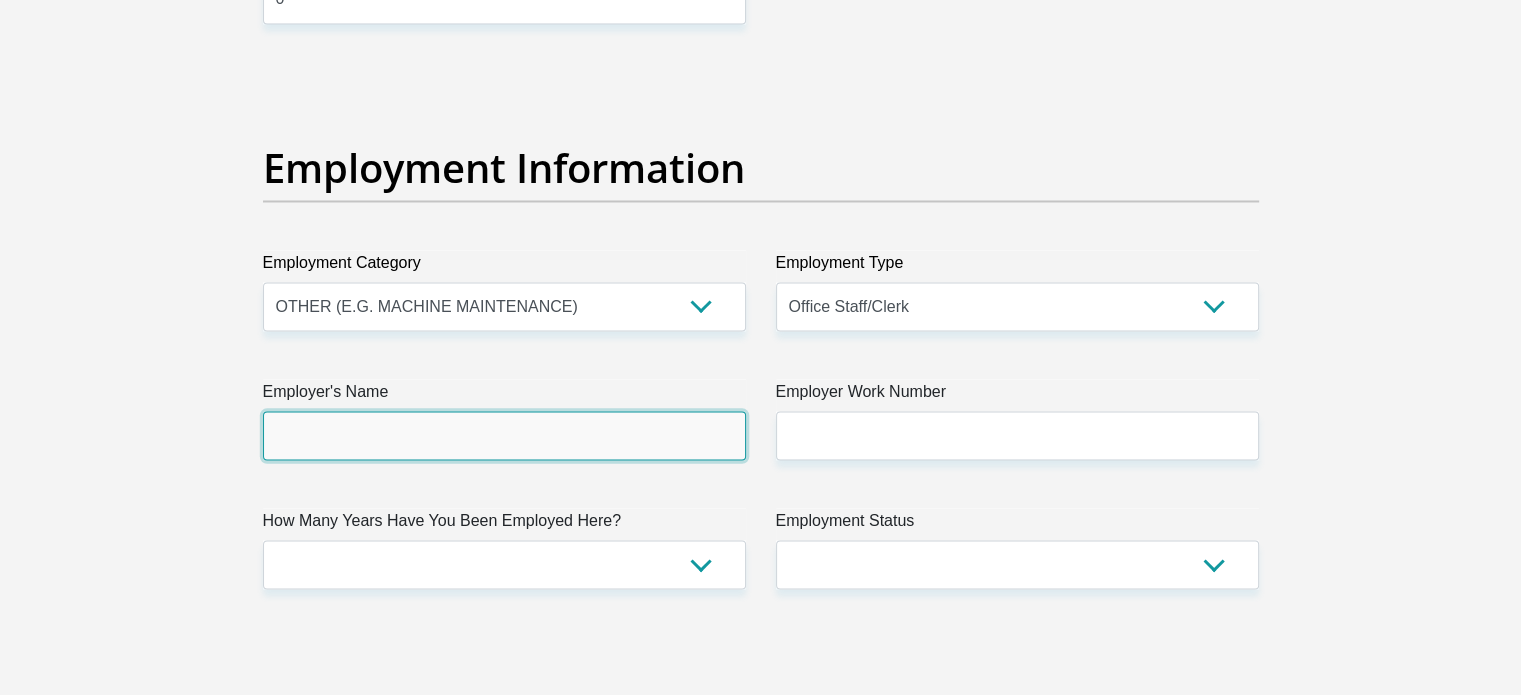 click on "Employer's Name" at bounding box center [504, 435] 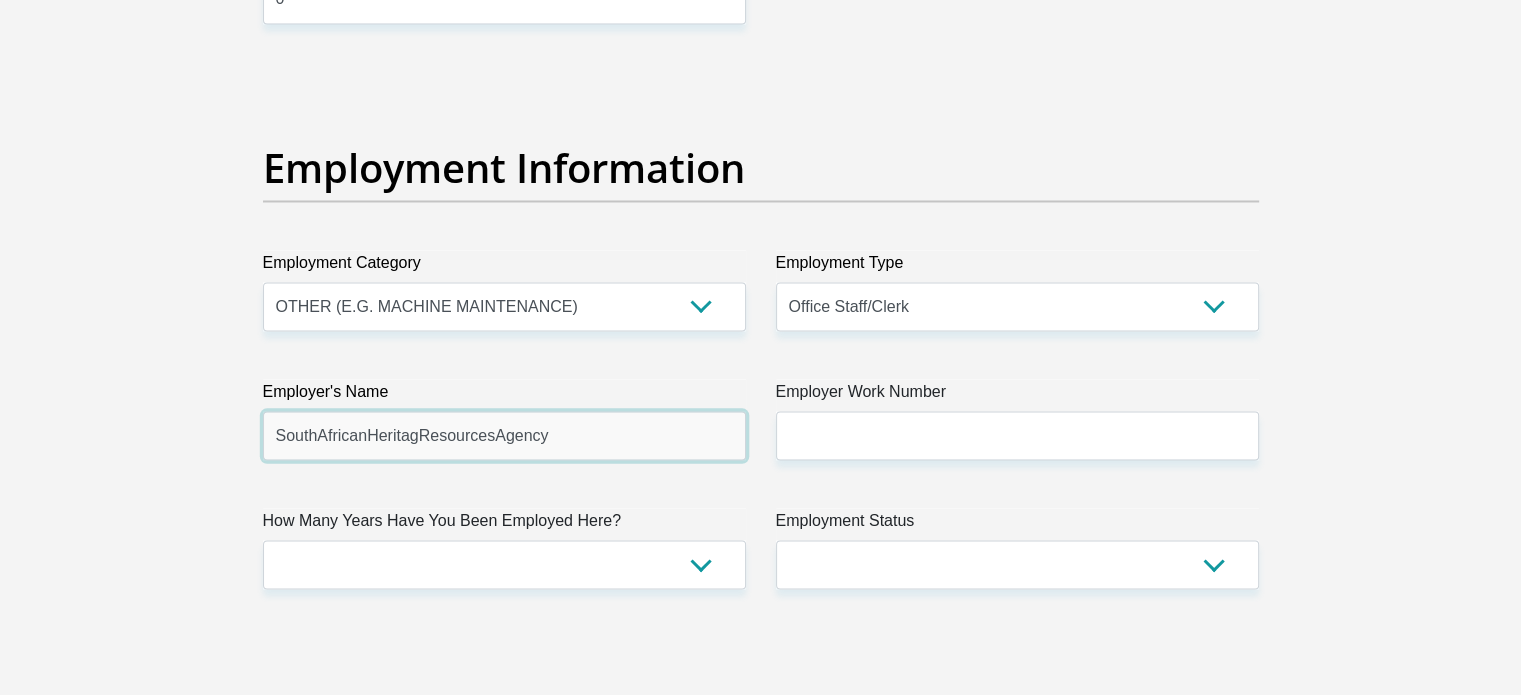 type on "SouthAfricanHeritagResourcesAgency" 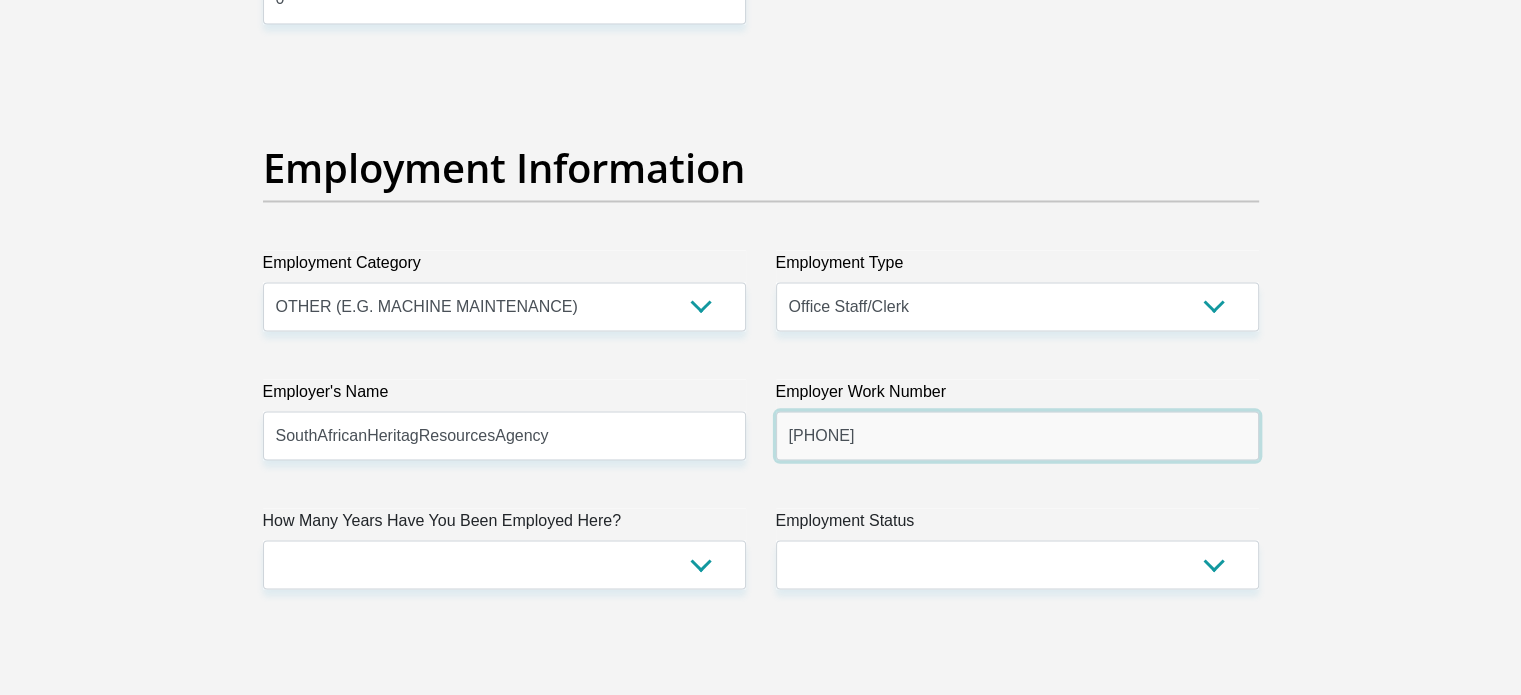 drag, startPoint x: 940, startPoint y: 443, endPoint x: 724, endPoint y: 442, distance: 216.00232 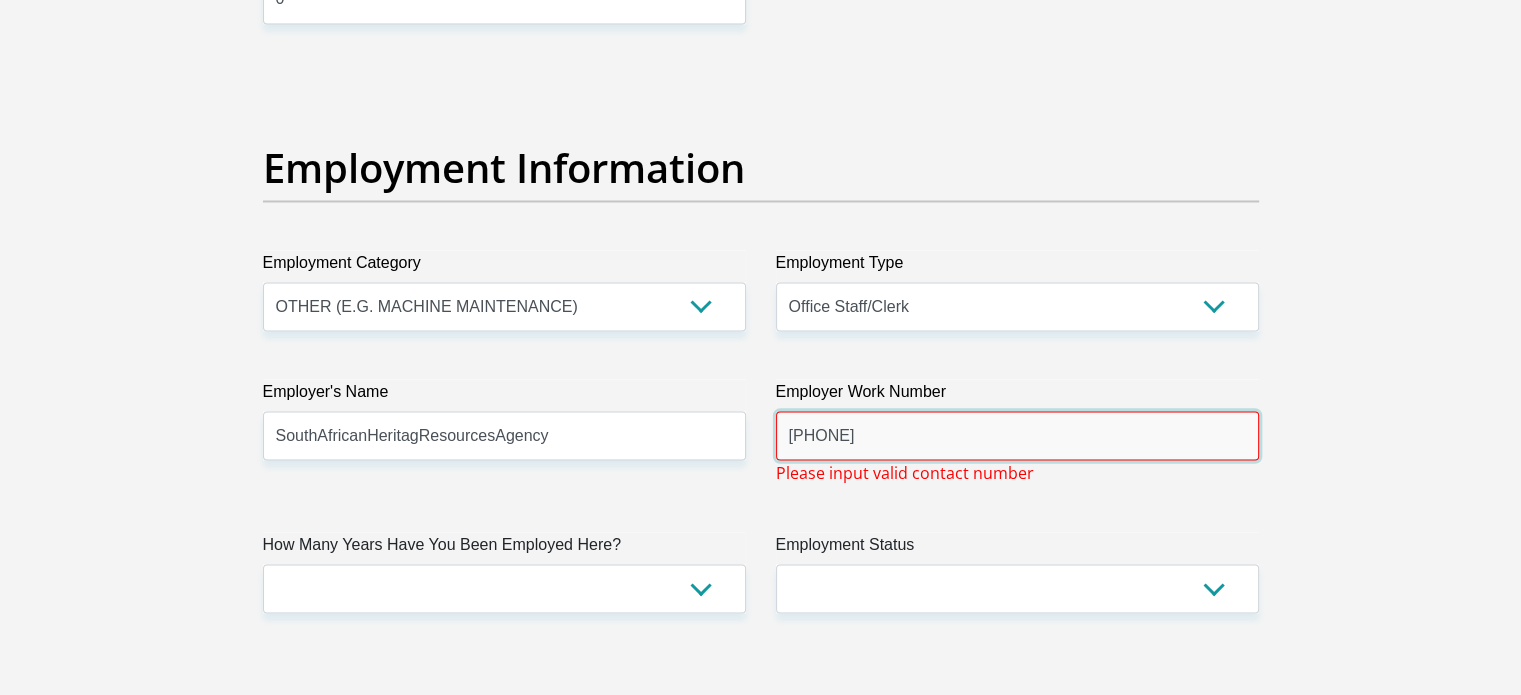 click on "021 462 4502" at bounding box center (1017, 435) 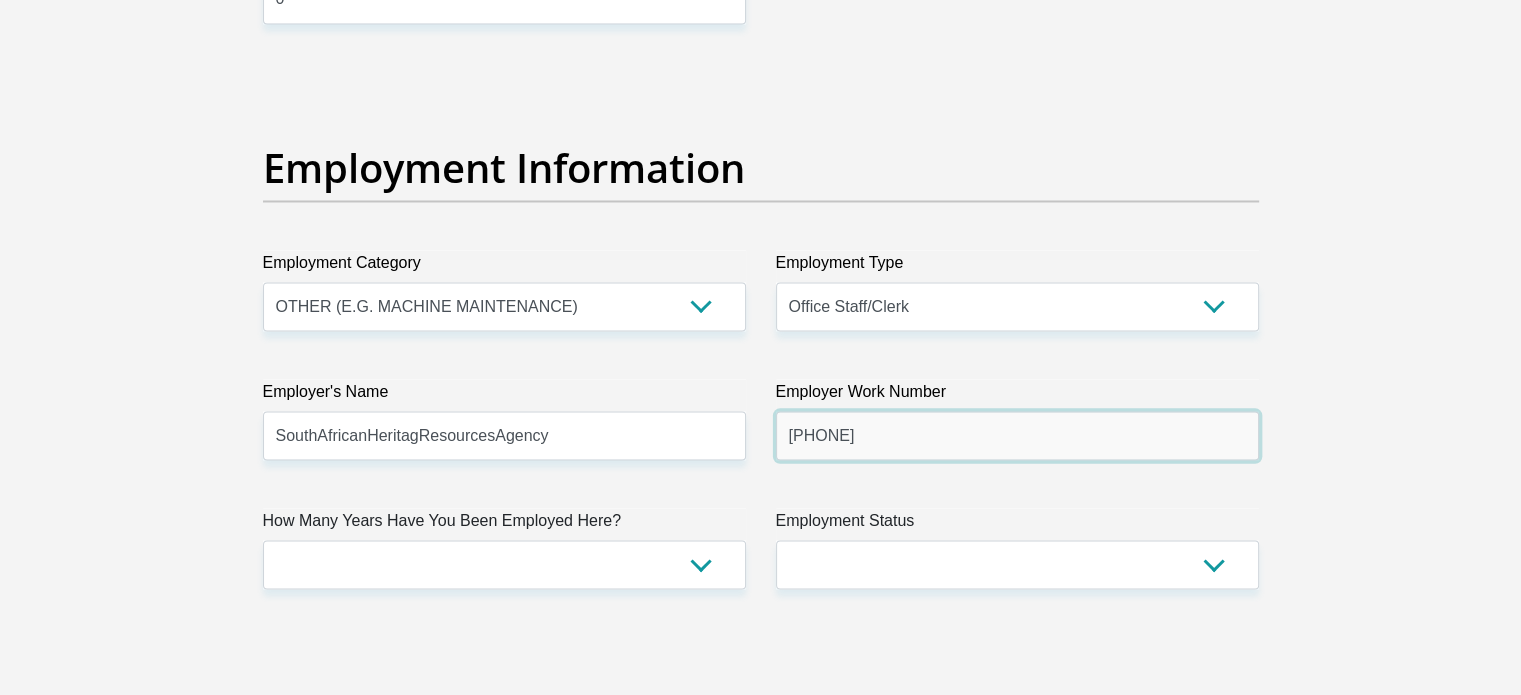 type on "0214624502" 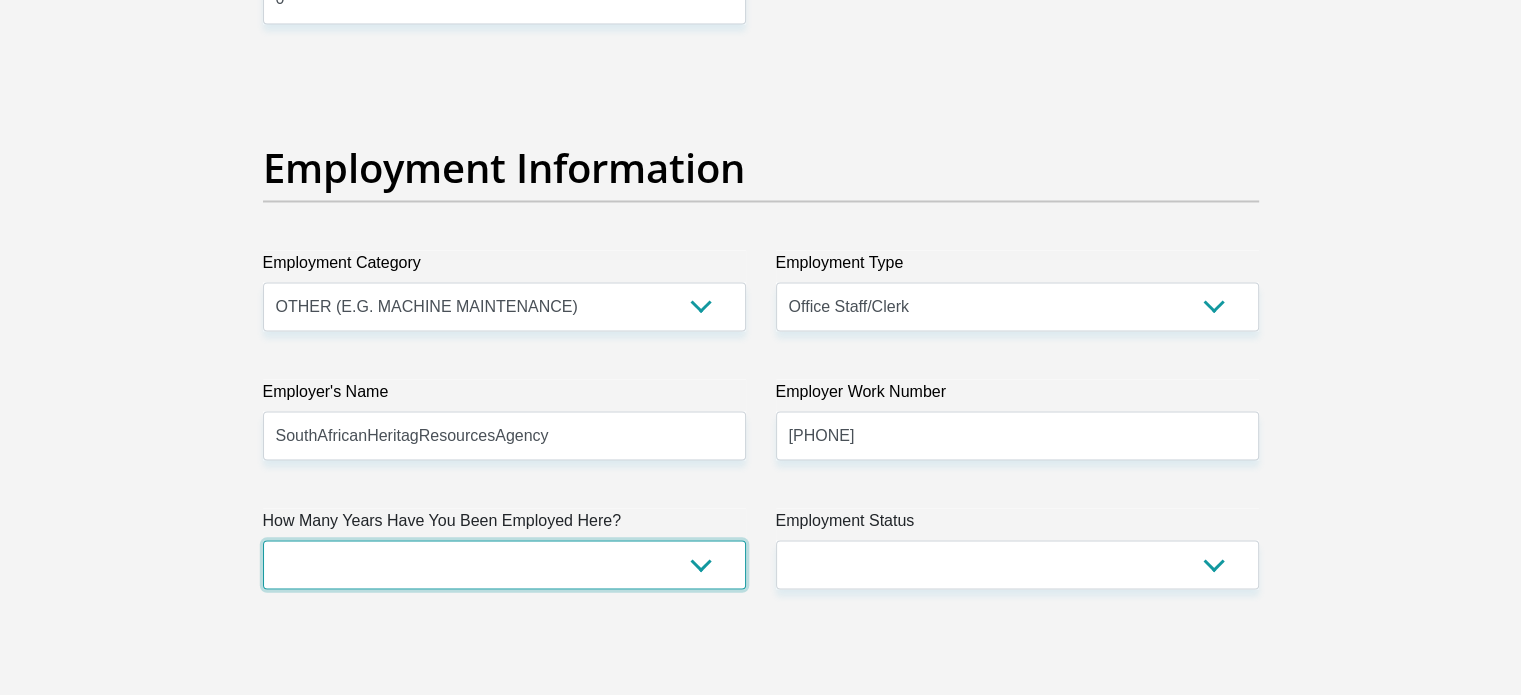click on "less than 1 year
1-3 years
3-5 years
5+ years" at bounding box center [504, 564] 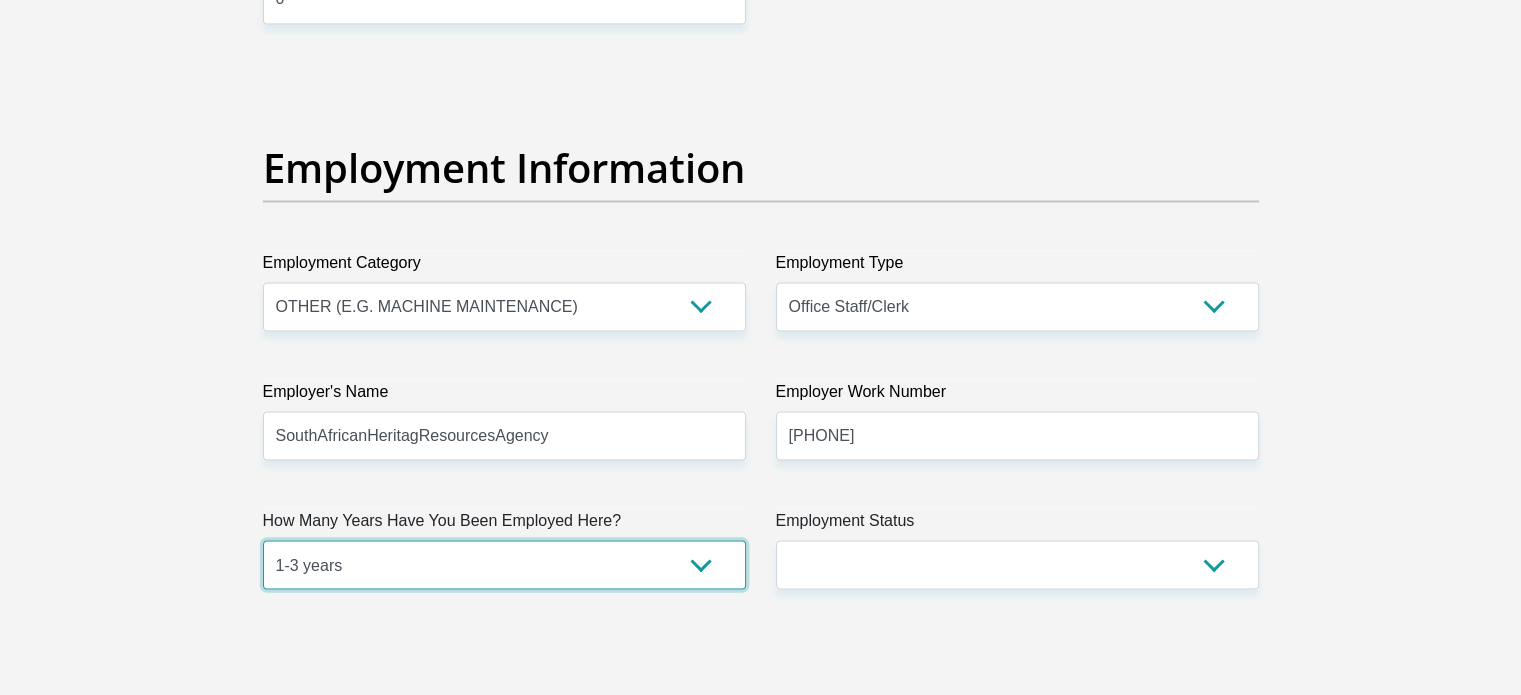 click on "less than 1 year
1-3 years
3-5 years
5+ years" at bounding box center (504, 564) 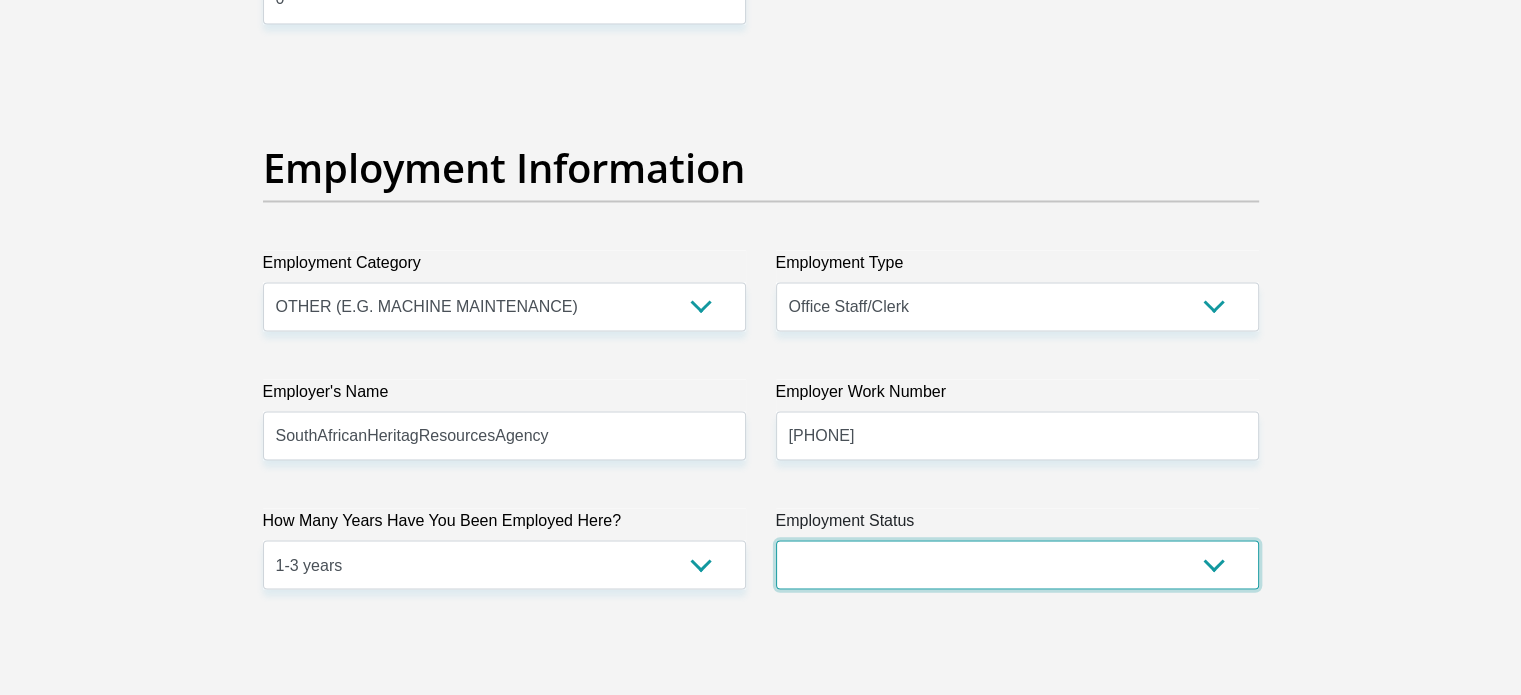 click on "Permanent/Full-time
Part-time/Casual
Contract Worker
Self-Employed
Housewife
Retired
Student
Medically Boarded
Disability
Unemployed" at bounding box center [1017, 564] 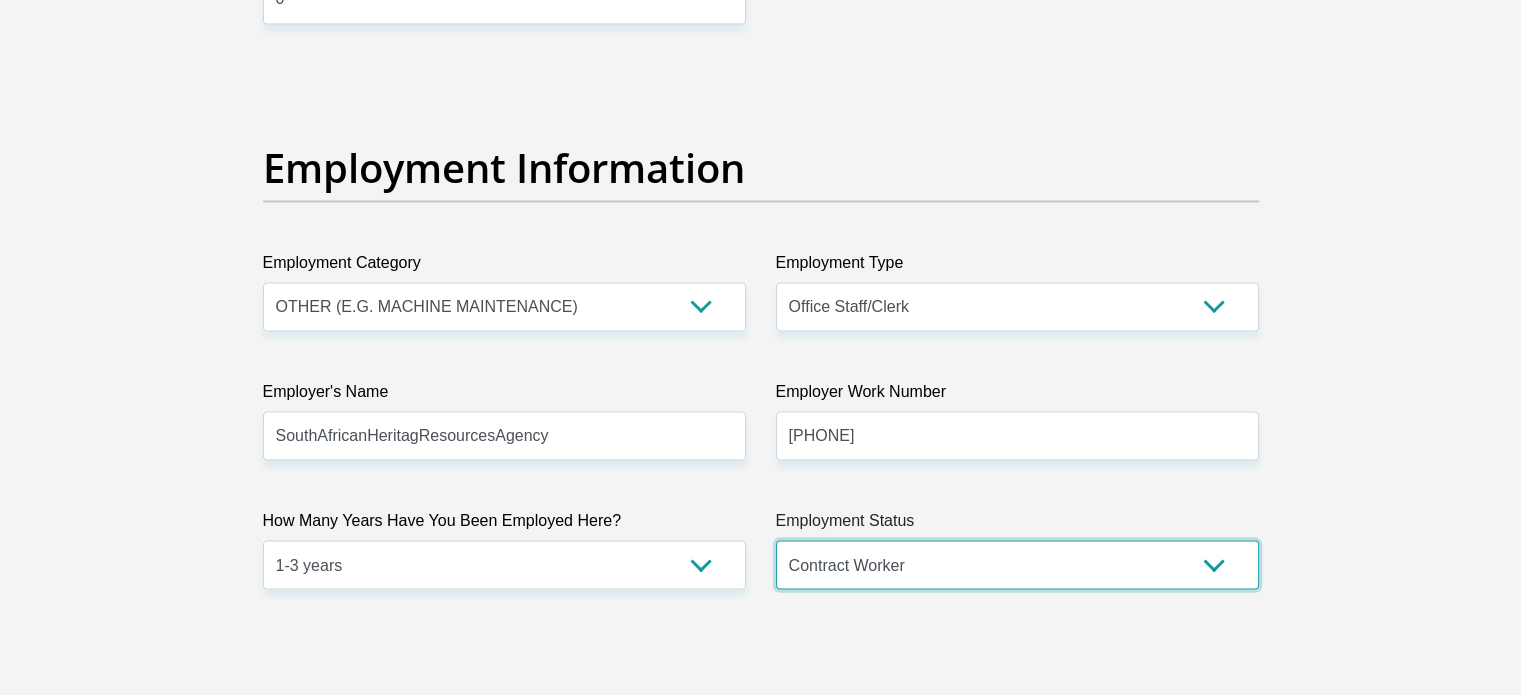 click on "Permanent/Full-time
Part-time/Casual
Contract Worker
Self-Employed
Housewife
Retired
Student
Medically Boarded
Disability
Unemployed" at bounding box center [1017, 564] 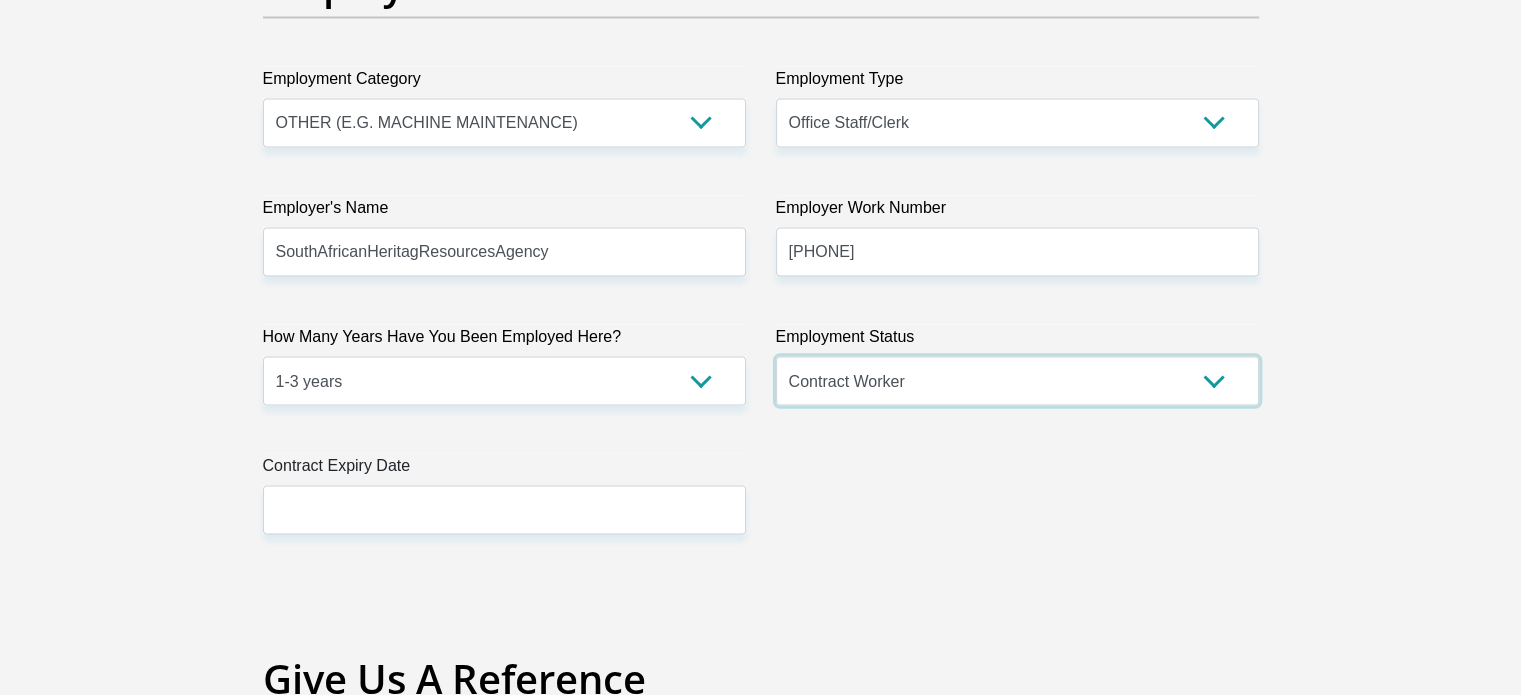 scroll, scrollTop: 3900, scrollLeft: 0, axis: vertical 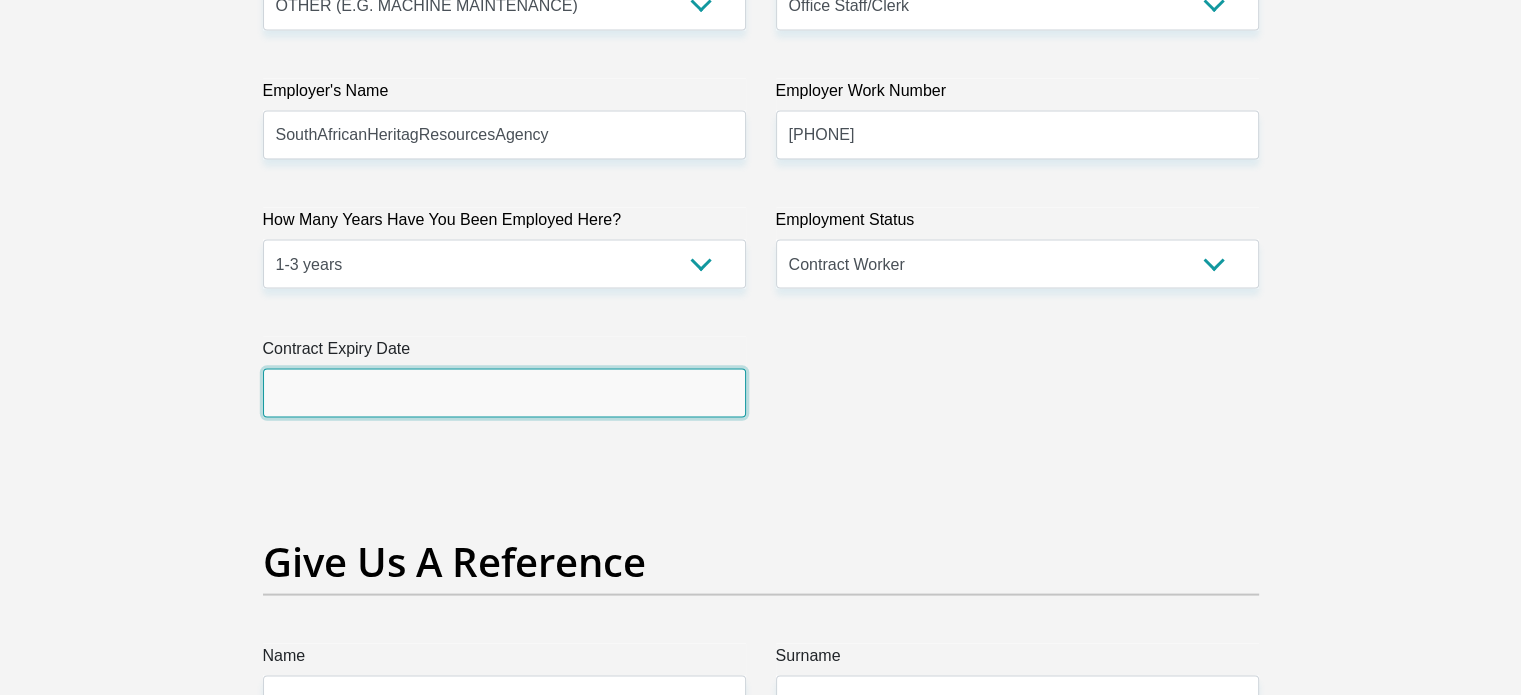 click at bounding box center (504, 393) 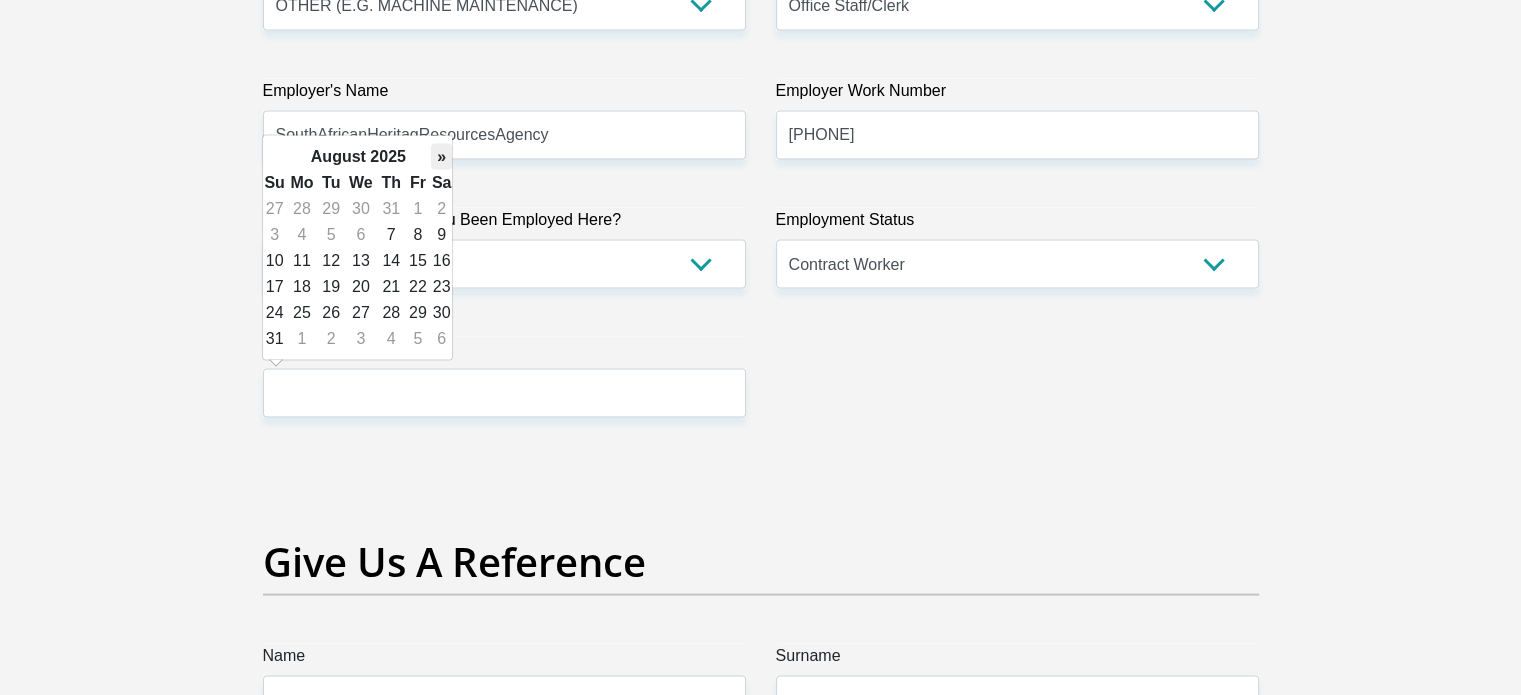 click on "»" at bounding box center [442, 157] 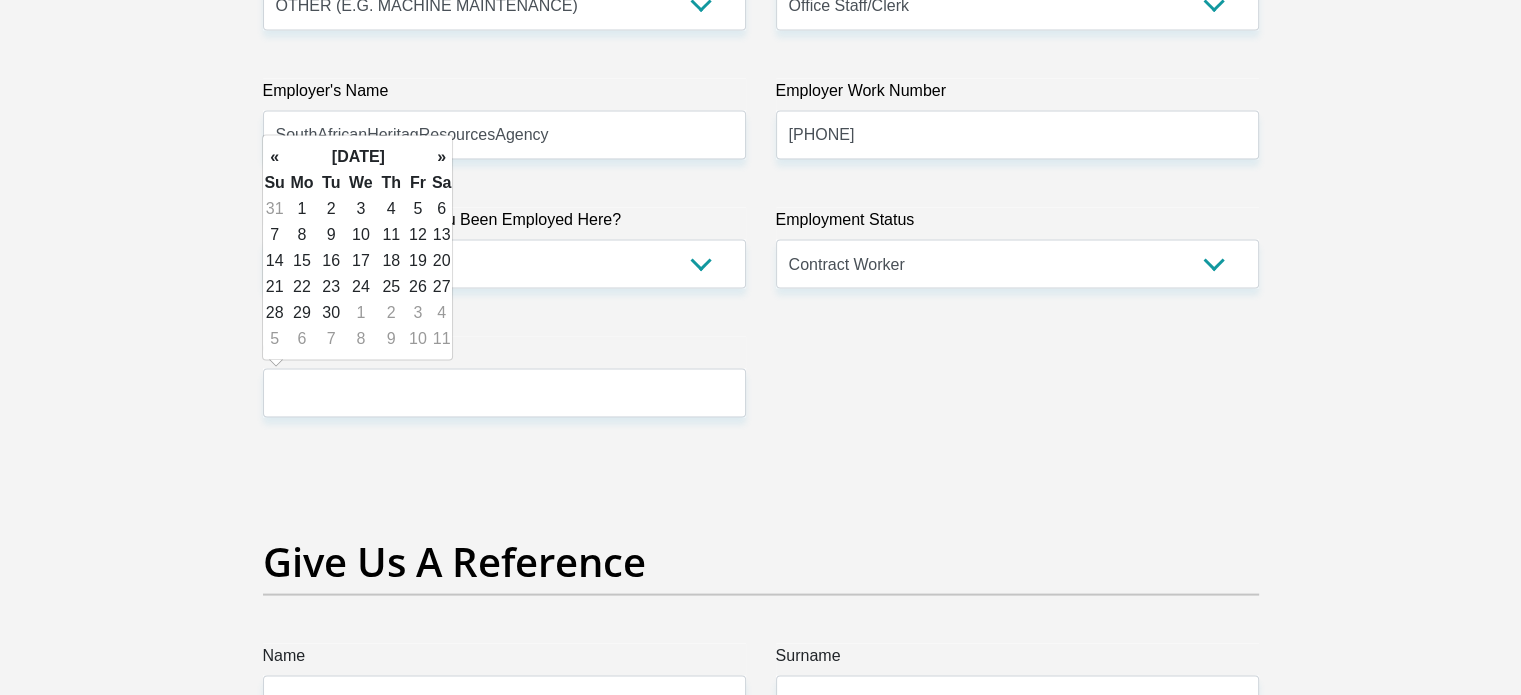 click on "»" at bounding box center (442, 157) 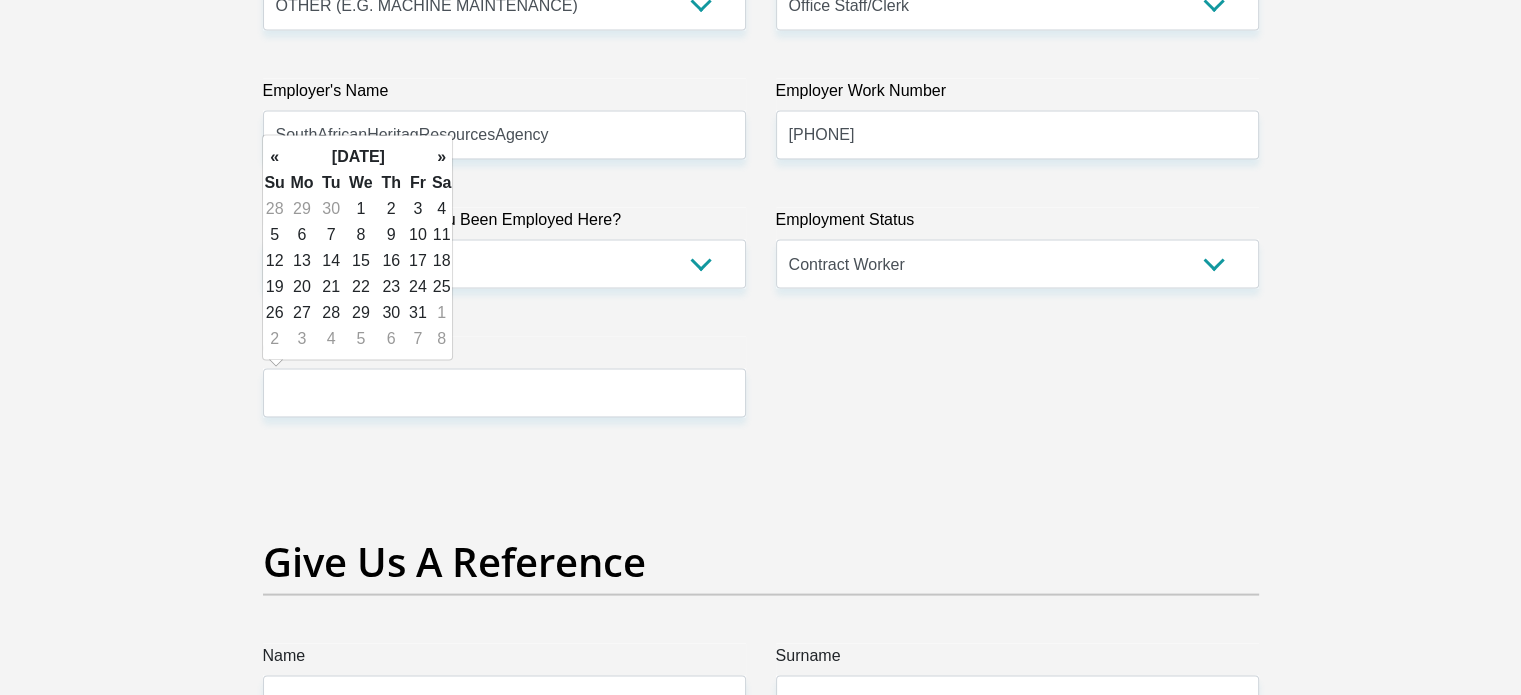 click on "»" at bounding box center (442, 157) 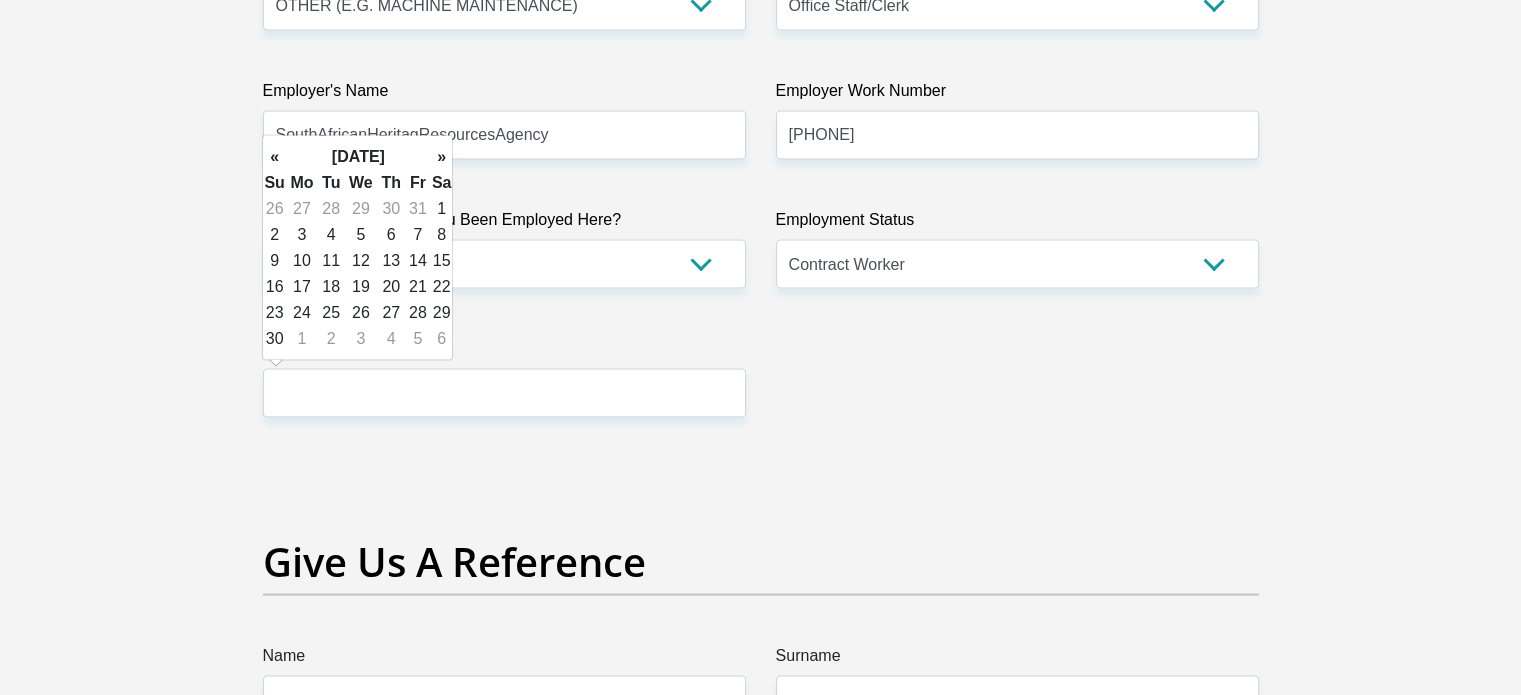 click on "»" at bounding box center [442, 157] 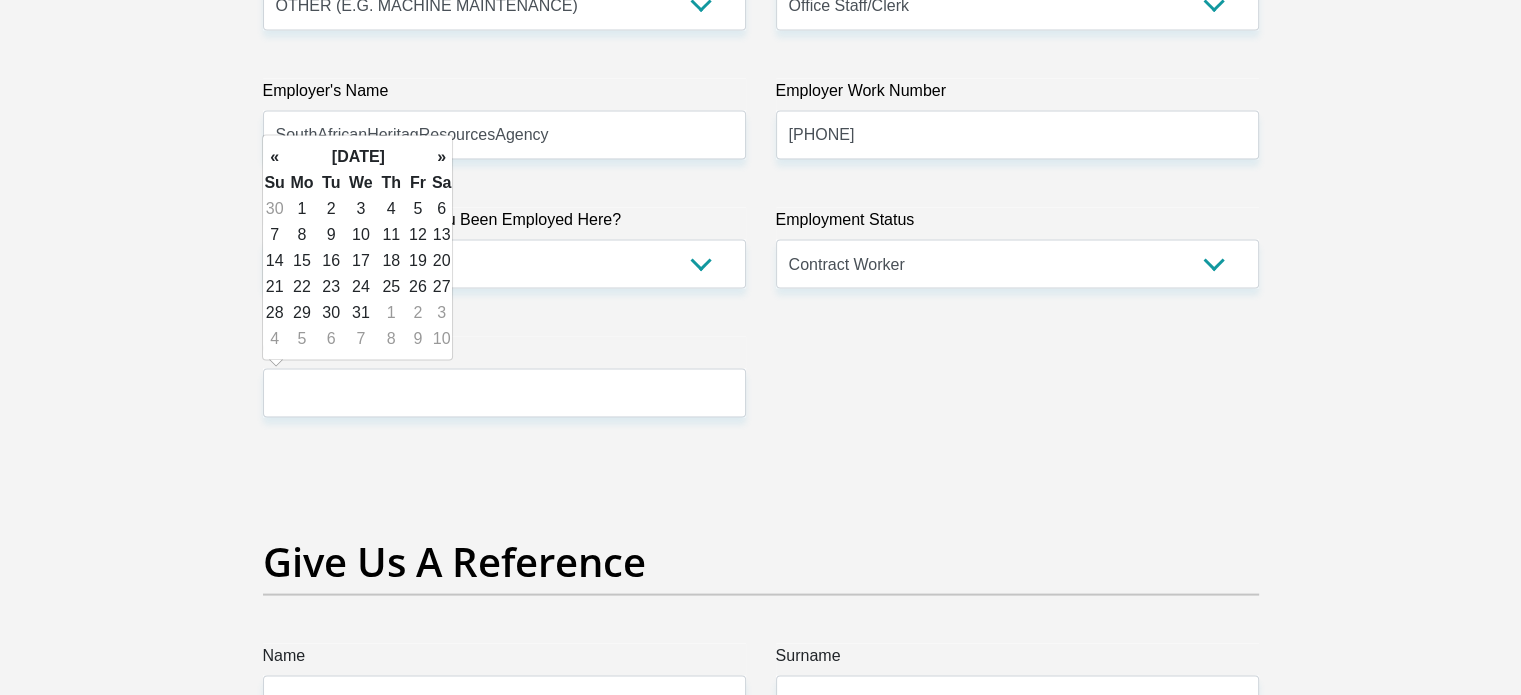 click on "»" at bounding box center (442, 157) 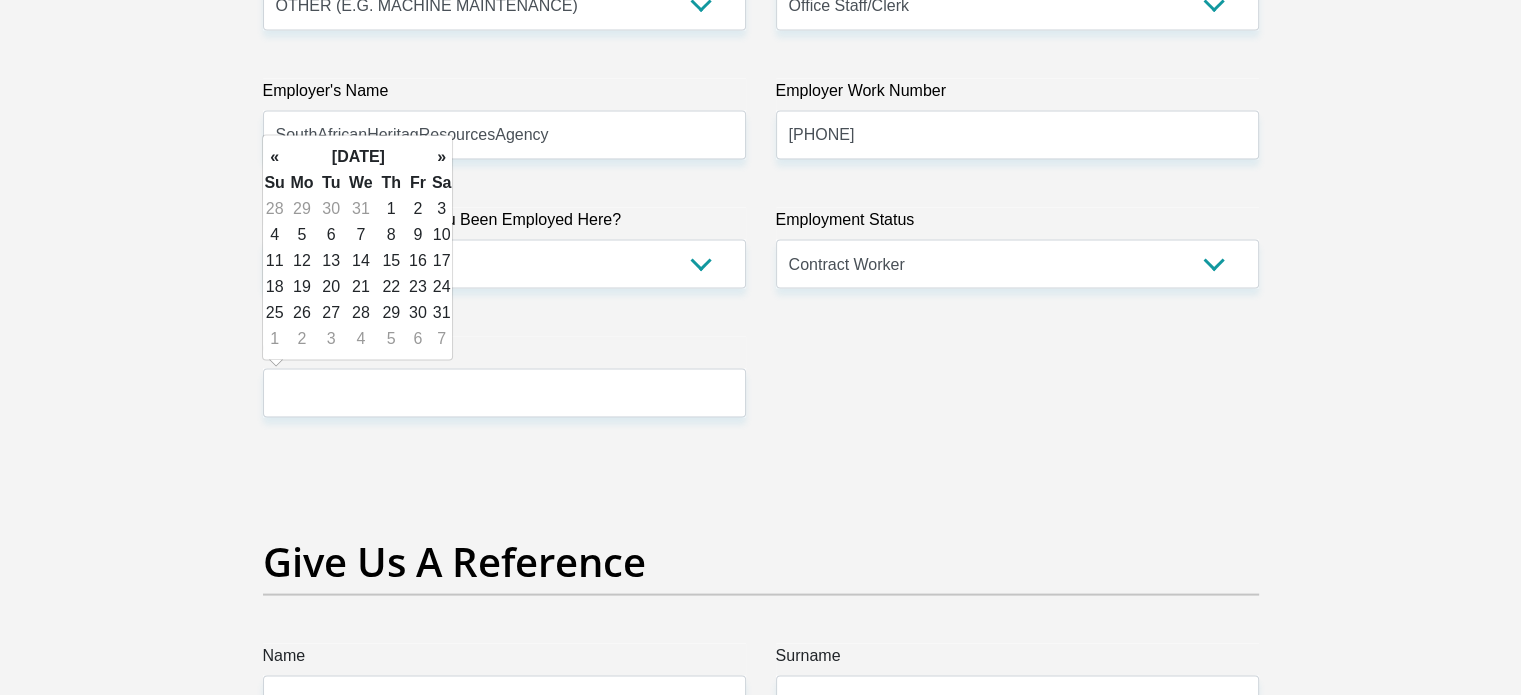 click on "»" at bounding box center [442, 157] 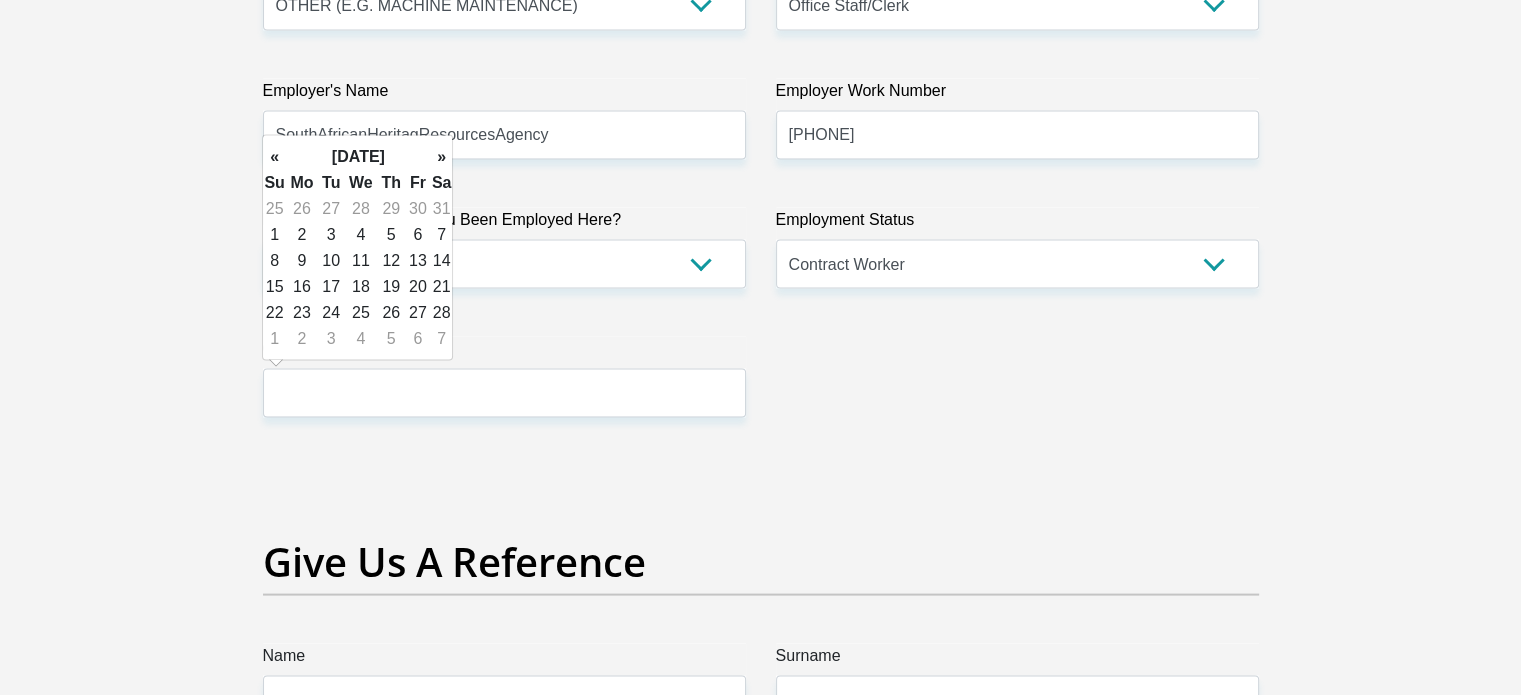 click on "»" at bounding box center [442, 157] 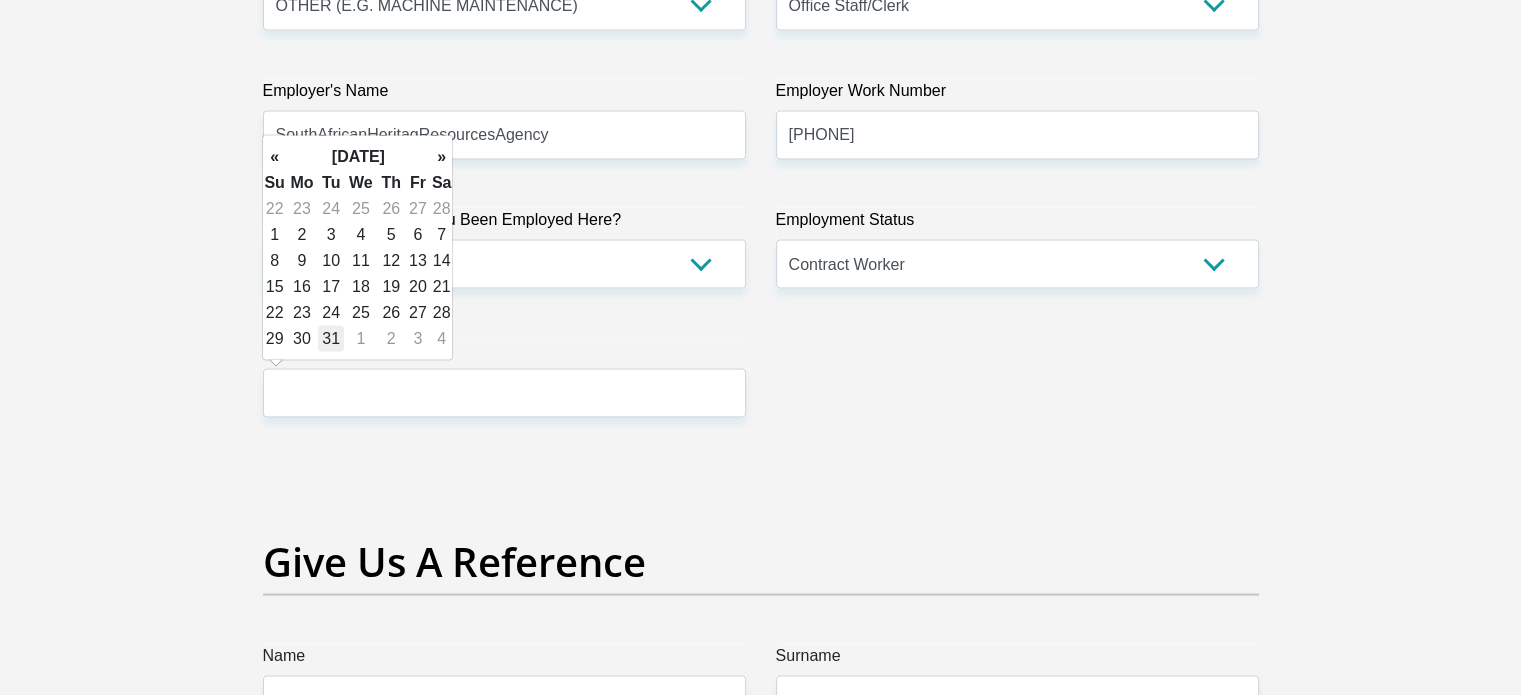 click on "31" at bounding box center (331, 339) 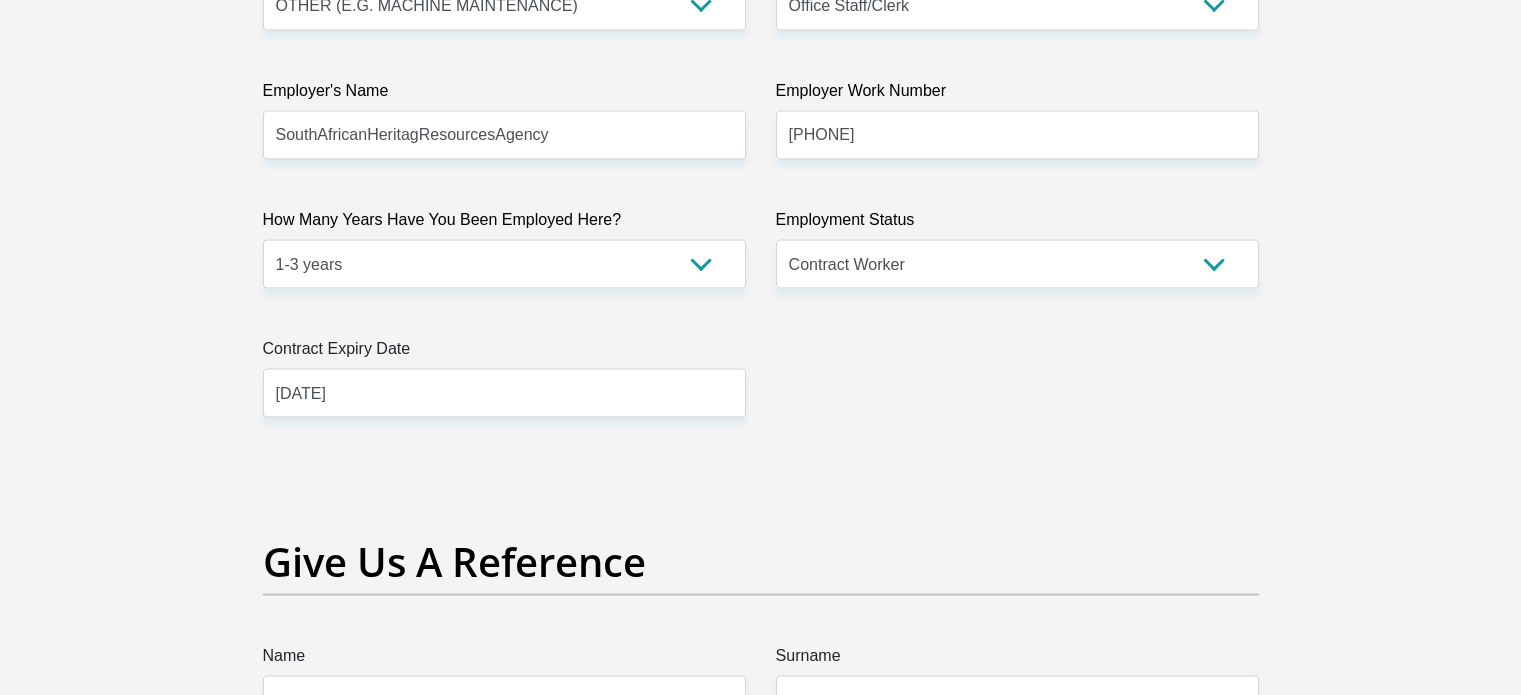click on "Title
Mr
Ms
Mrs
Dr
Other
First Name
Andiswa
Surname
Mchunu
ID Number
9309285767089
Please input valid ID number
Race
Black
Coloured
Indian
White
Other
Contact Number
0724544783
Please input valid contact number
Nationality
South Africa
Afghanistan
Aland Islands  Albania  Algeria" at bounding box center [761, -221] 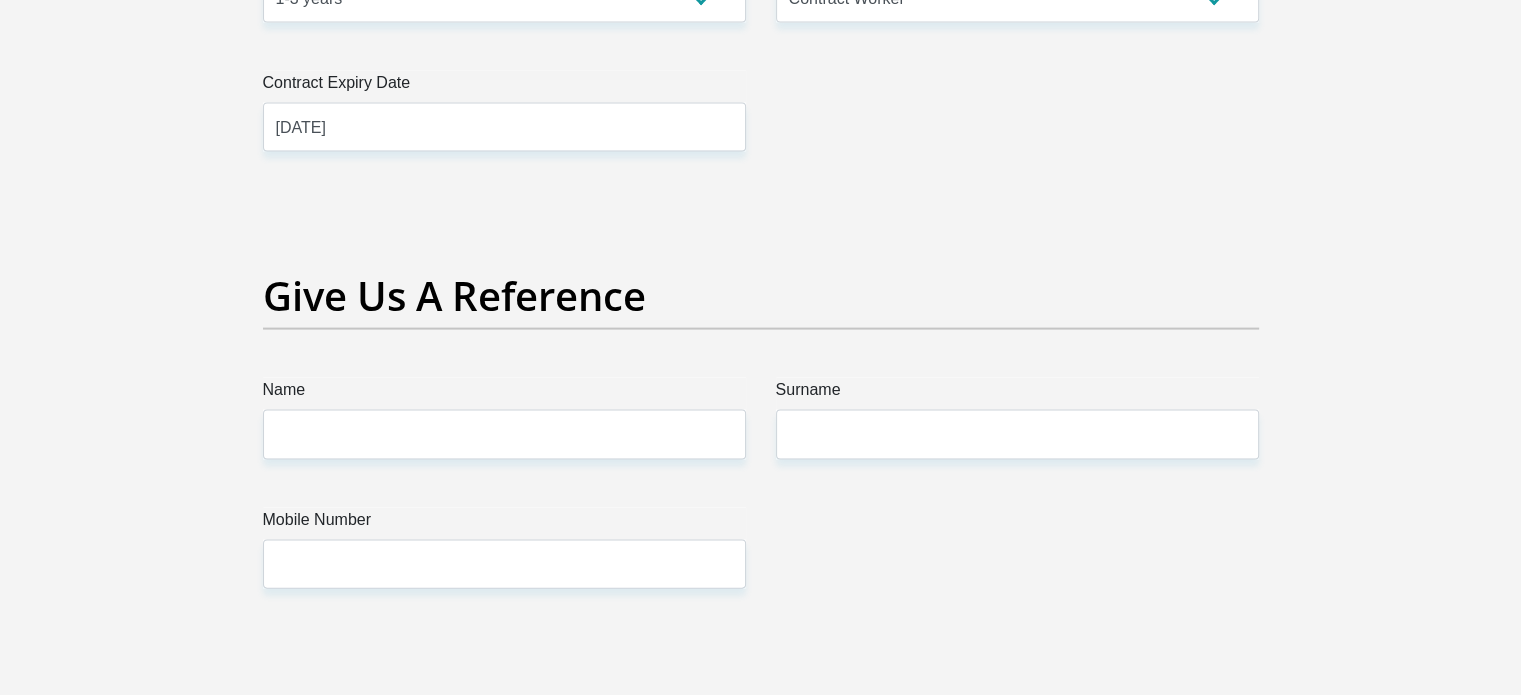 scroll, scrollTop: 4200, scrollLeft: 0, axis: vertical 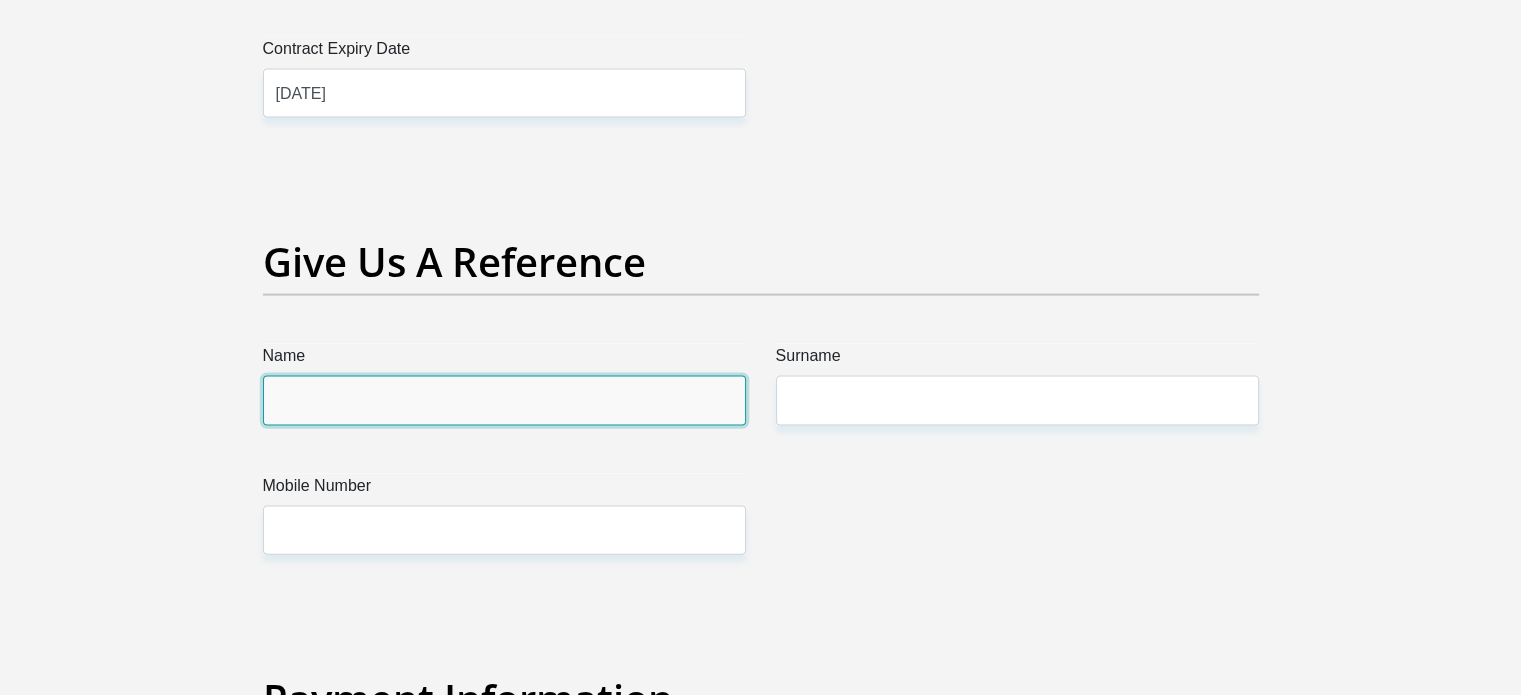 click on "Name" at bounding box center (504, 400) 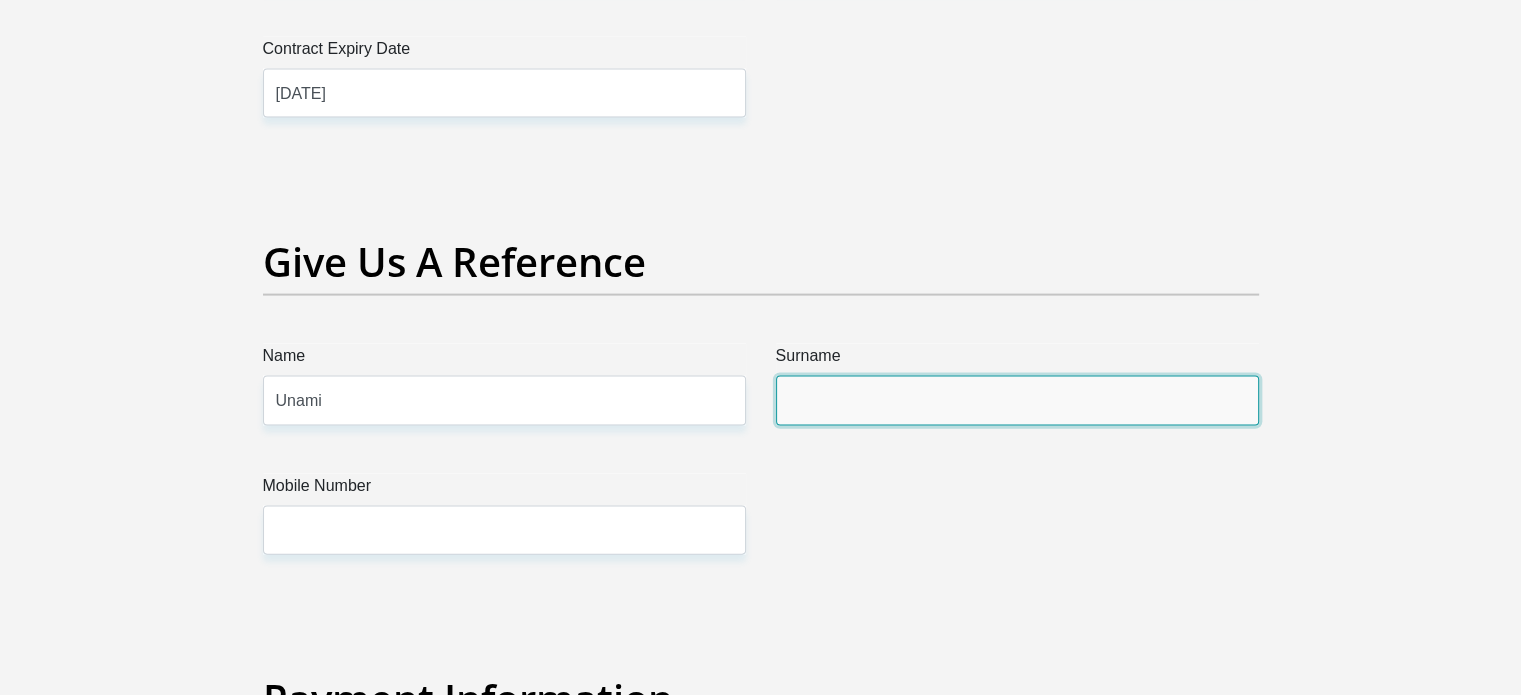 type on "Mchunu" 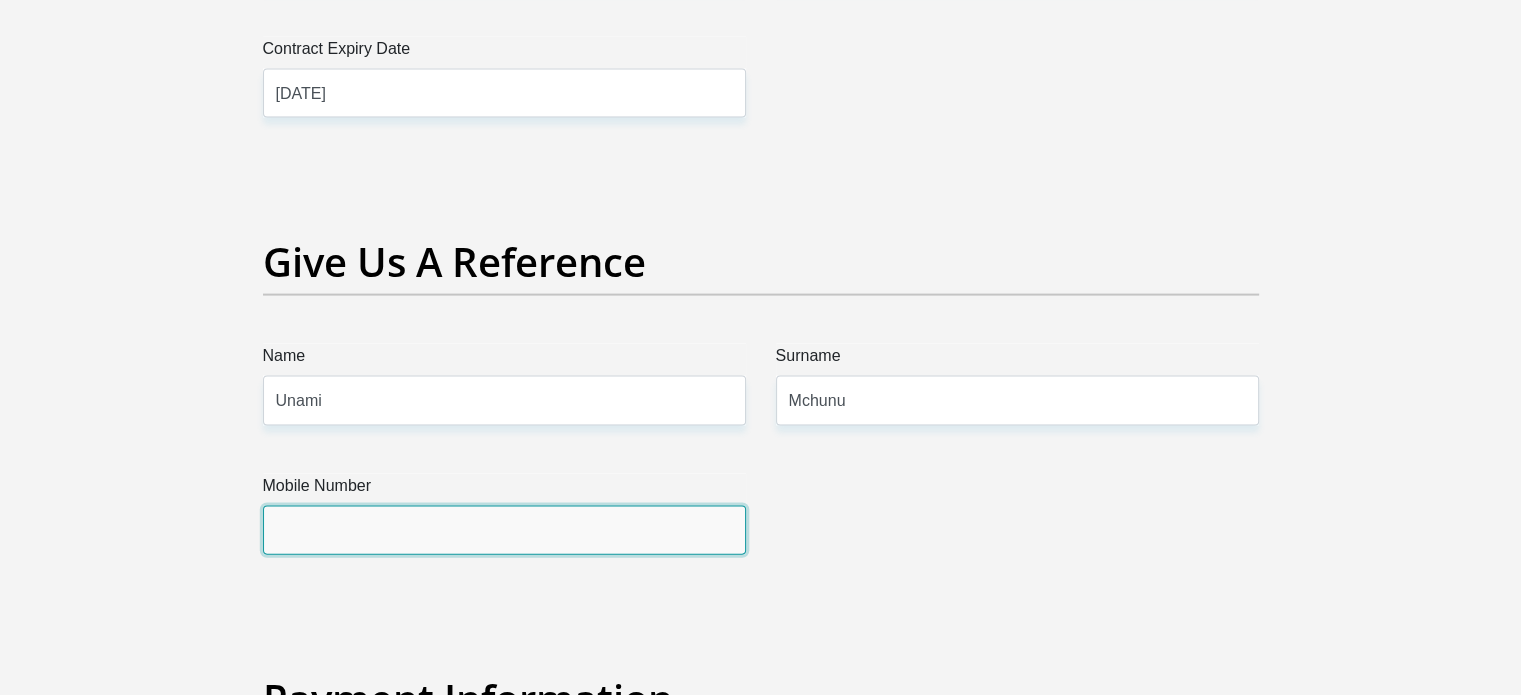 type on "0670440918" 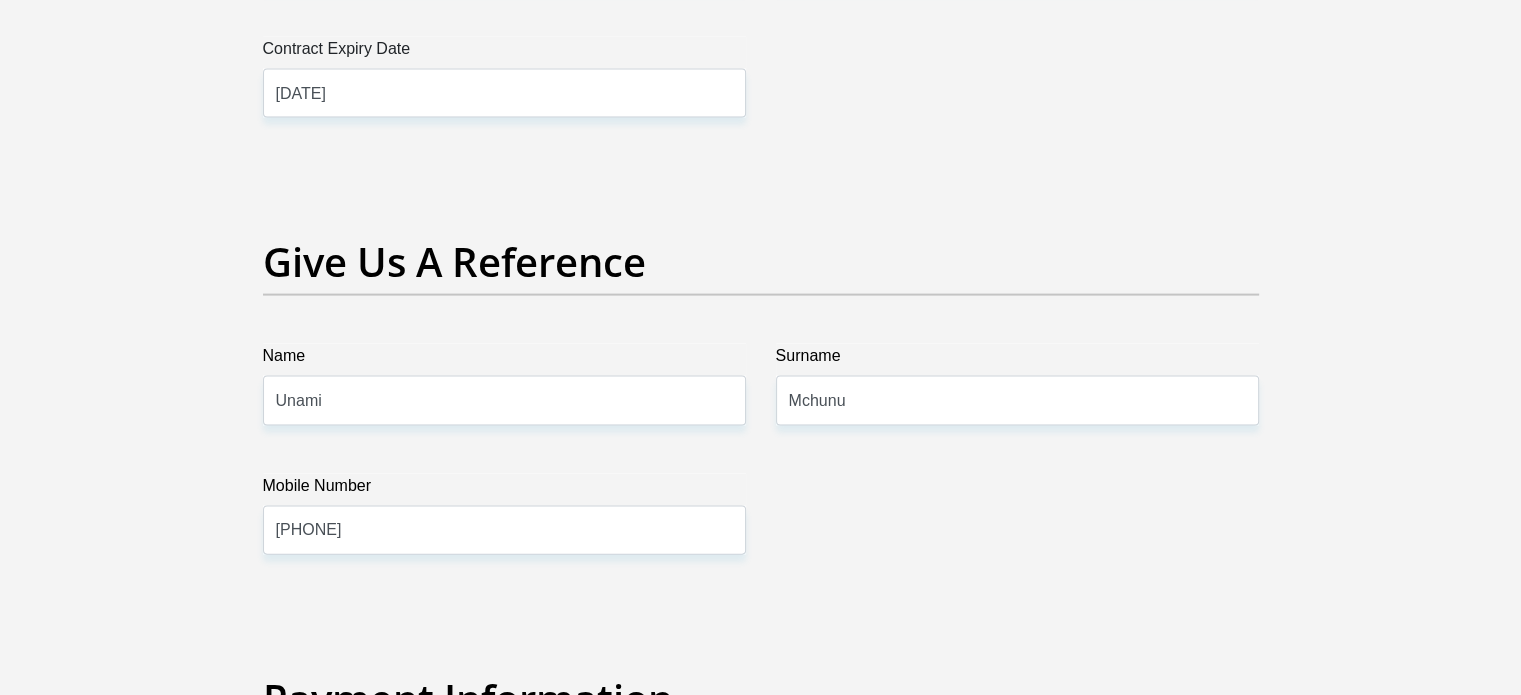 click on "Title
Mr
Ms
Mrs
Dr
Other
First Name
Andiswa
Surname
Mchunu
ID Number
9309285767089
Please input valid ID number
Race
Black
Coloured
Indian
White
Other
Contact Number
0724544783
Please input valid contact number
Nationality
South Africa
Afghanistan
Aland Islands  Albania  Algeria" at bounding box center (761, -521) 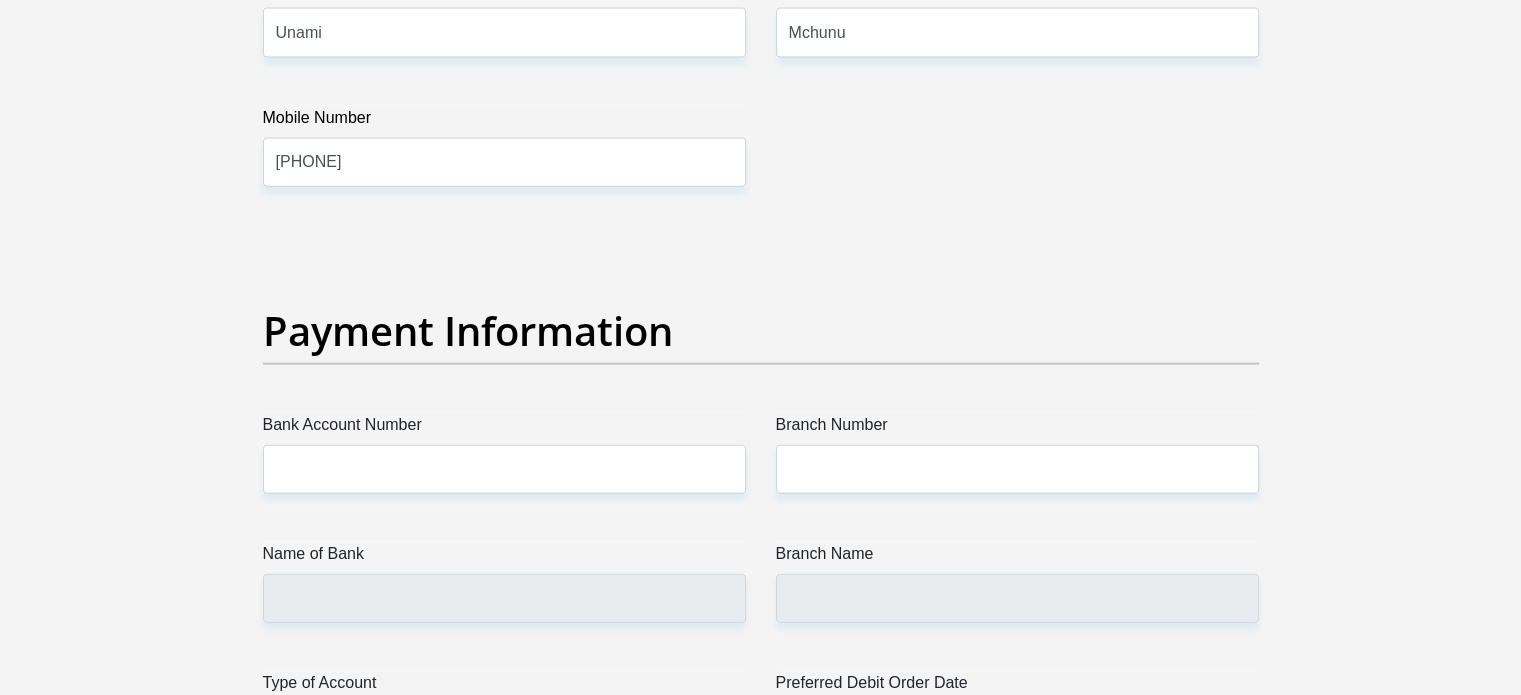 scroll, scrollTop: 4600, scrollLeft: 0, axis: vertical 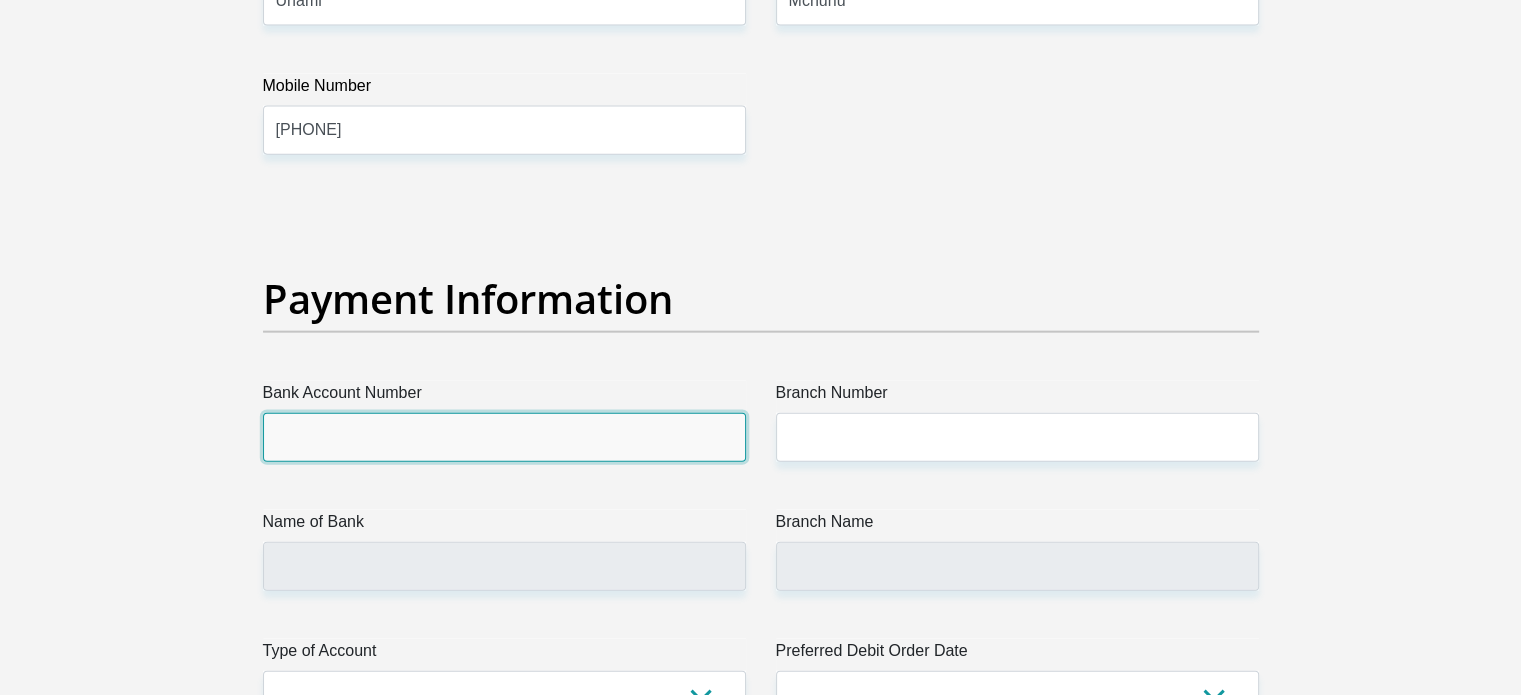 click on "Bank Account Number" at bounding box center [504, 437] 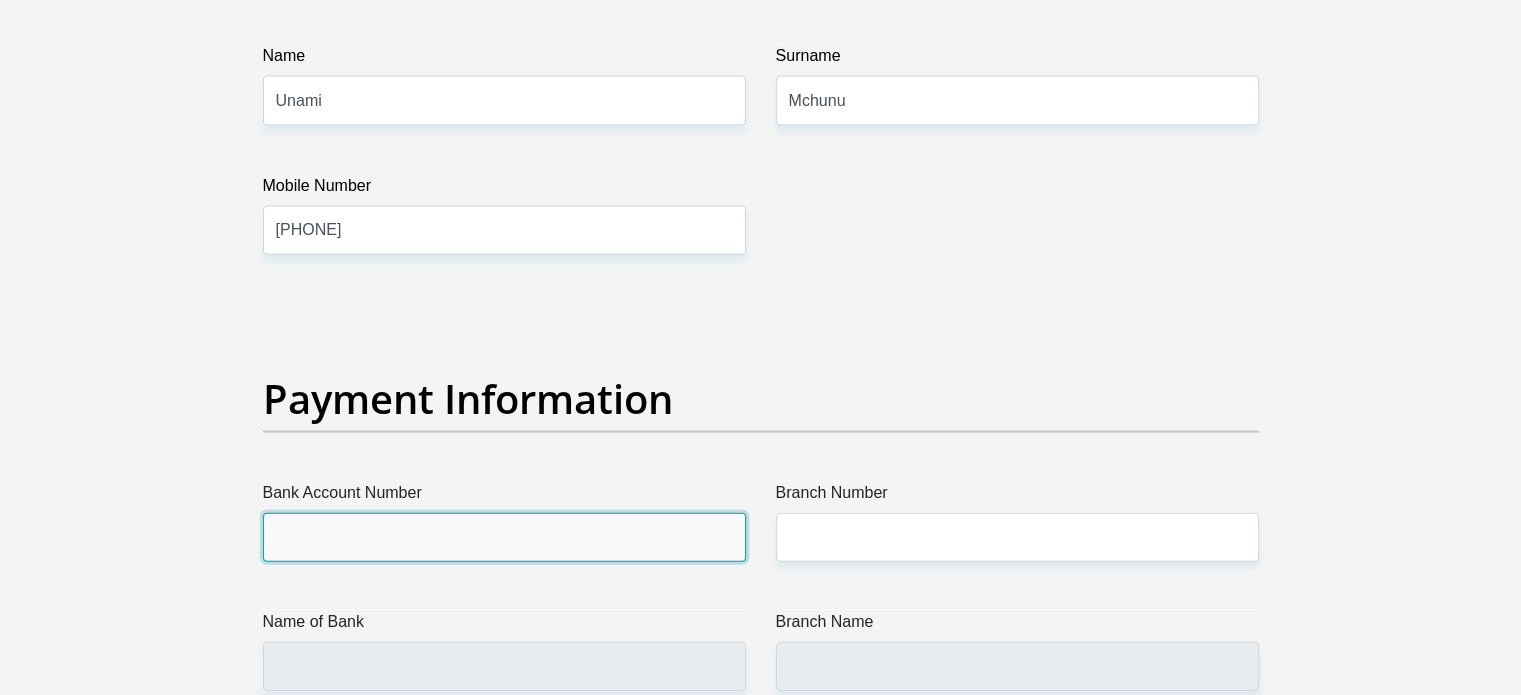 scroll, scrollTop: 4500, scrollLeft: 0, axis: vertical 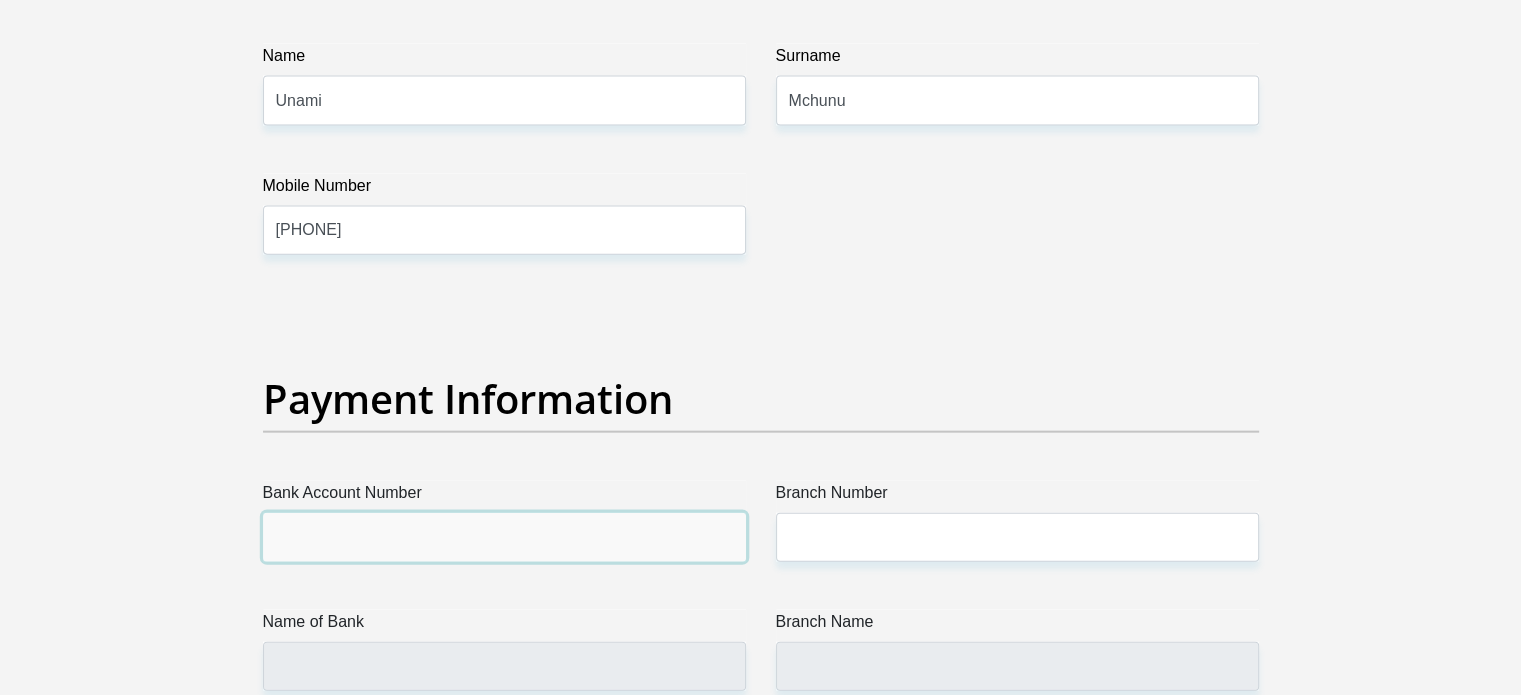 paste on "63087205613" 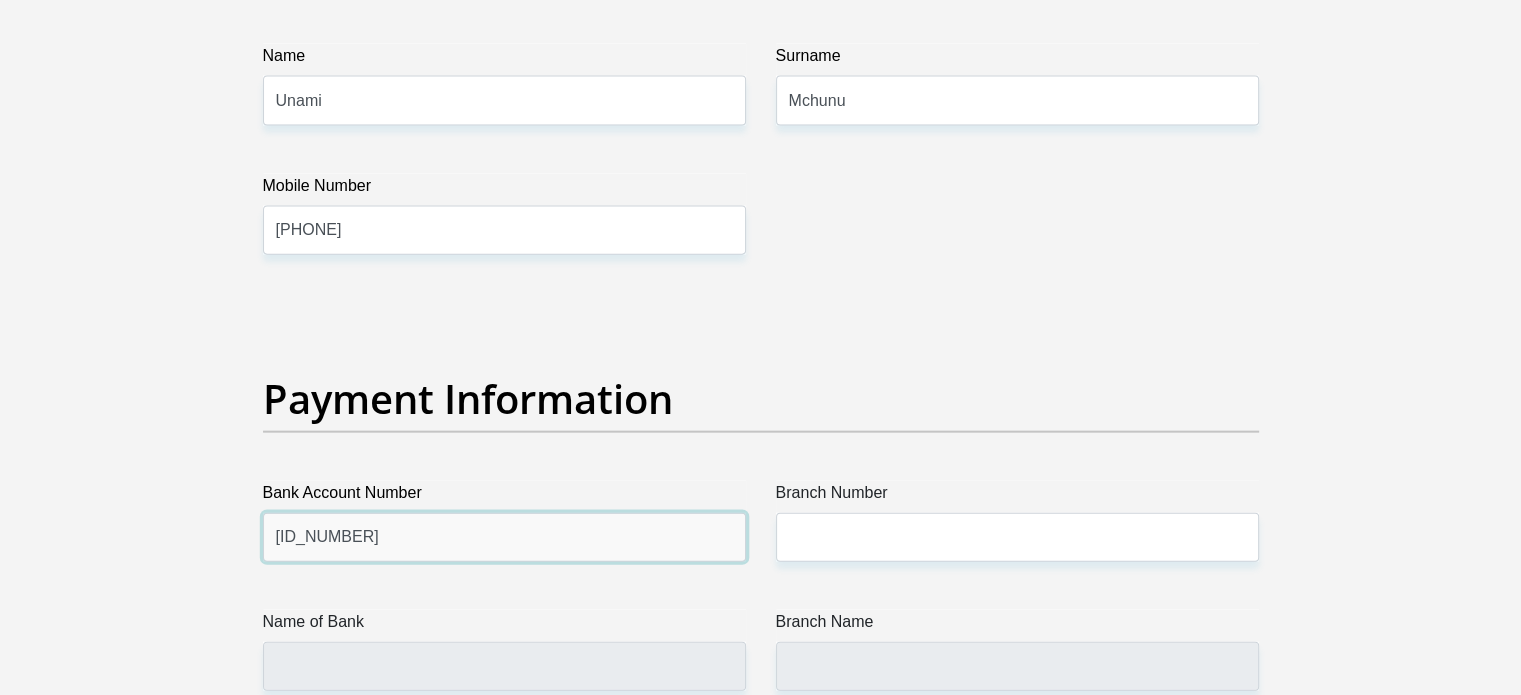 type on "63087205613" 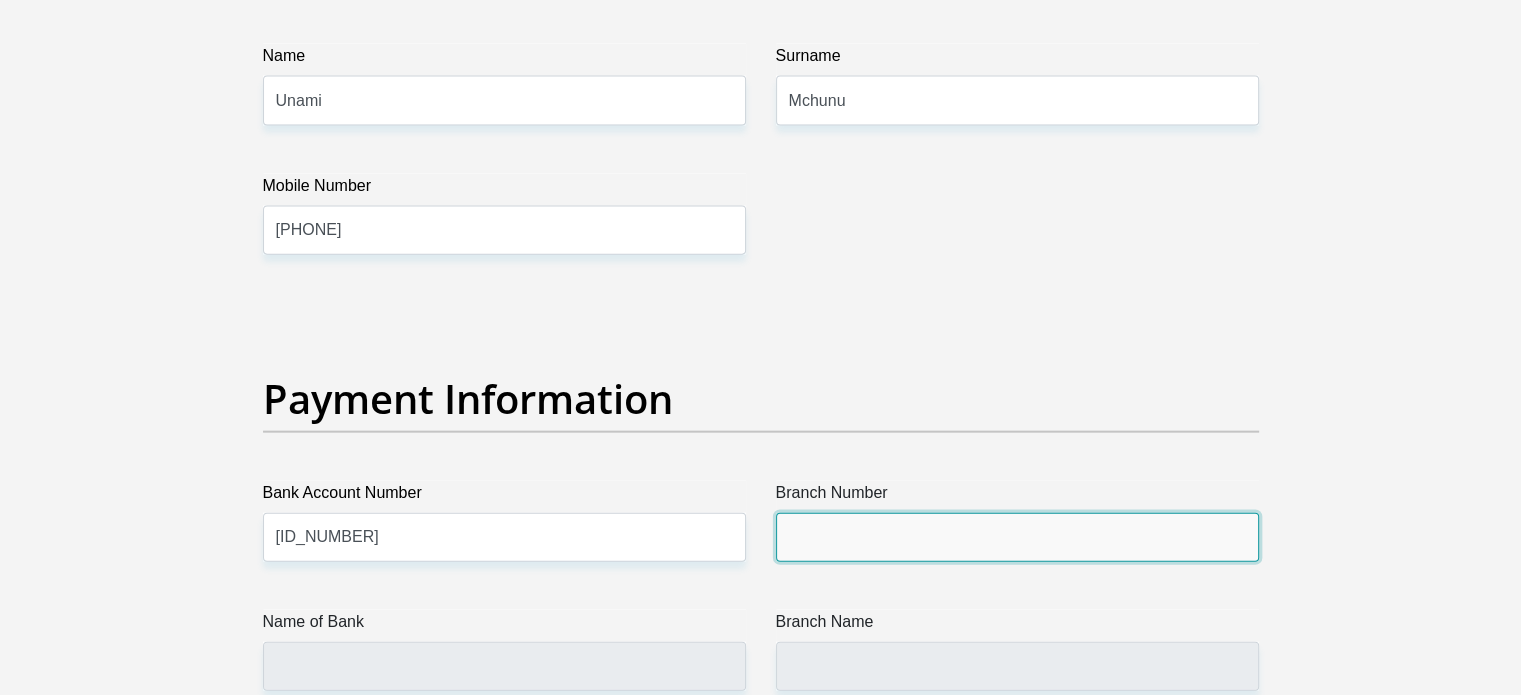click on "Branch Number" at bounding box center [1017, 537] 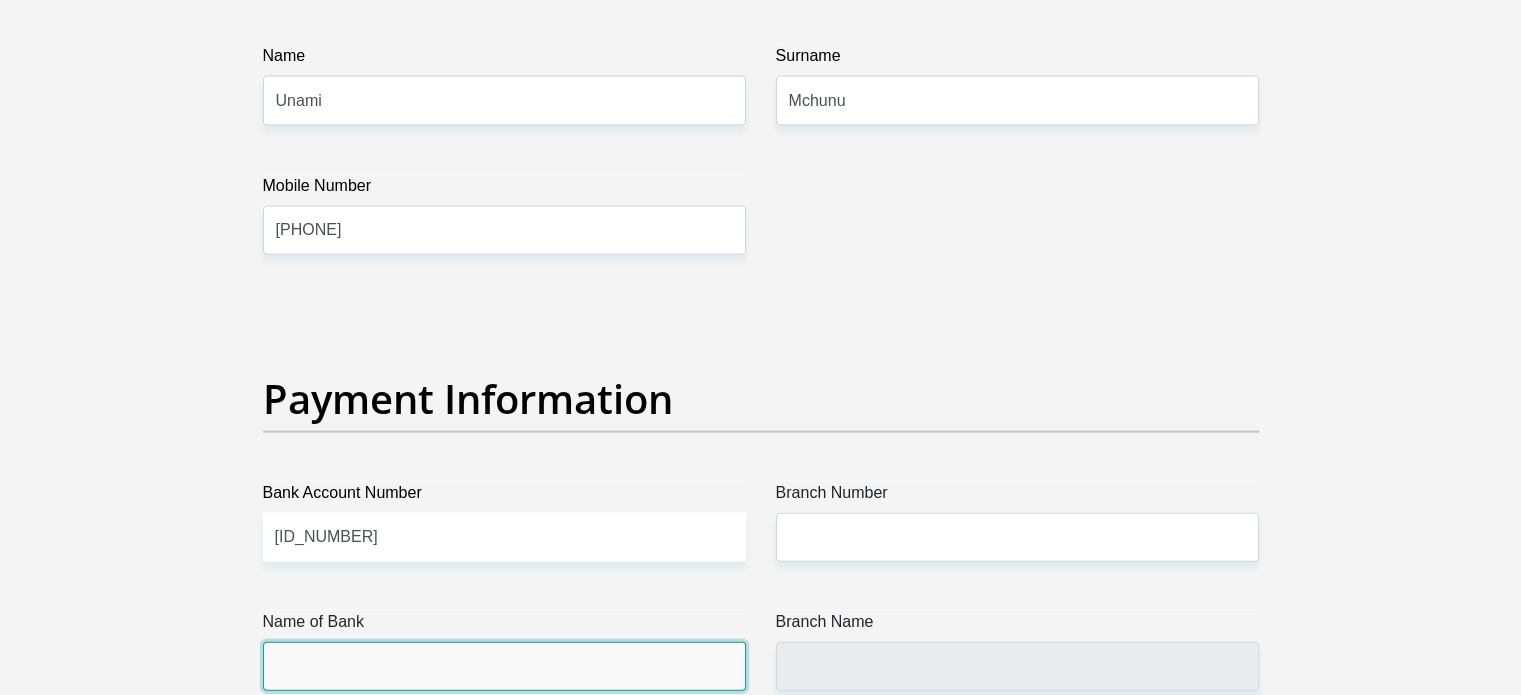 click on "Name of Bank" at bounding box center (504, 666) 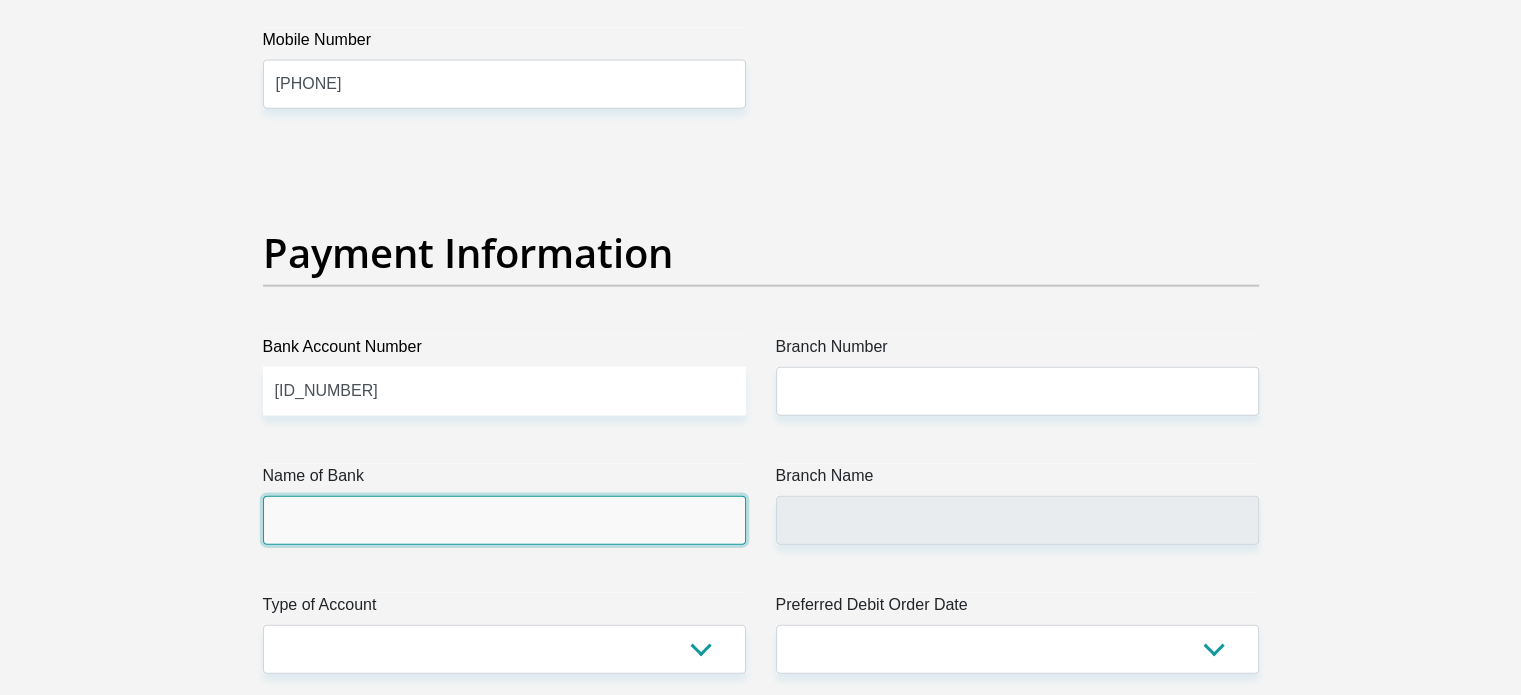 scroll, scrollTop: 4700, scrollLeft: 0, axis: vertical 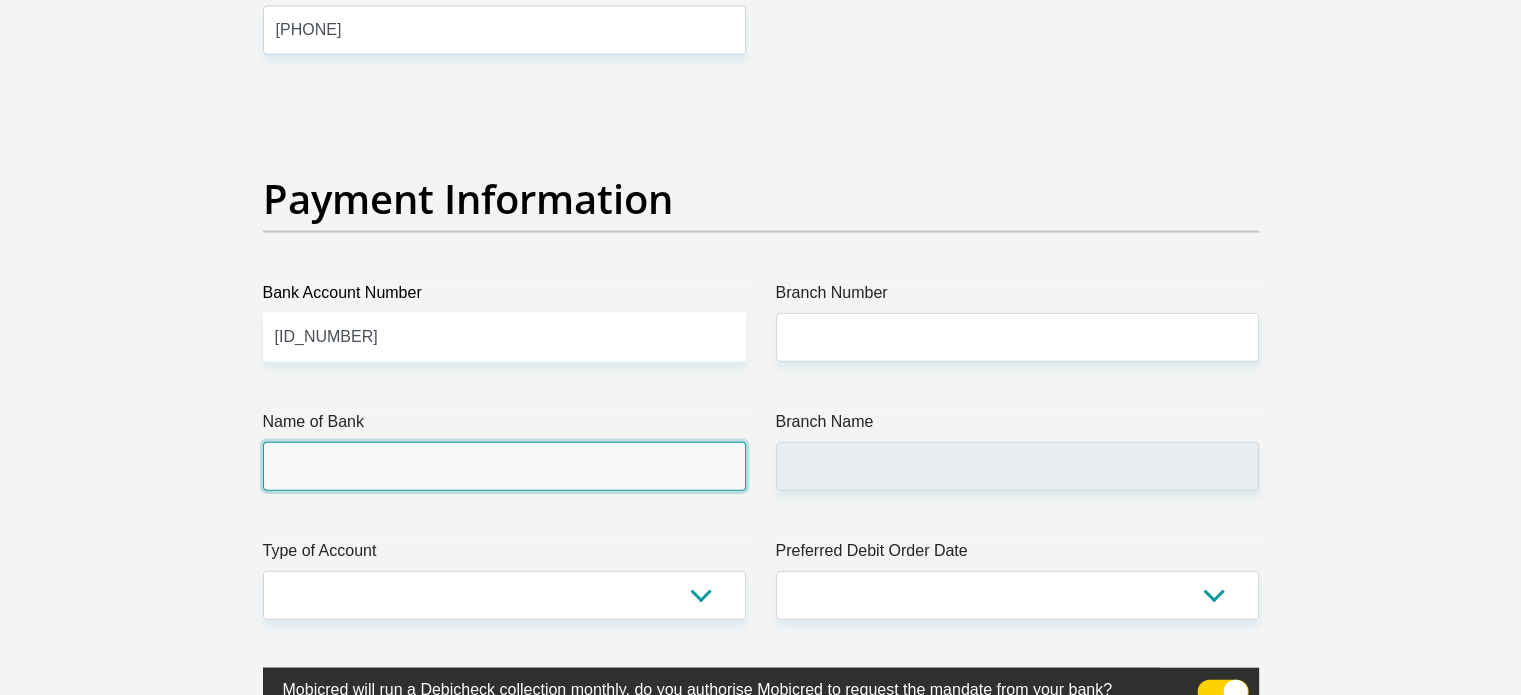 click on "Name of Bank" at bounding box center [504, 466] 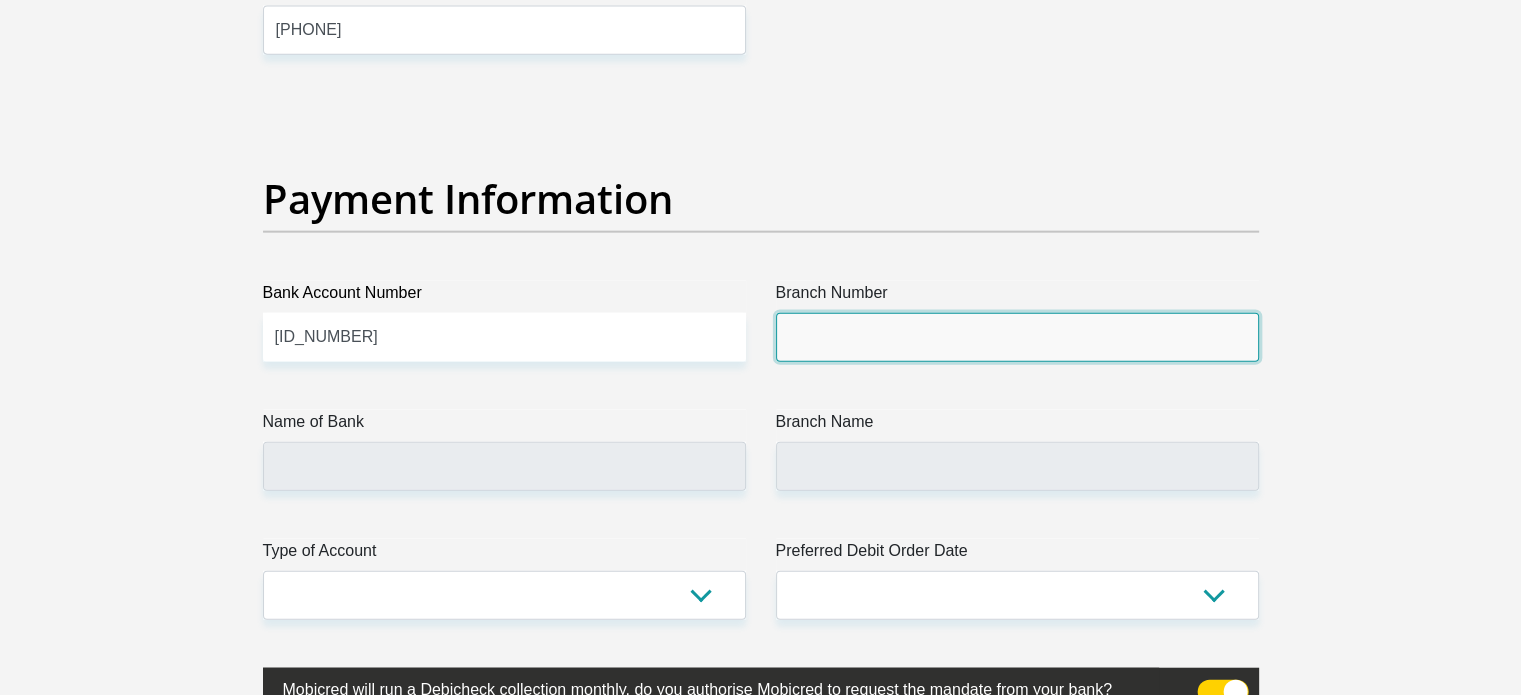 click on "Branch Number" at bounding box center [1017, 337] 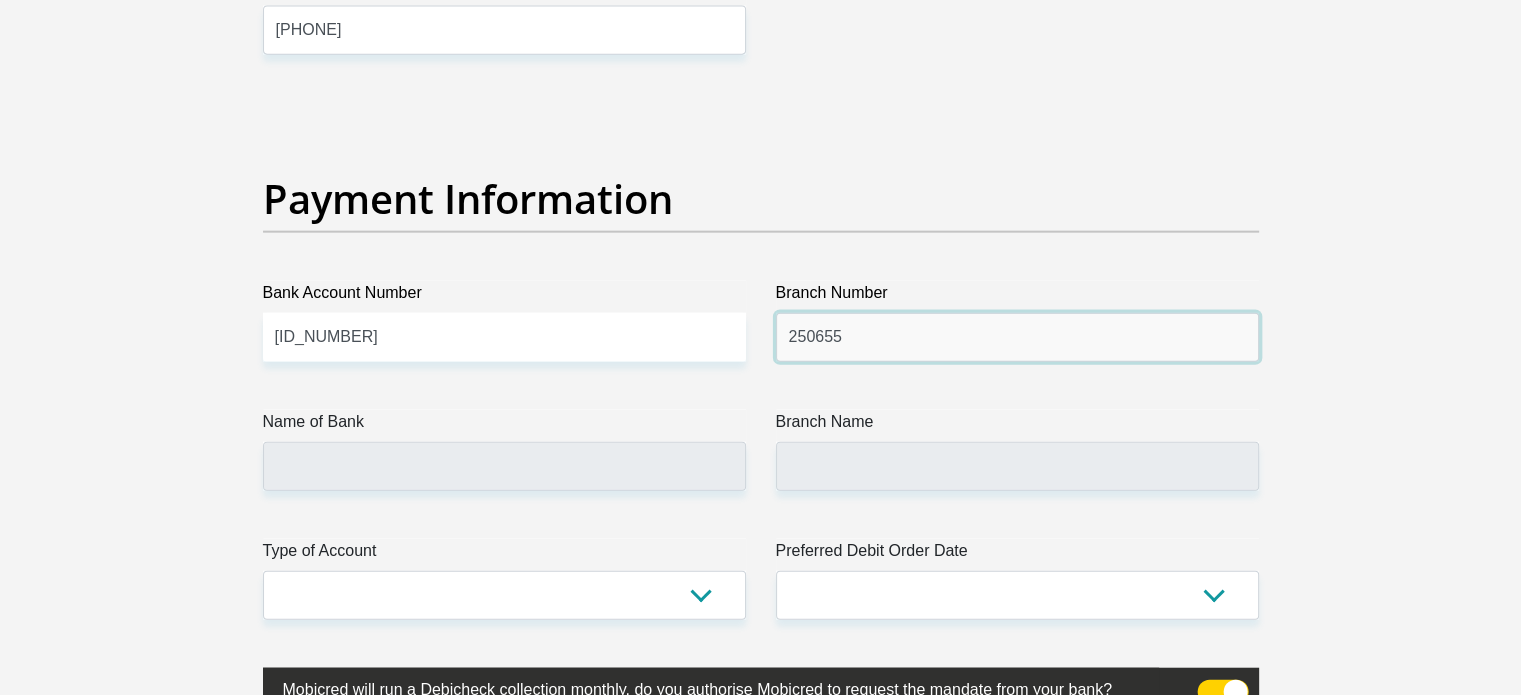 type on "250655" 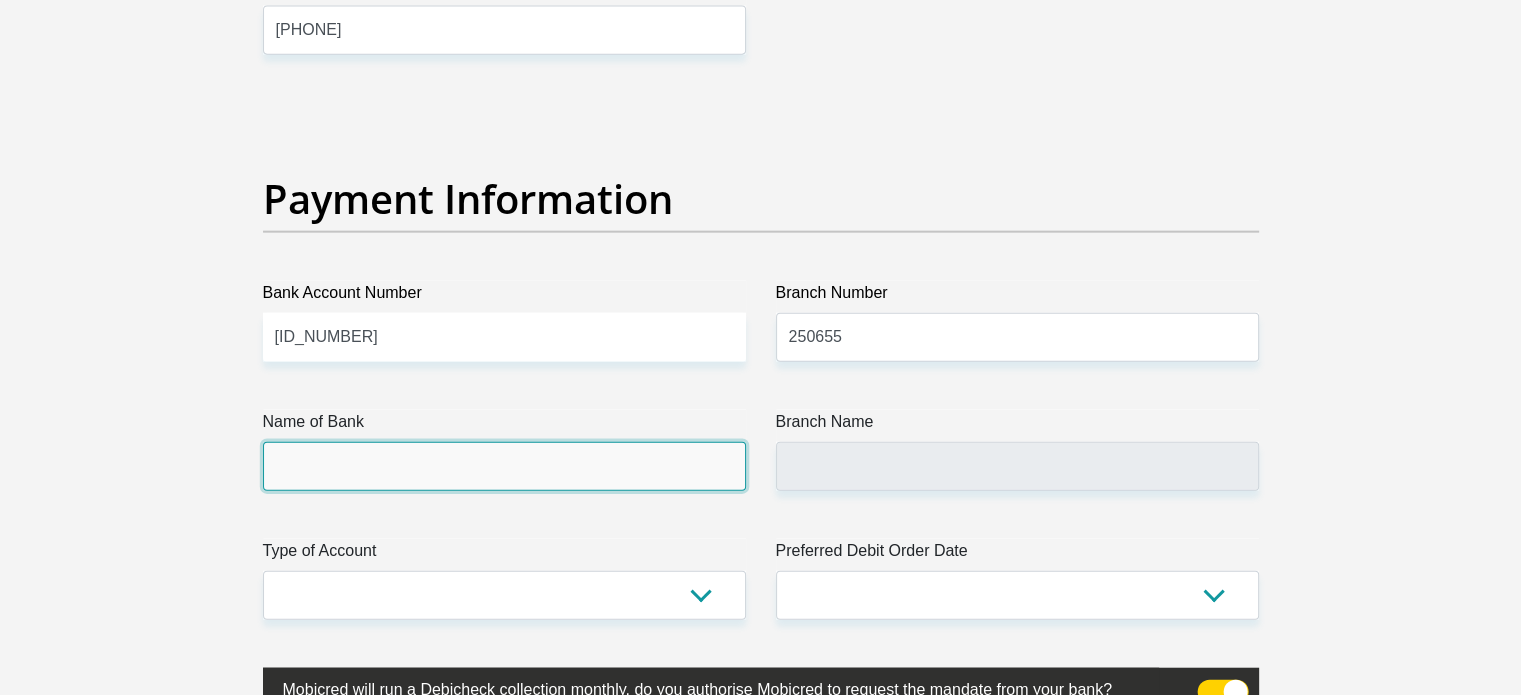 click on "Name of Bank" at bounding box center (504, 466) 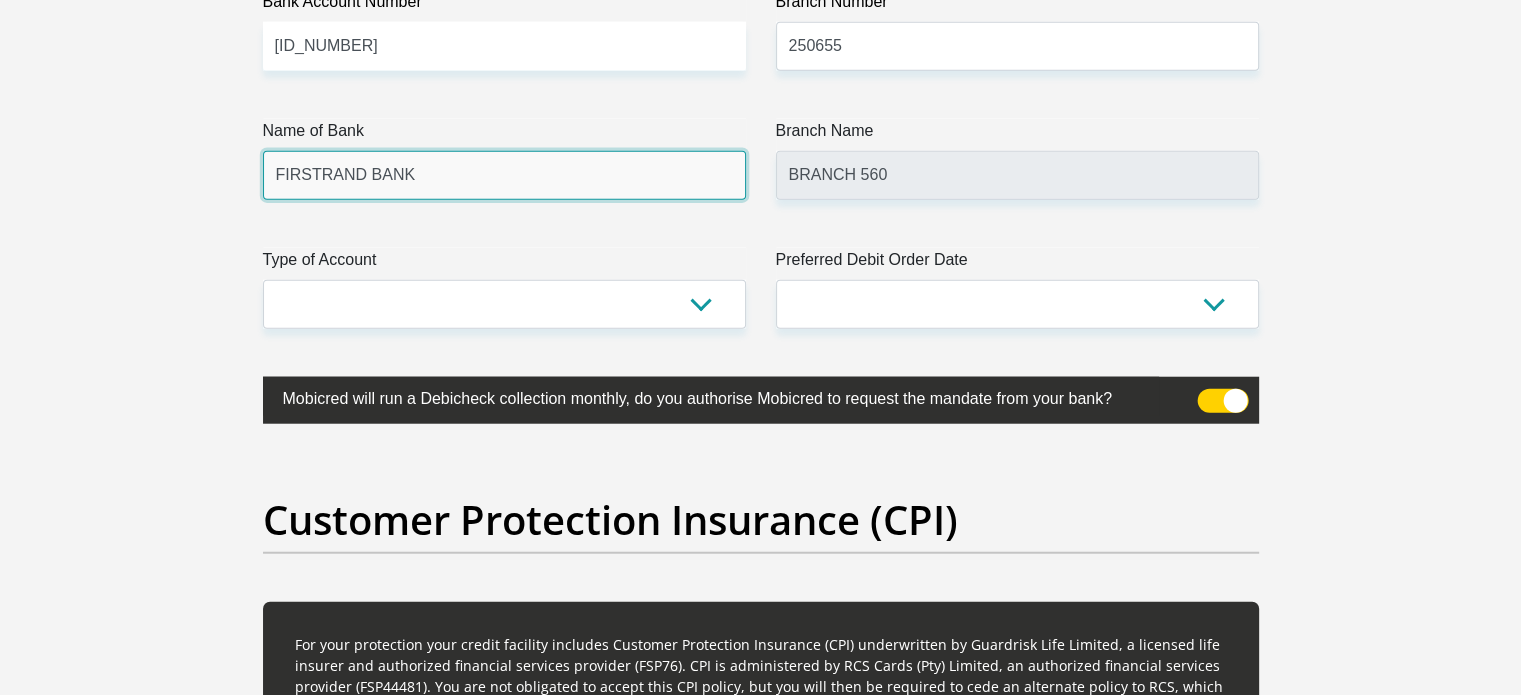 scroll, scrollTop: 5000, scrollLeft: 0, axis: vertical 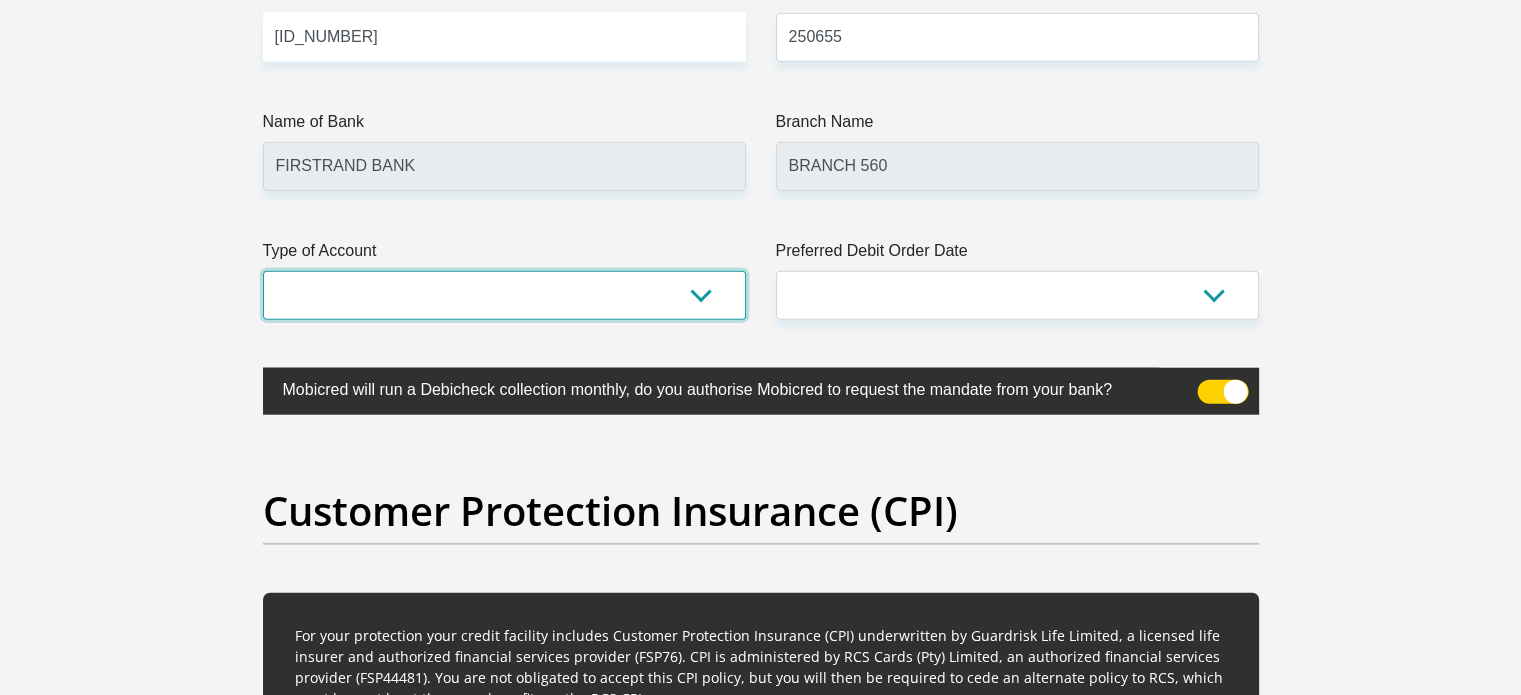 click on "Cheque
Savings" at bounding box center [504, 295] 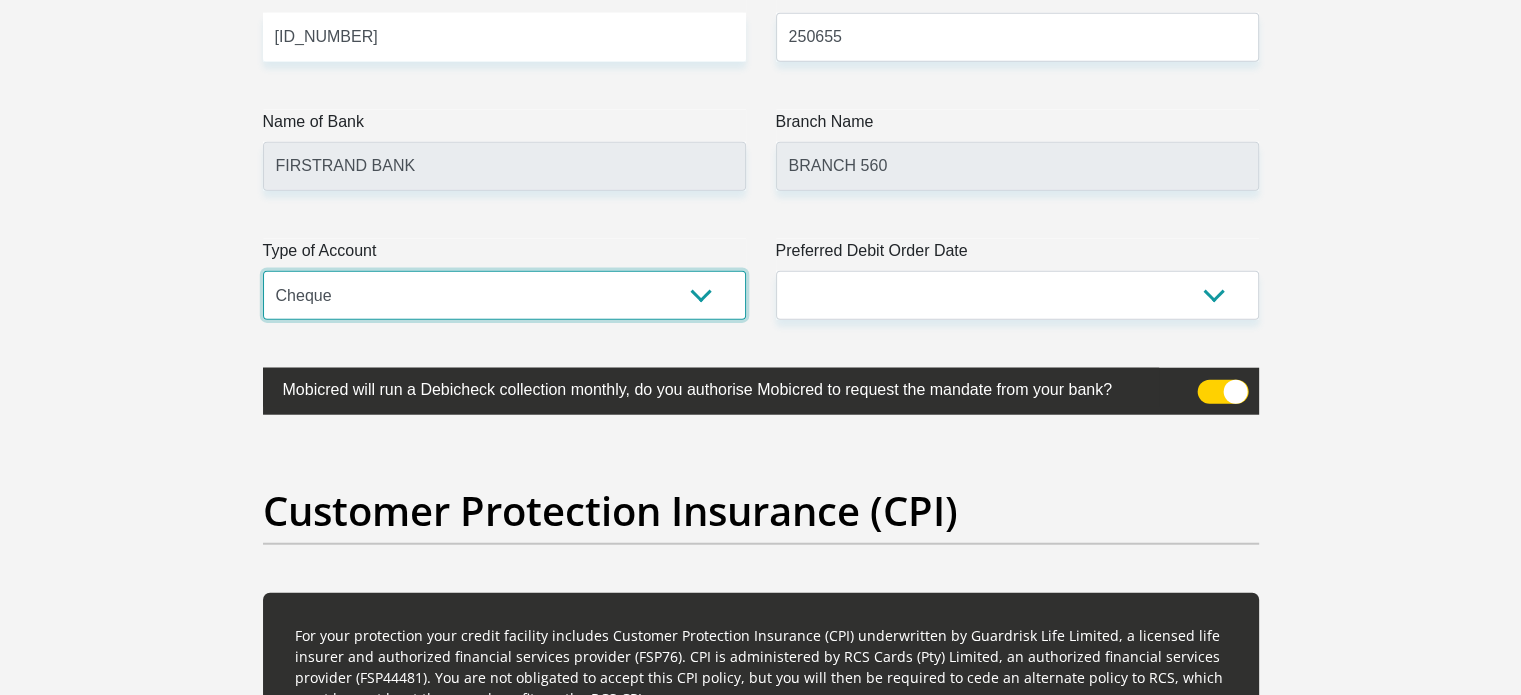 click on "Cheque
Savings" at bounding box center [504, 295] 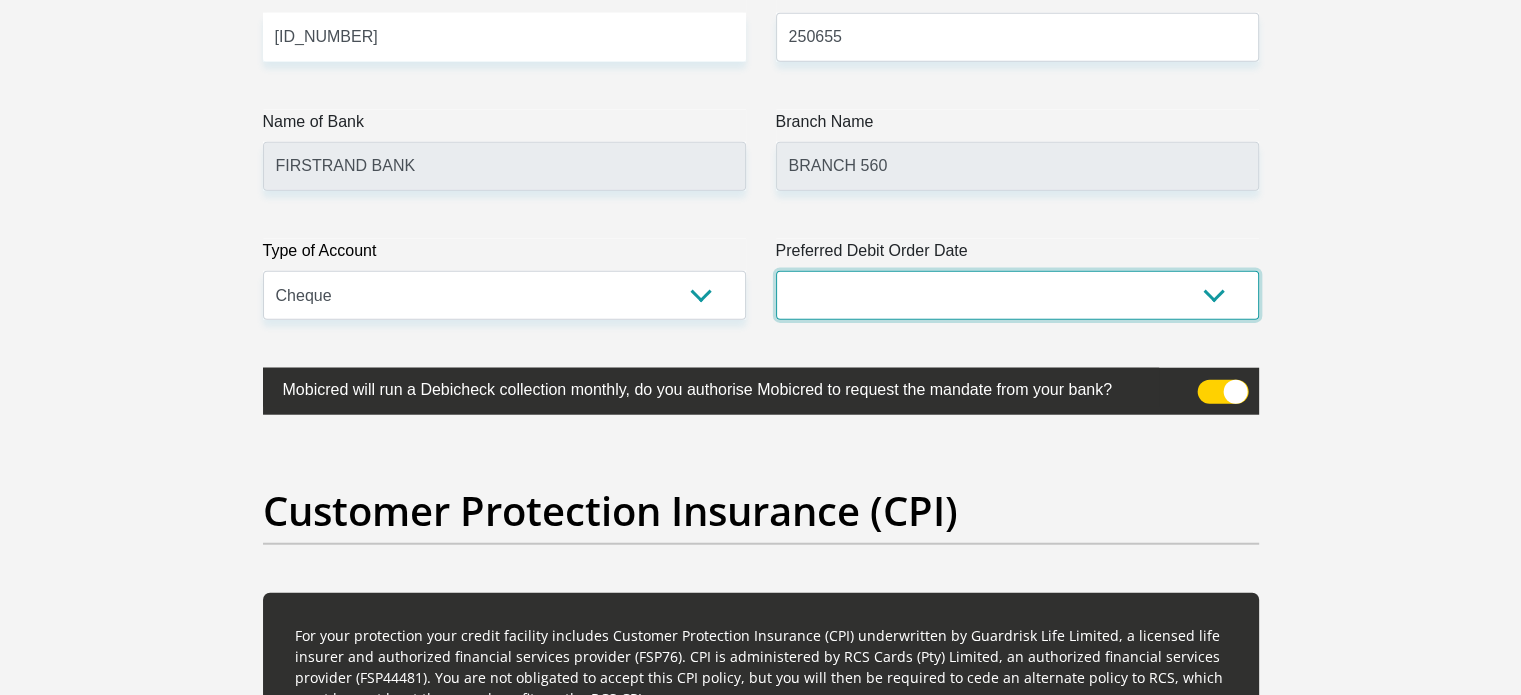 click on "1st
2nd
3rd
4th
5th
7th
18th
19th
20th
21st
22nd
23rd
24th
25th
26th
27th
28th
29th
30th" at bounding box center (1017, 295) 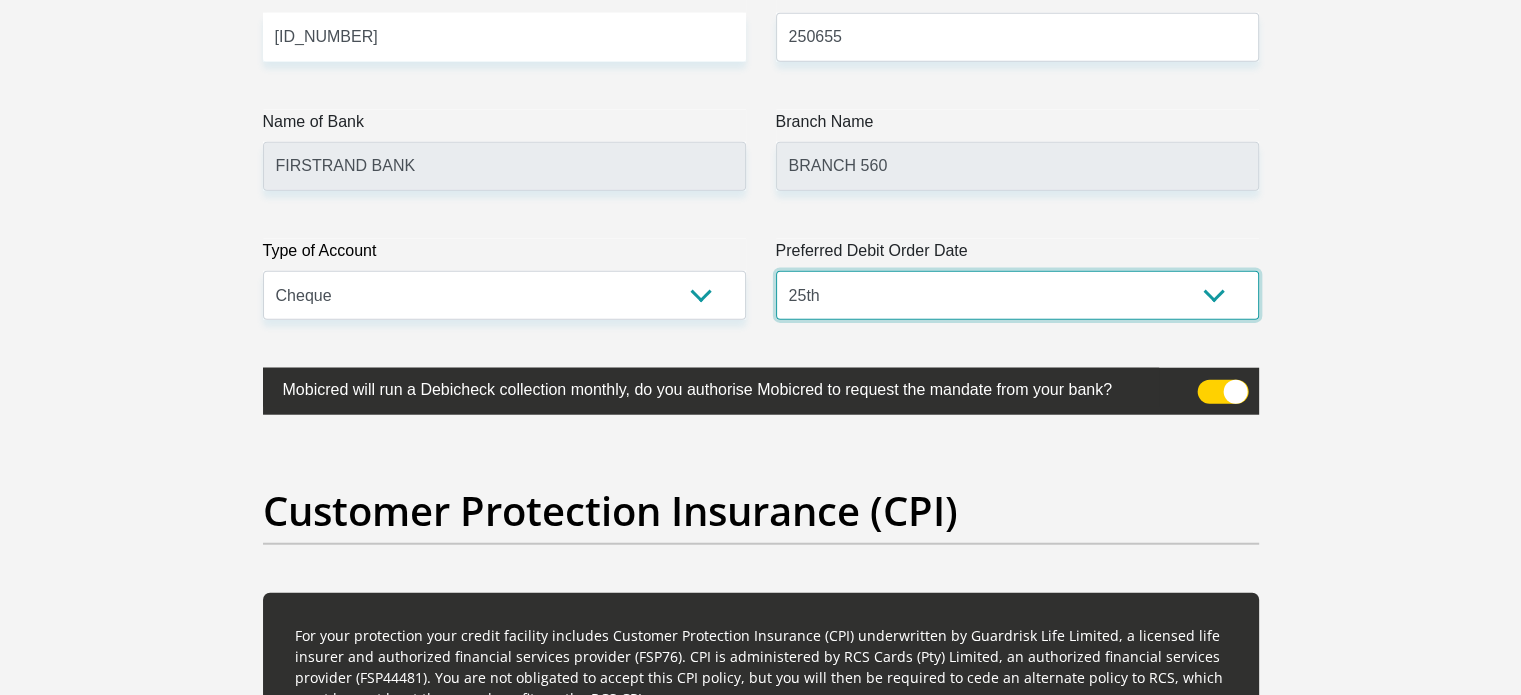 click on "1st
2nd
3rd
4th
5th
7th
18th
19th
20th
21st
22nd
23rd
24th
25th
26th
27th
28th
29th
30th" at bounding box center [1017, 295] 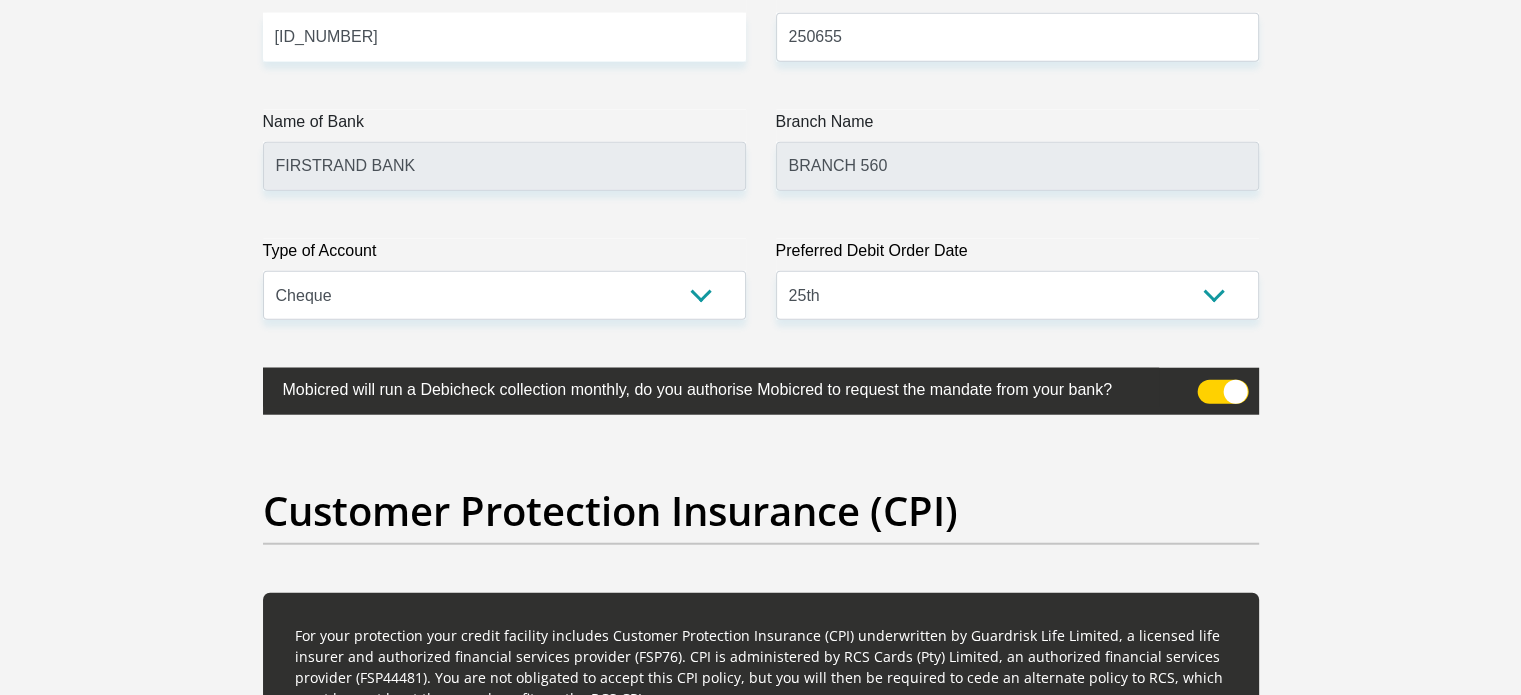 click on "Personal Details
Title
Mr
Ms
Mrs
Dr
Other
First Name
Andiswa
Surname
Mchunu
ID Number
9309285767089
Please input valid ID number
Race
Black
Coloured
Indian
White
Other
Contact Number
0724544783
Please input valid contact number" at bounding box center [760, -1315] 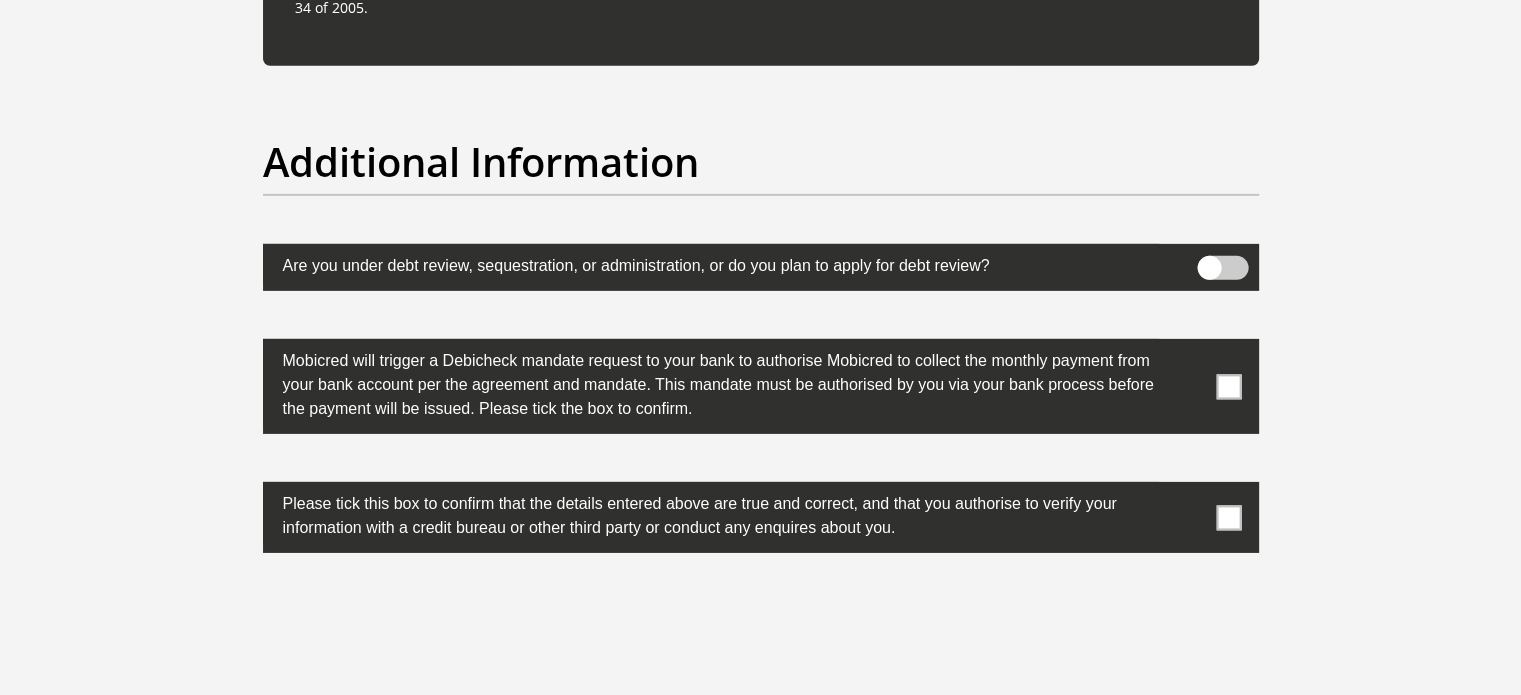 scroll, scrollTop: 6700, scrollLeft: 0, axis: vertical 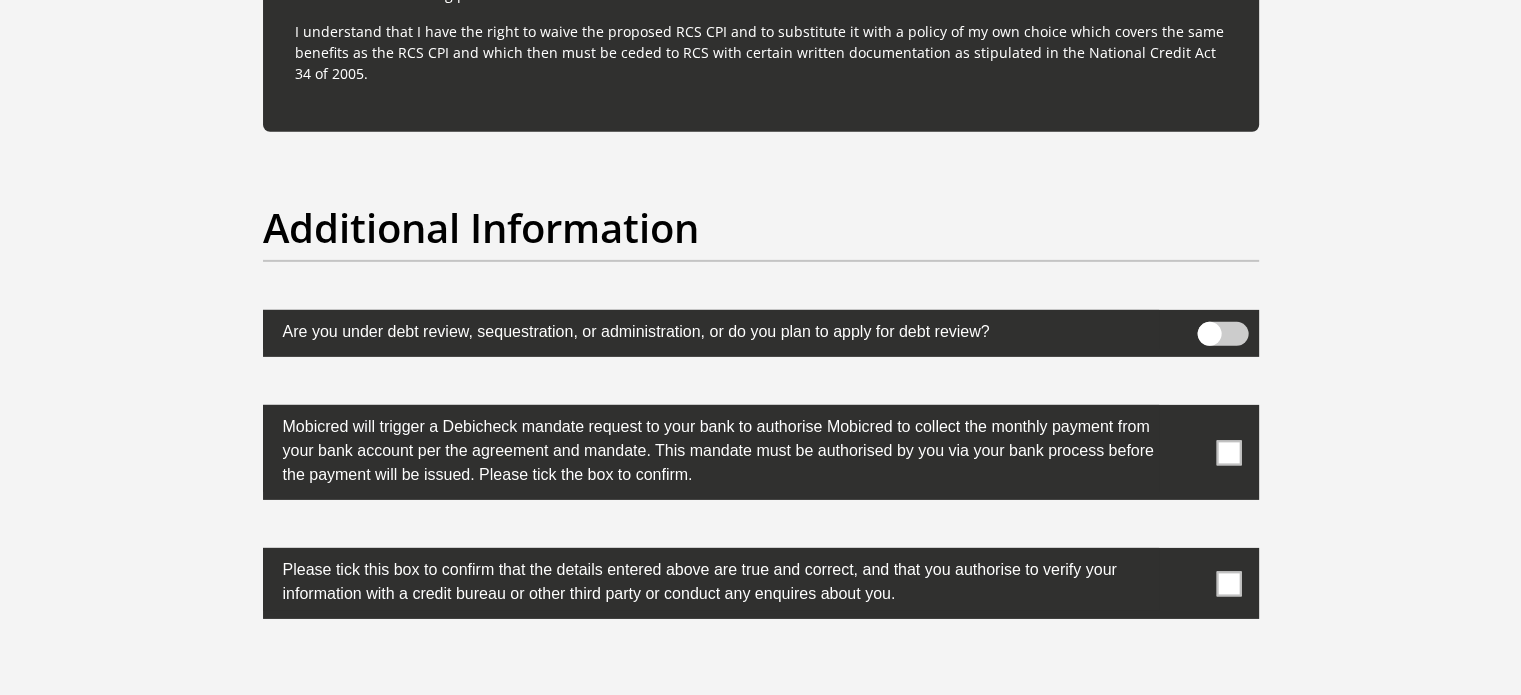 click at bounding box center [1228, 583] 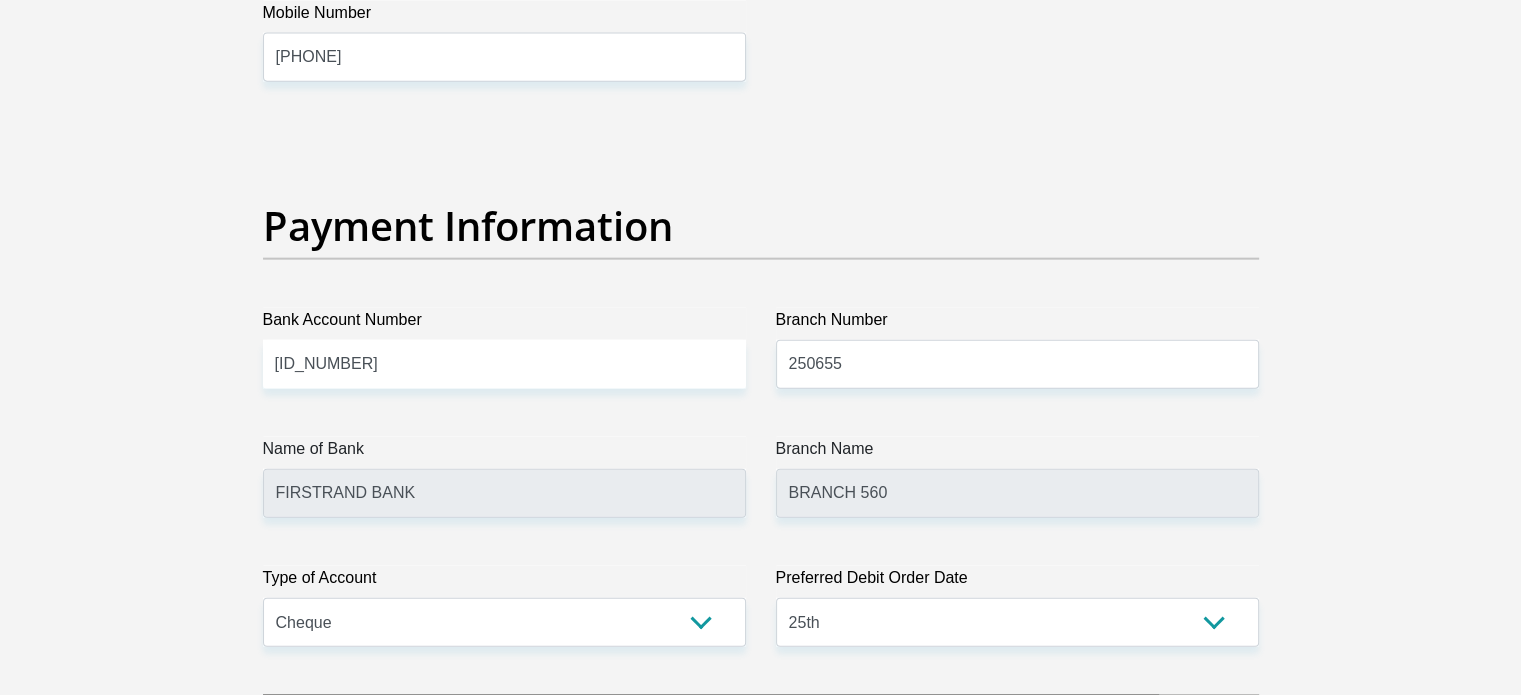 scroll, scrollTop: 4700, scrollLeft: 0, axis: vertical 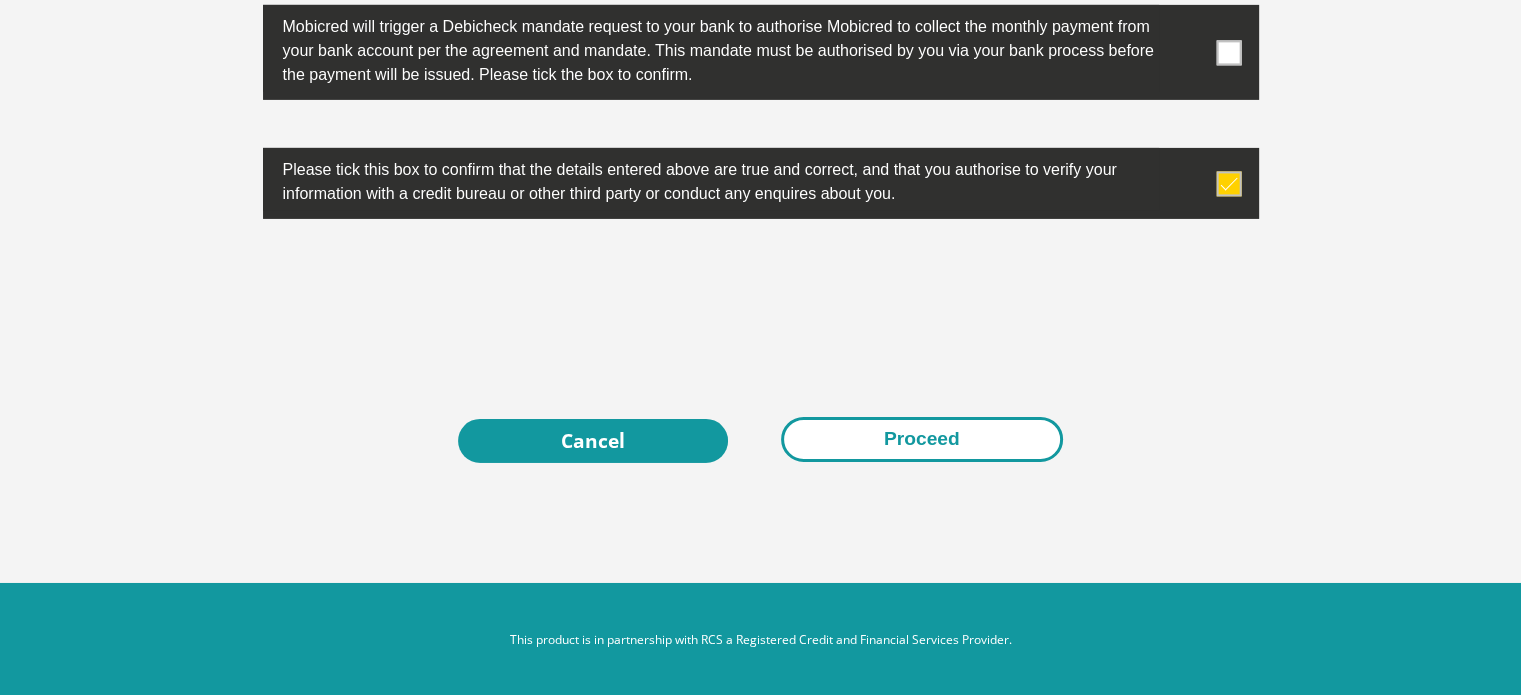 click on "Proceed" at bounding box center (922, 439) 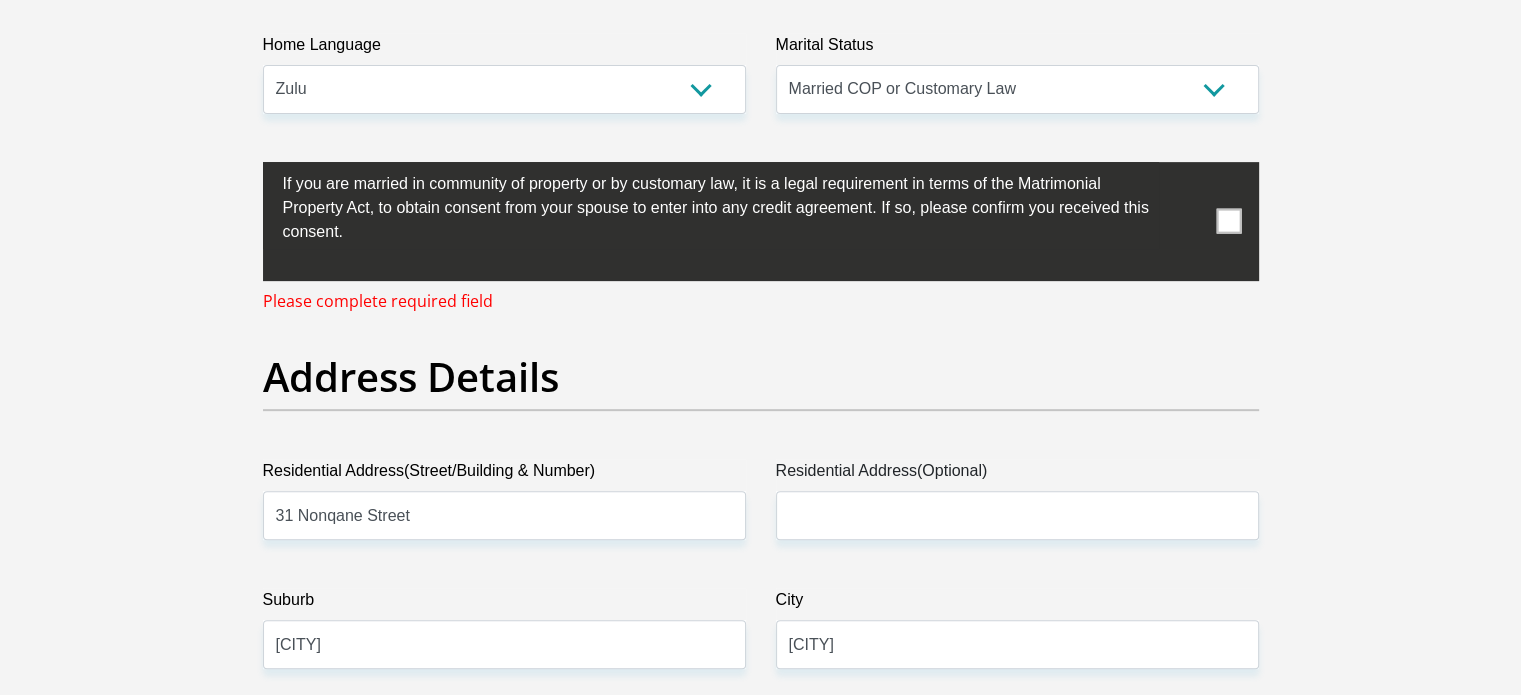 scroll, scrollTop: 786, scrollLeft: 0, axis: vertical 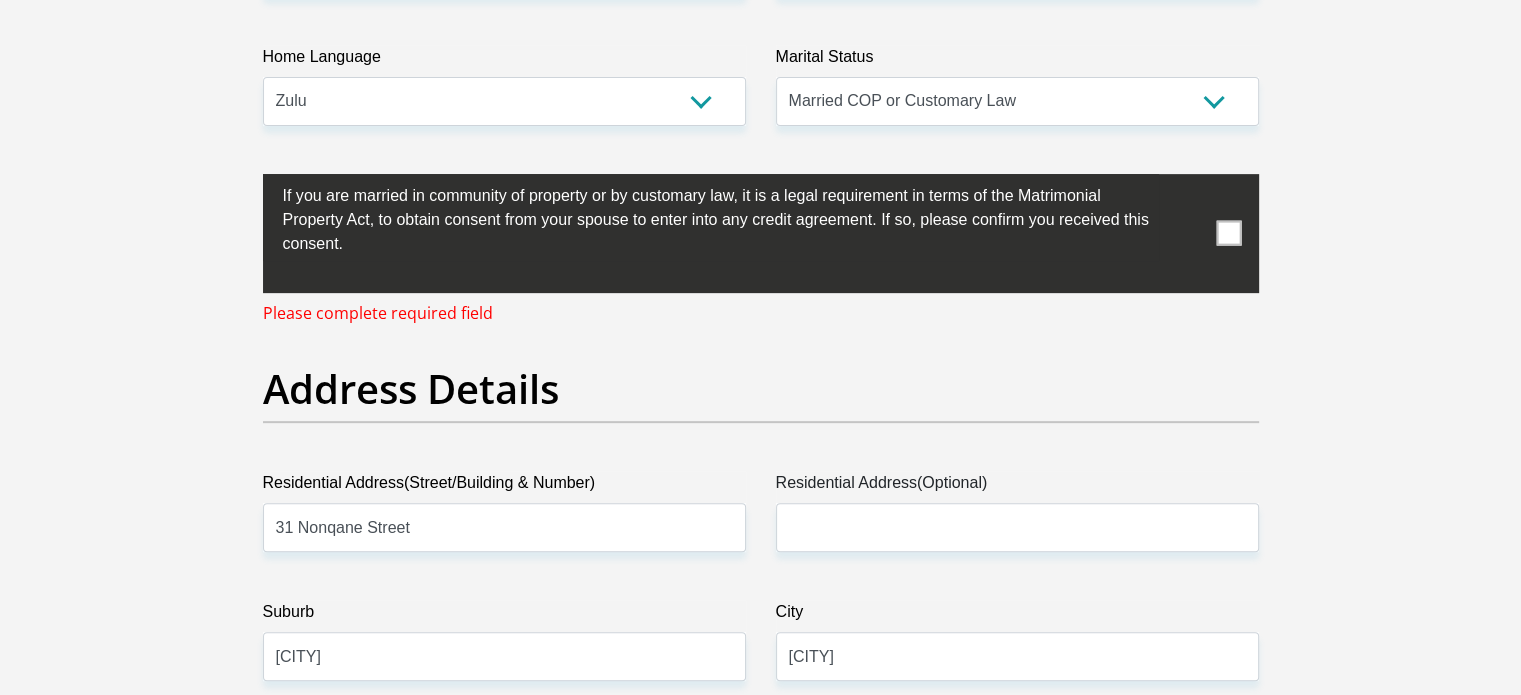 click at bounding box center (1228, 233) 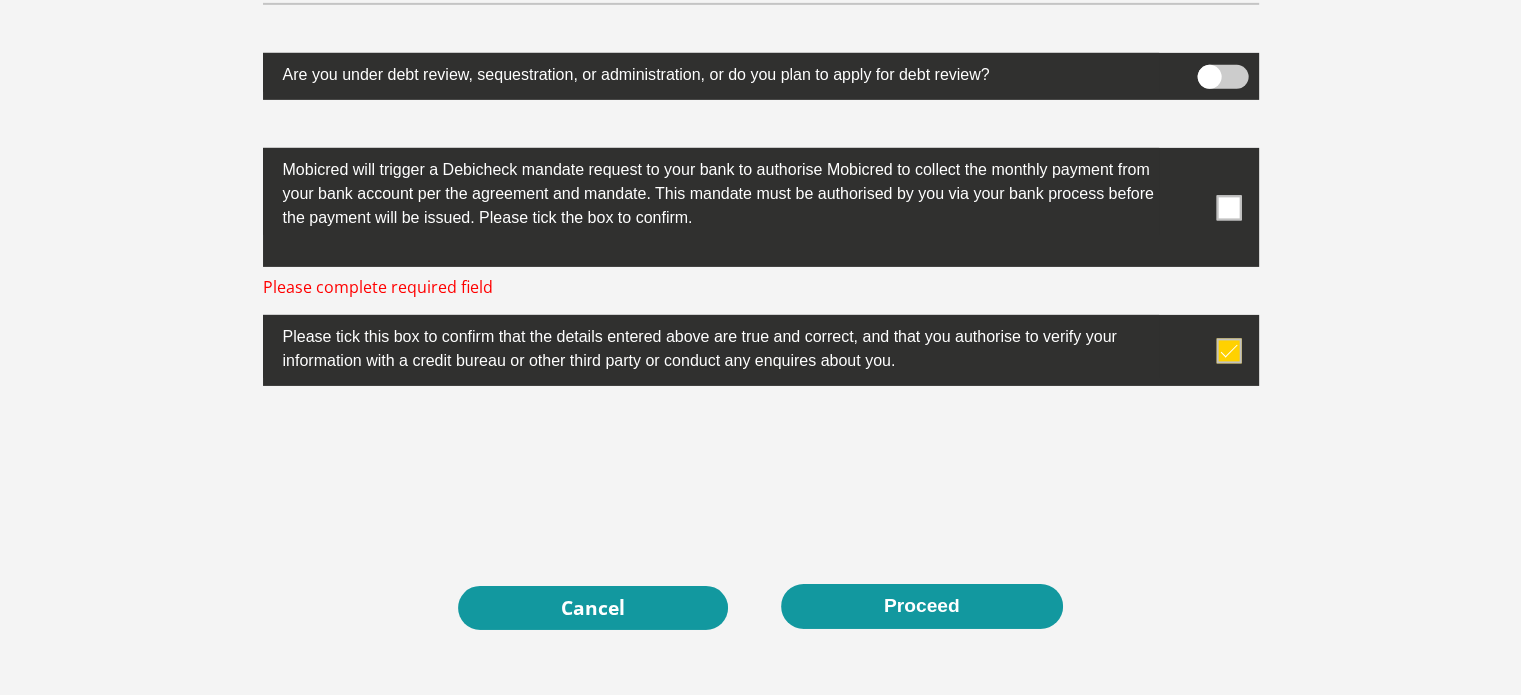 scroll, scrollTop: 6620, scrollLeft: 0, axis: vertical 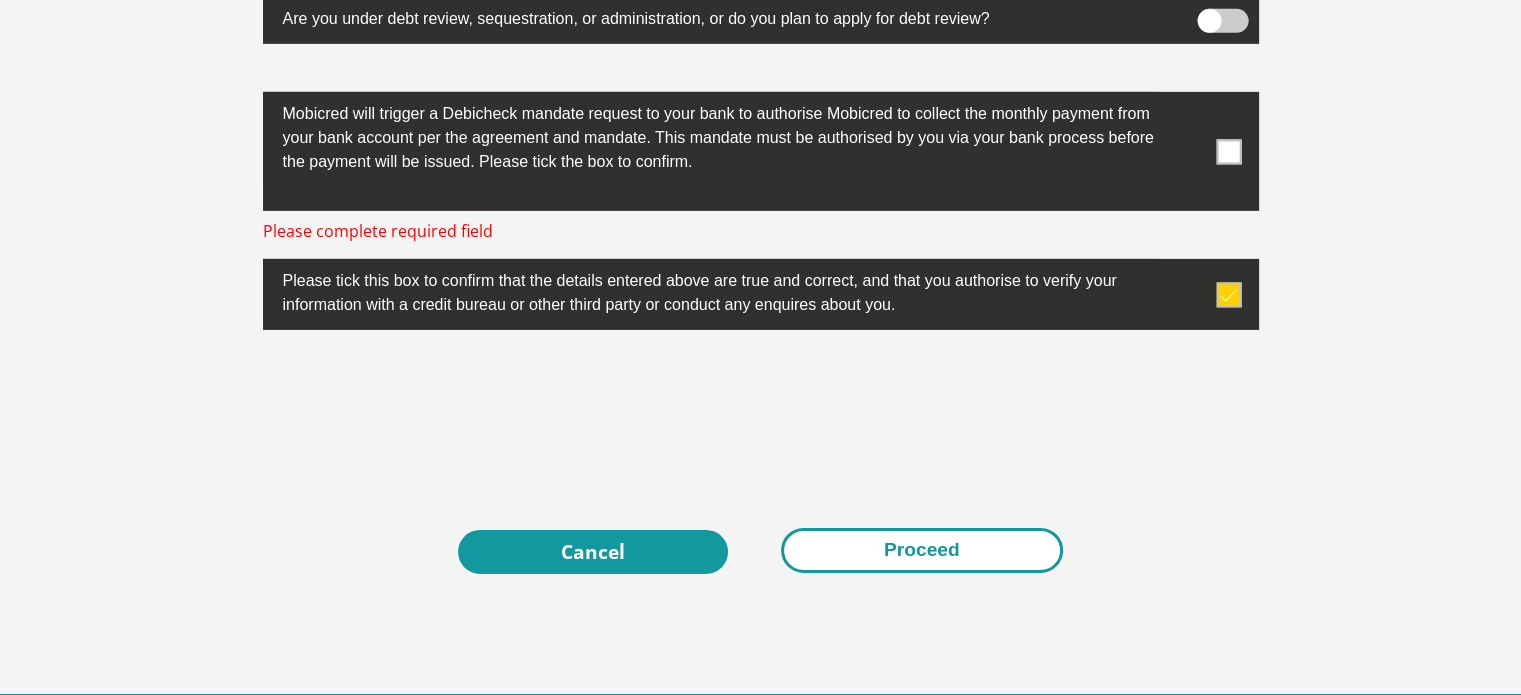 click on "Proceed" at bounding box center (922, 550) 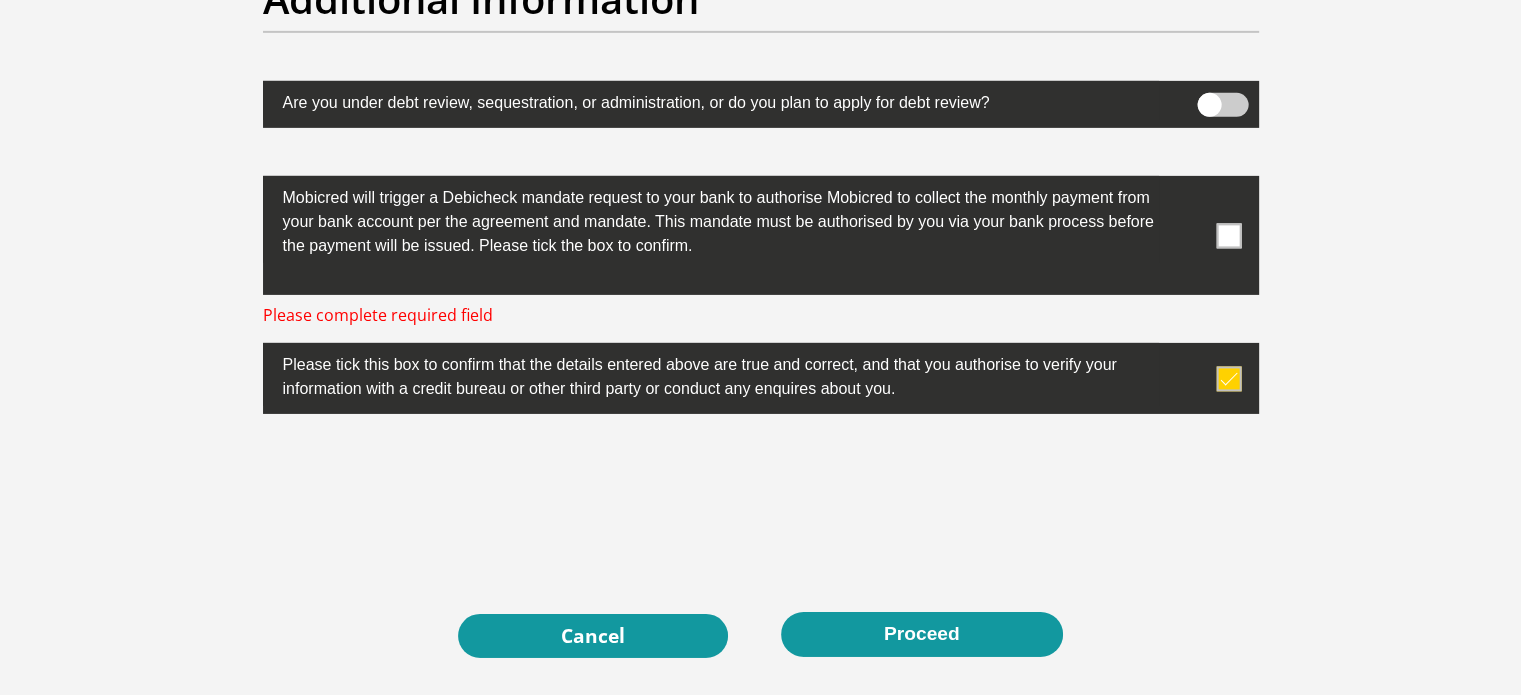 scroll, scrollTop: 6528, scrollLeft: 0, axis: vertical 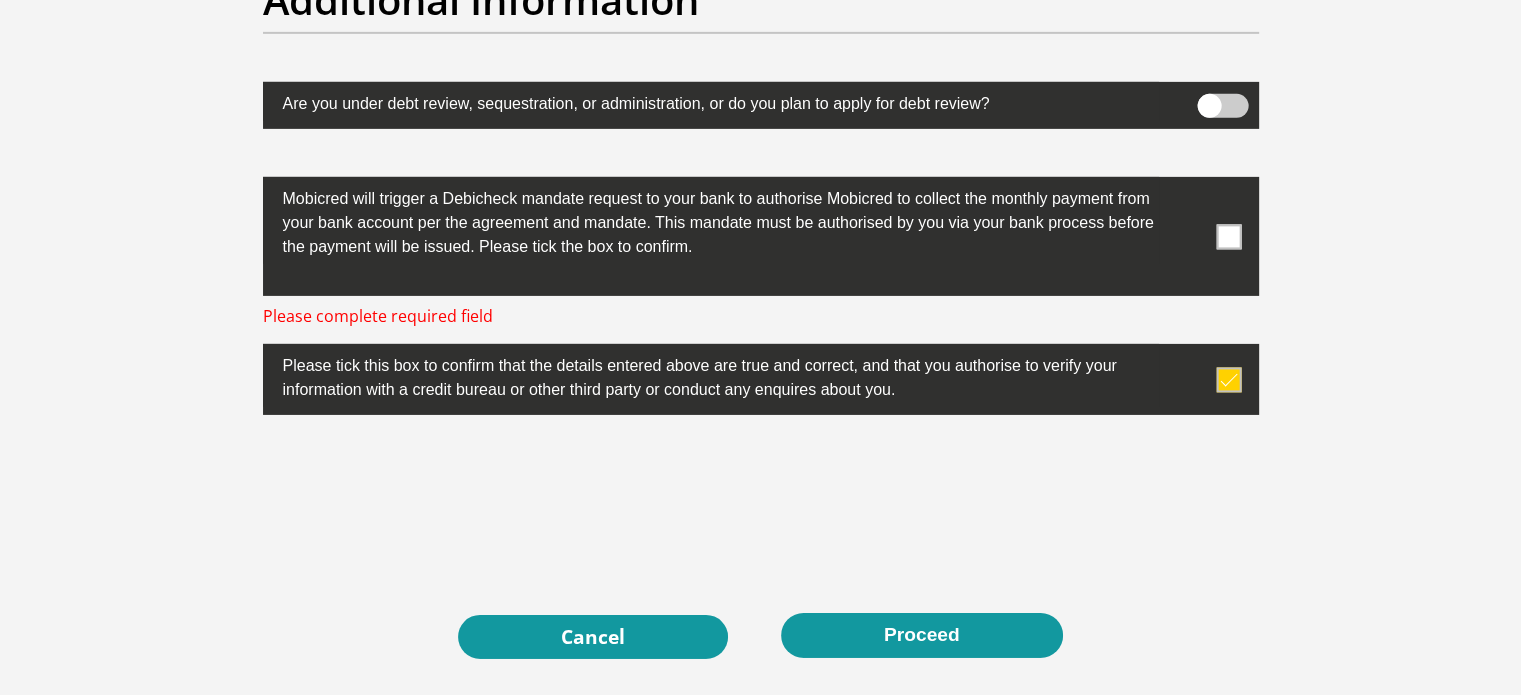 click at bounding box center [1228, 236] 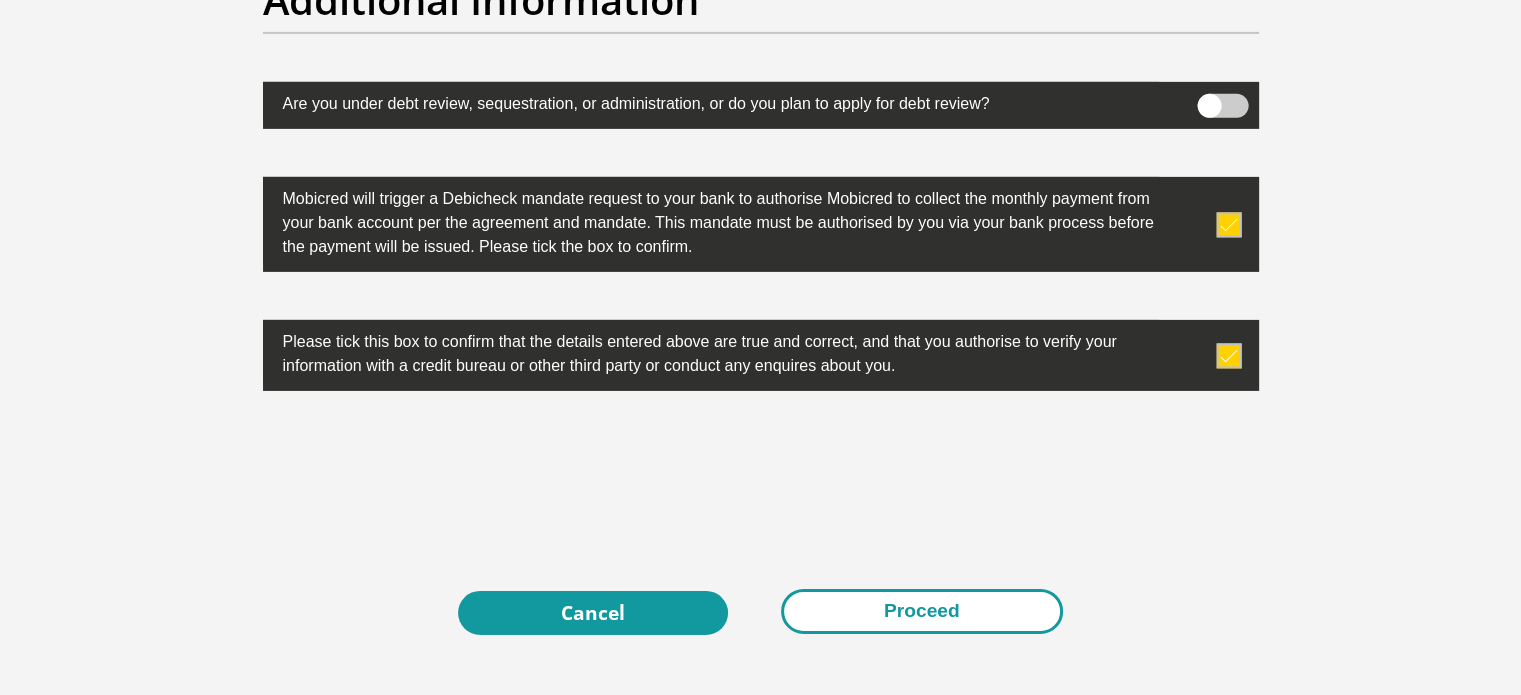 click on "Proceed" at bounding box center (922, 611) 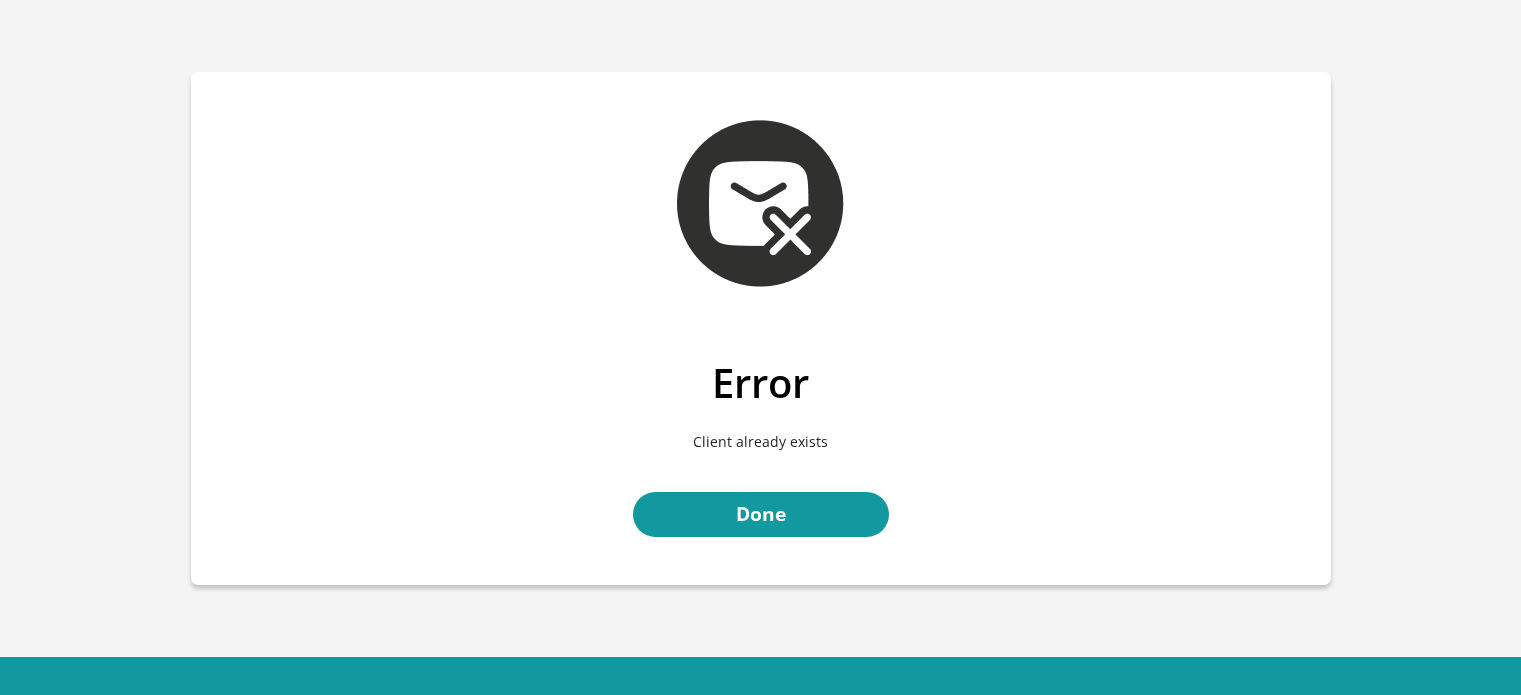 scroll, scrollTop: 0, scrollLeft: 0, axis: both 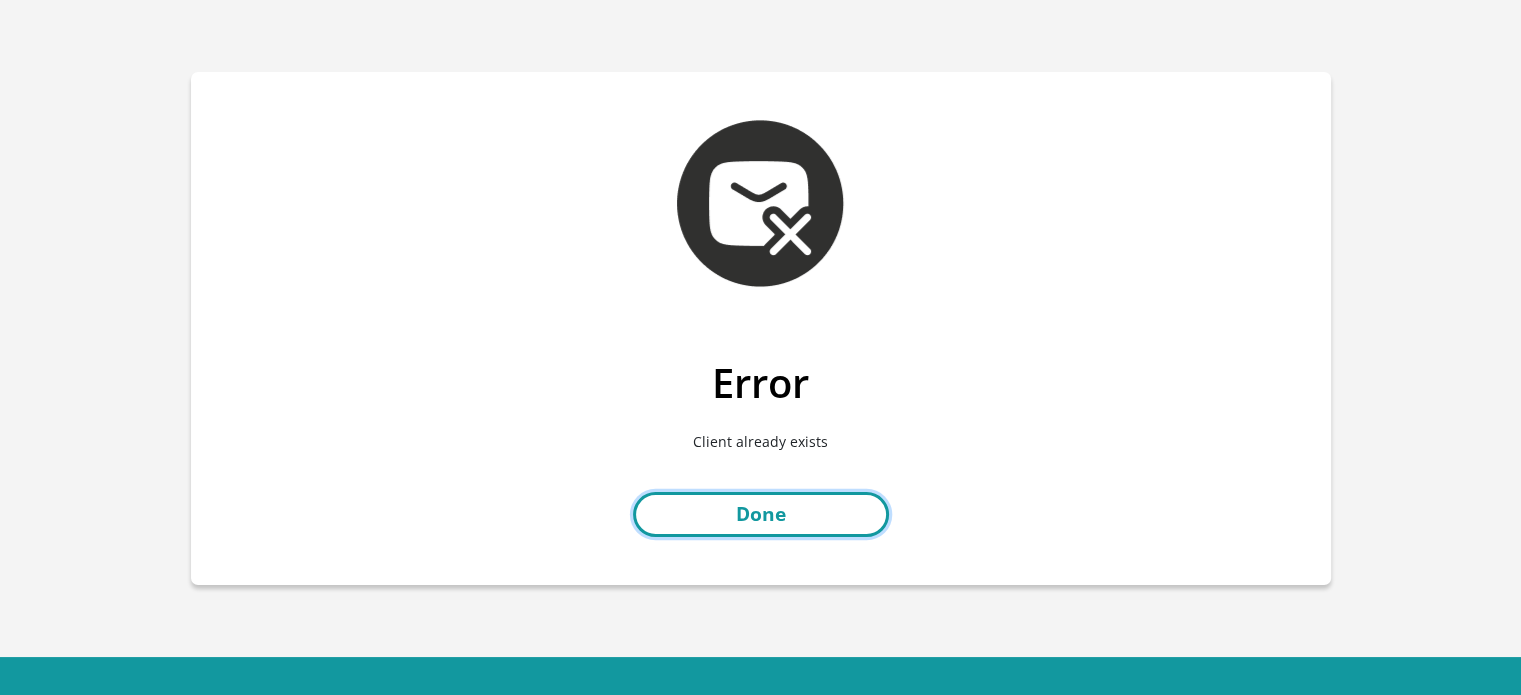 click on "Done" at bounding box center (761, 514) 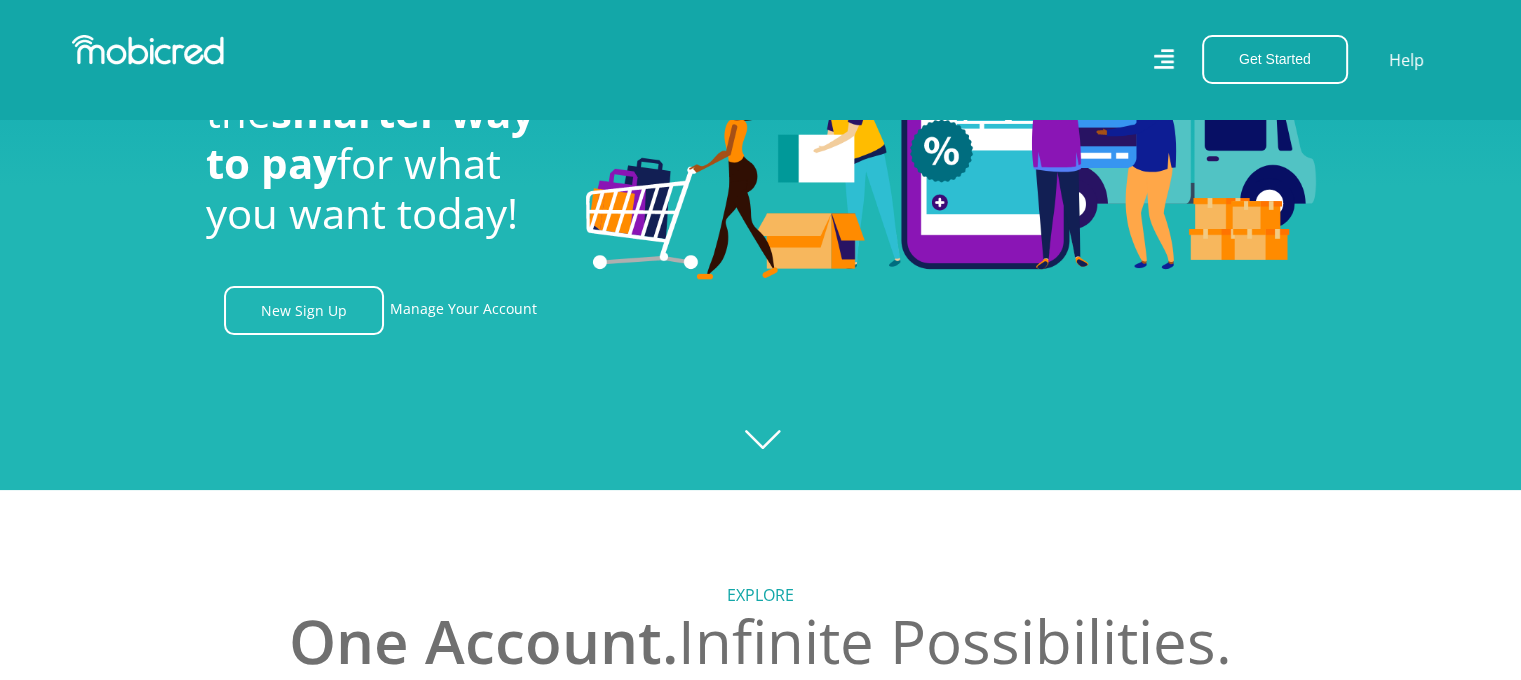scroll, scrollTop: 585, scrollLeft: 0, axis: vertical 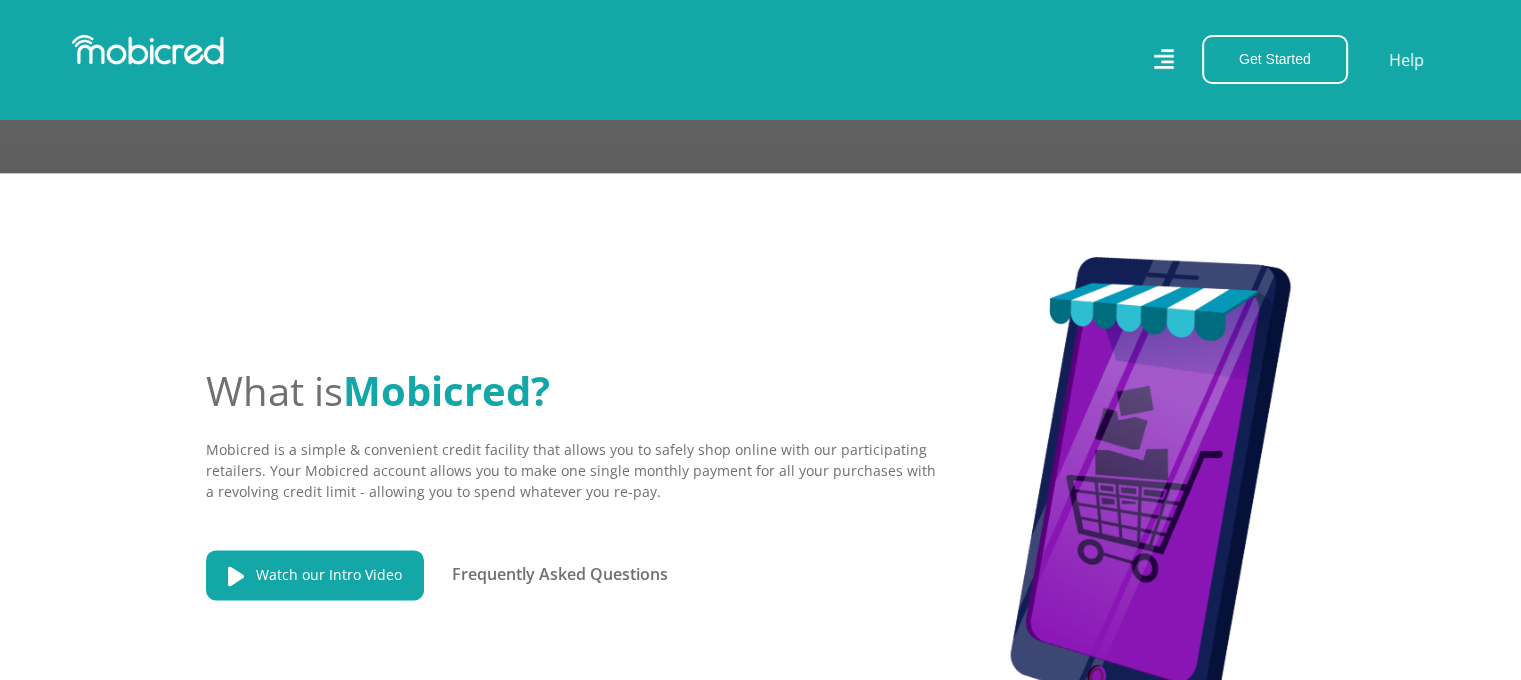 click 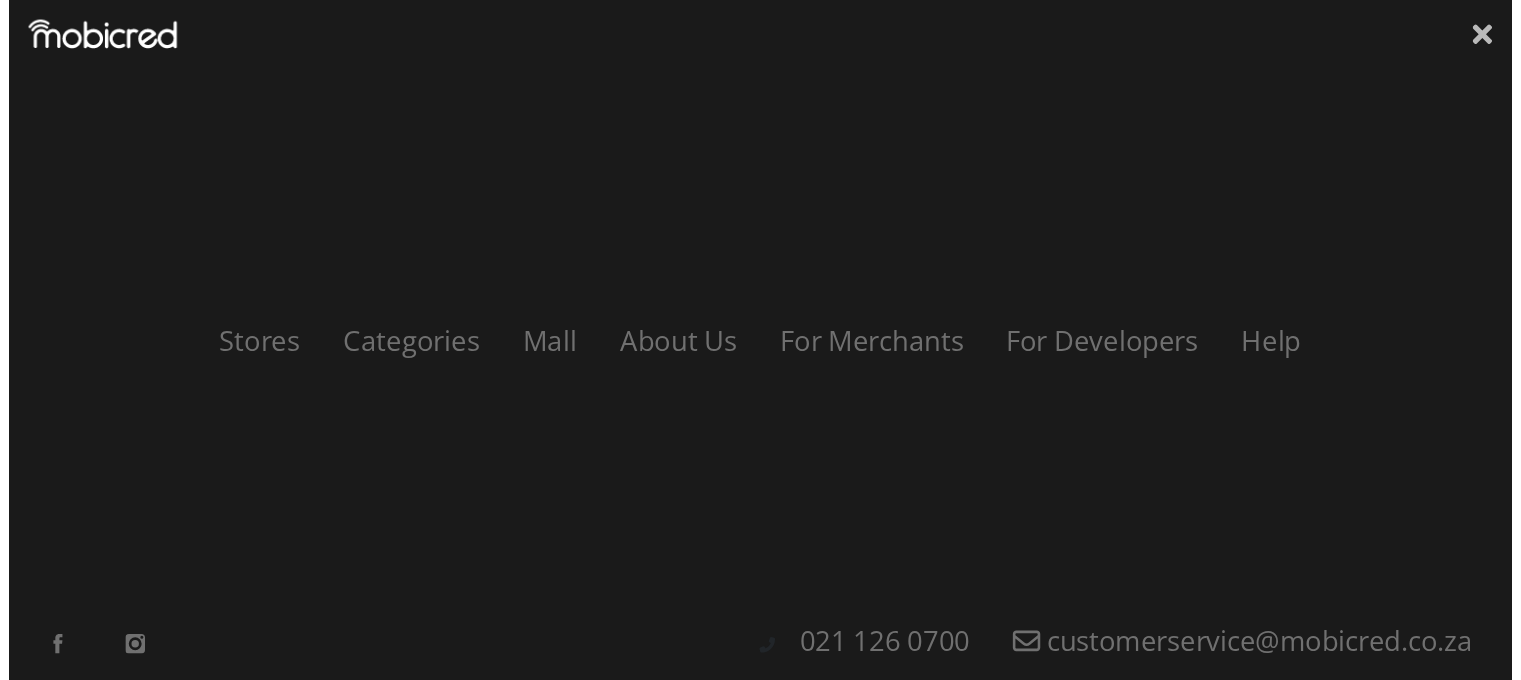 scroll, scrollTop: 0, scrollLeft: 3704, axis: horizontal 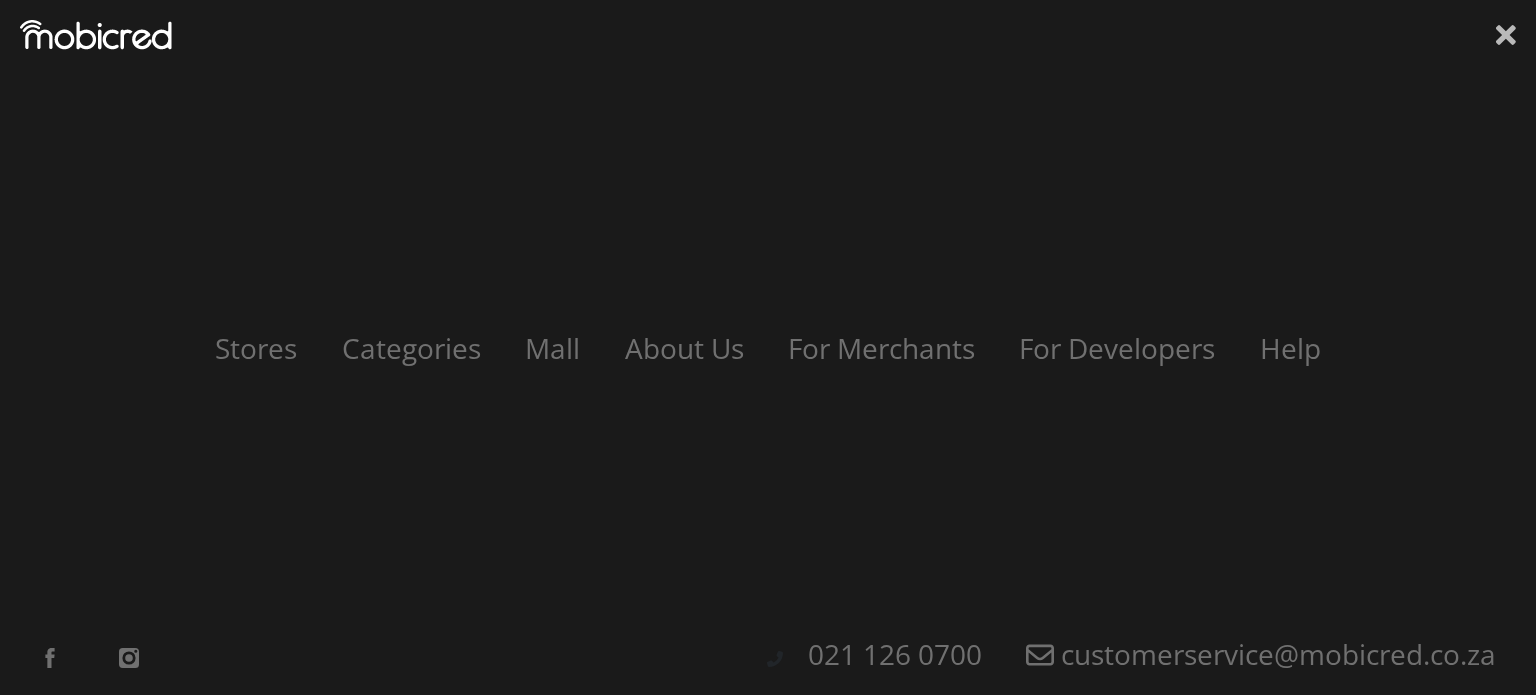 click 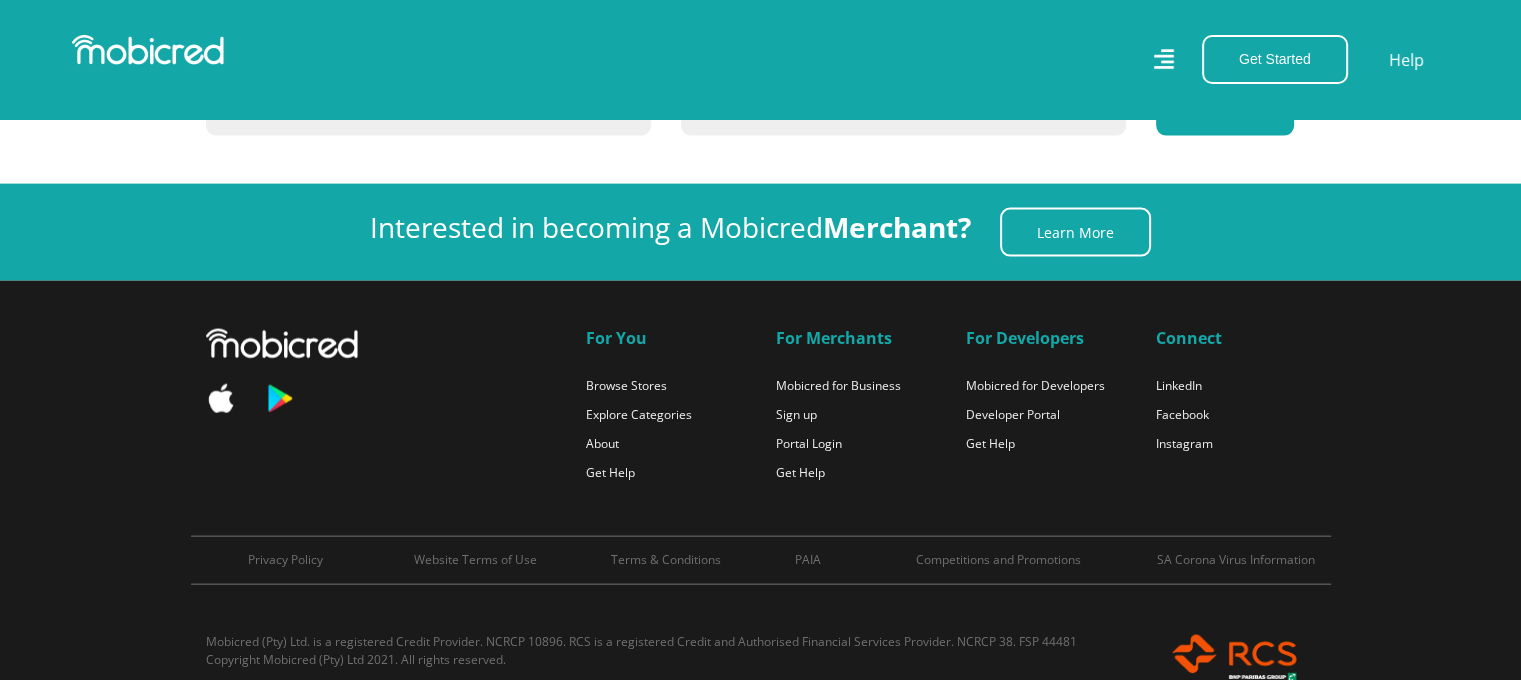 scroll, scrollTop: 4438, scrollLeft: 0, axis: vertical 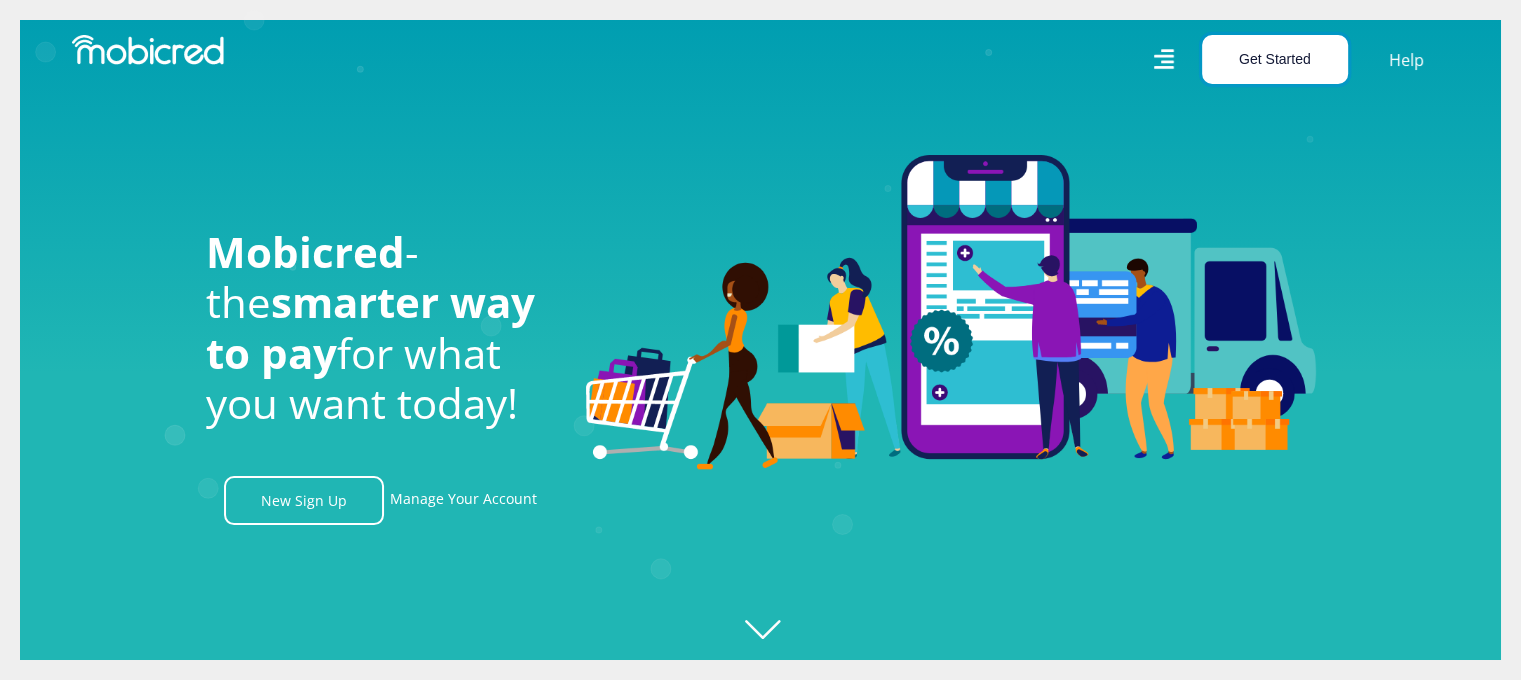 click on "Get Started" at bounding box center [1275, 59] 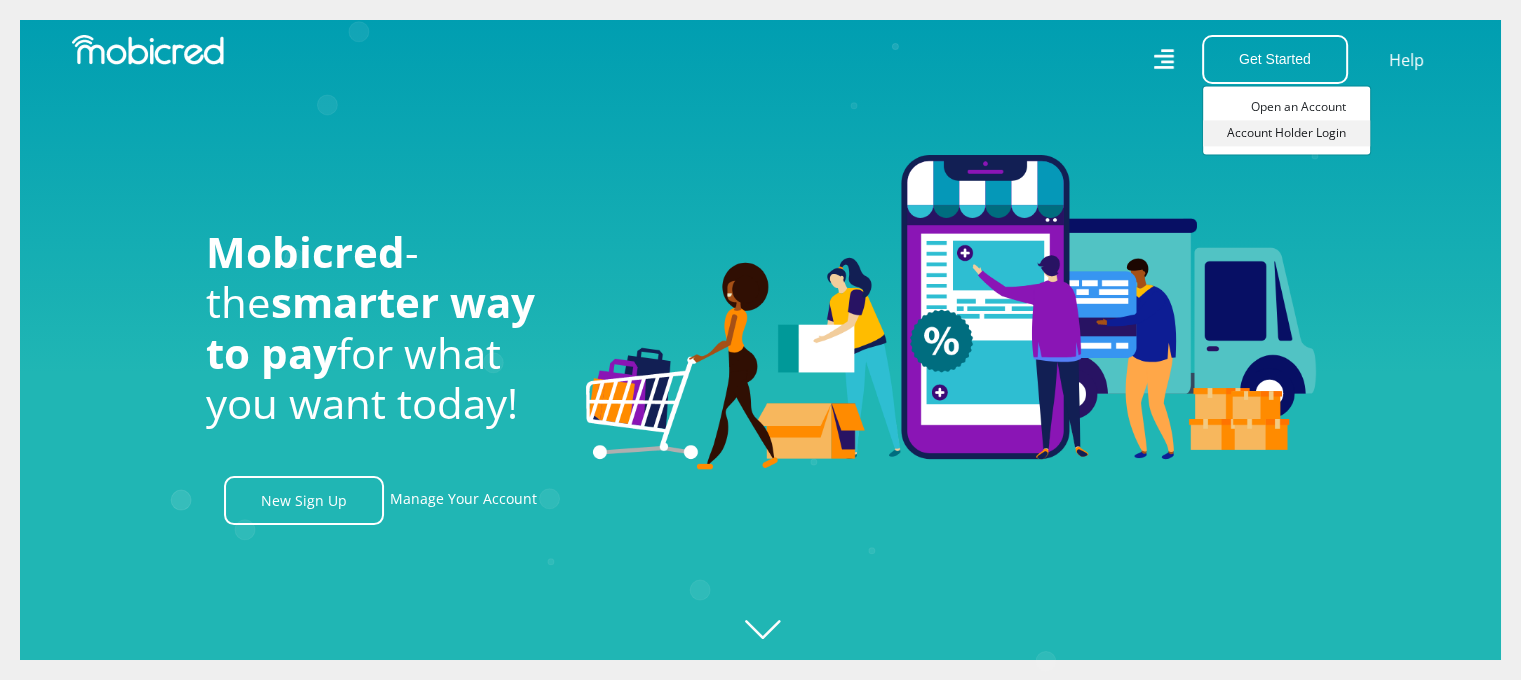 click on "Account Holder Login" at bounding box center [1286, 133] 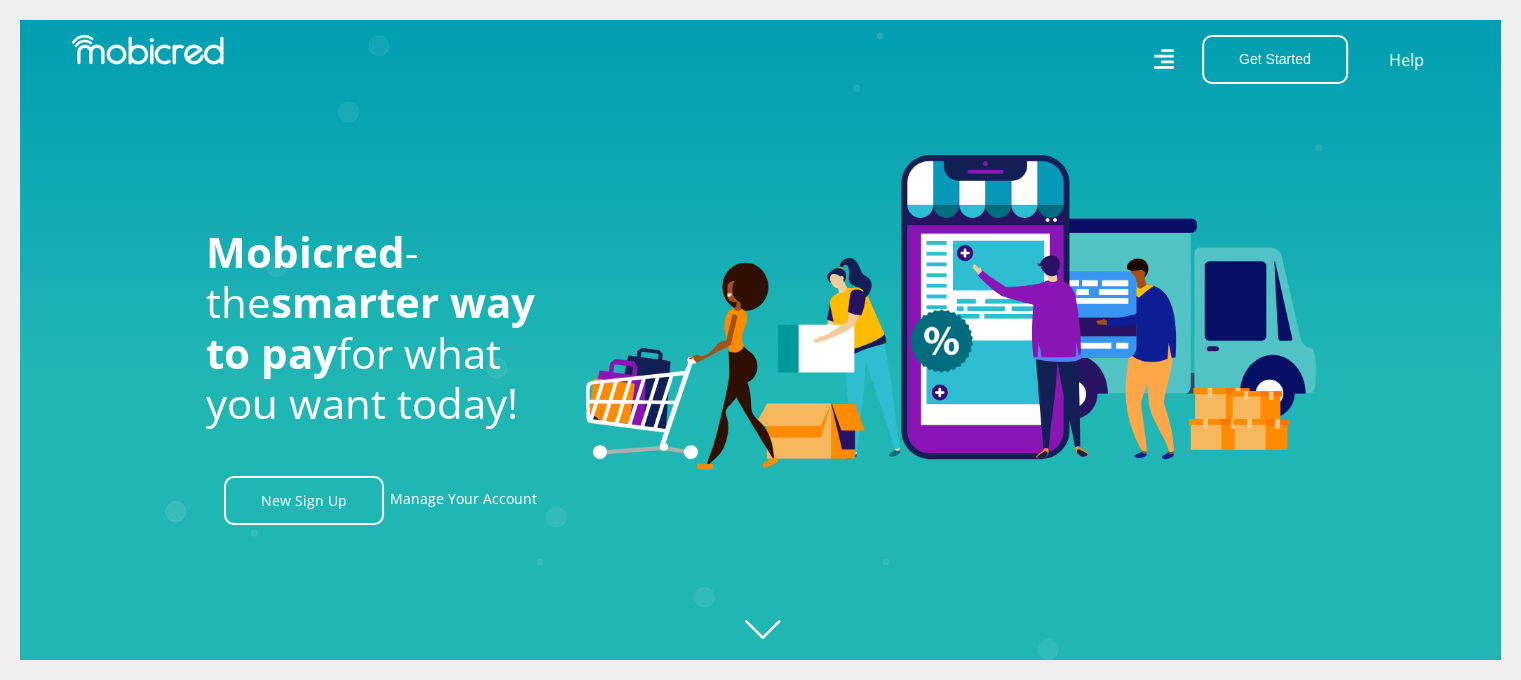 scroll, scrollTop: 0, scrollLeft: 2280, axis: horizontal 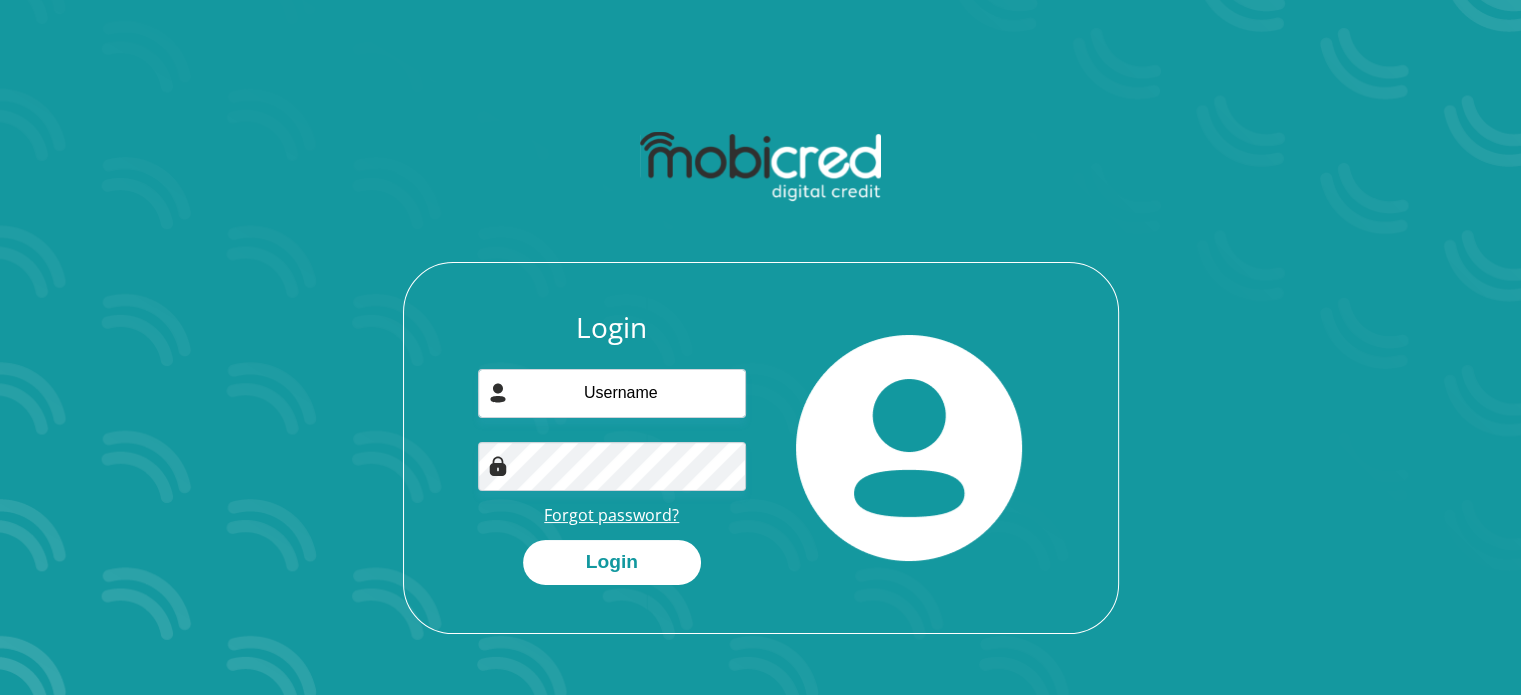click on "Forgot password?" at bounding box center [611, 515] 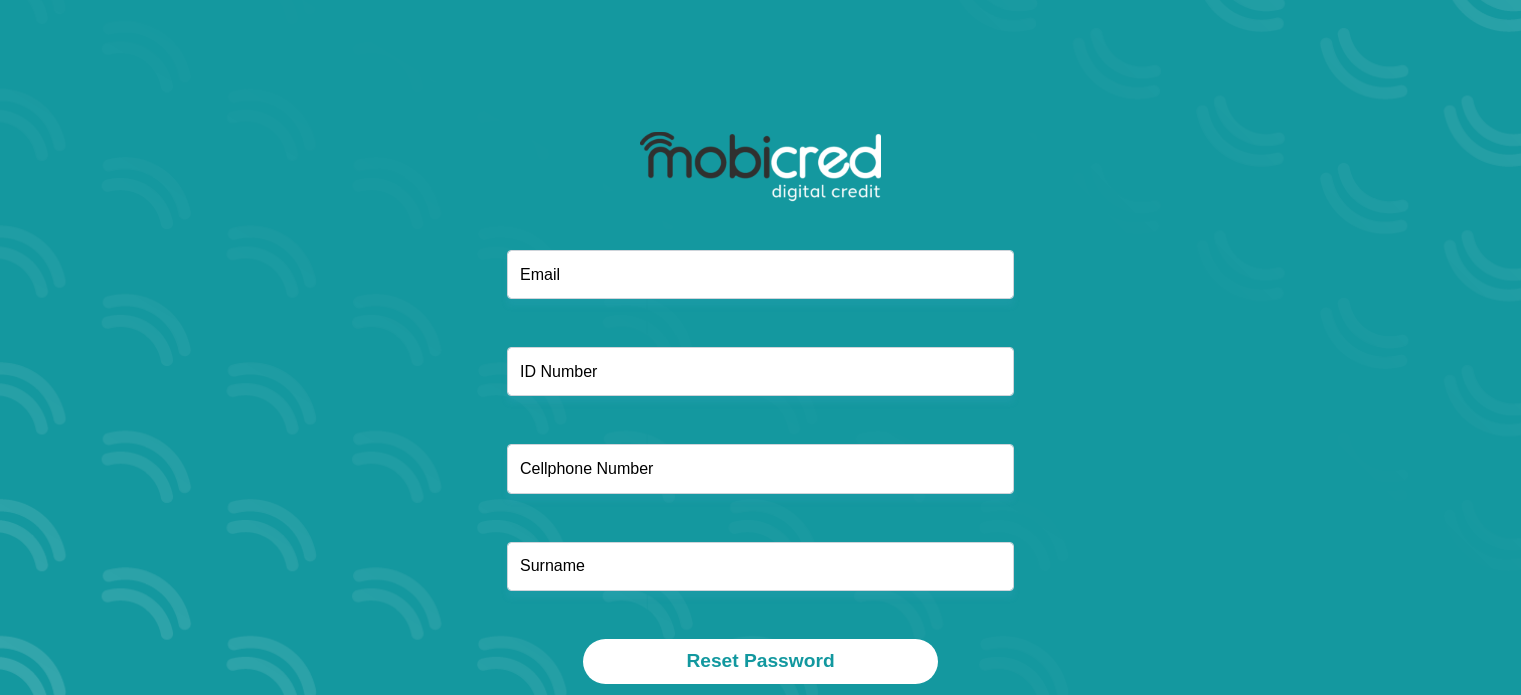 scroll, scrollTop: 0, scrollLeft: 0, axis: both 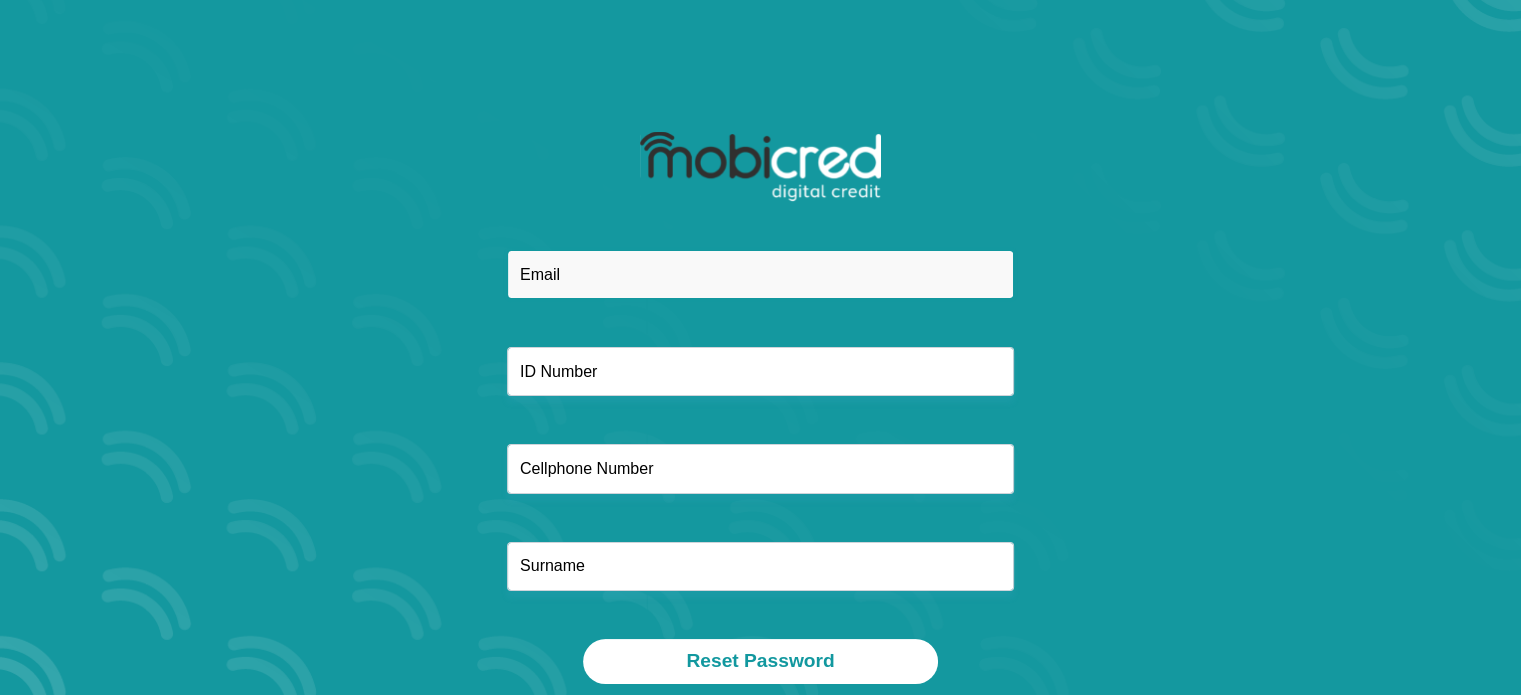 drag, startPoint x: 642, startPoint y: 272, endPoint x: 643, endPoint y: 283, distance: 11.045361 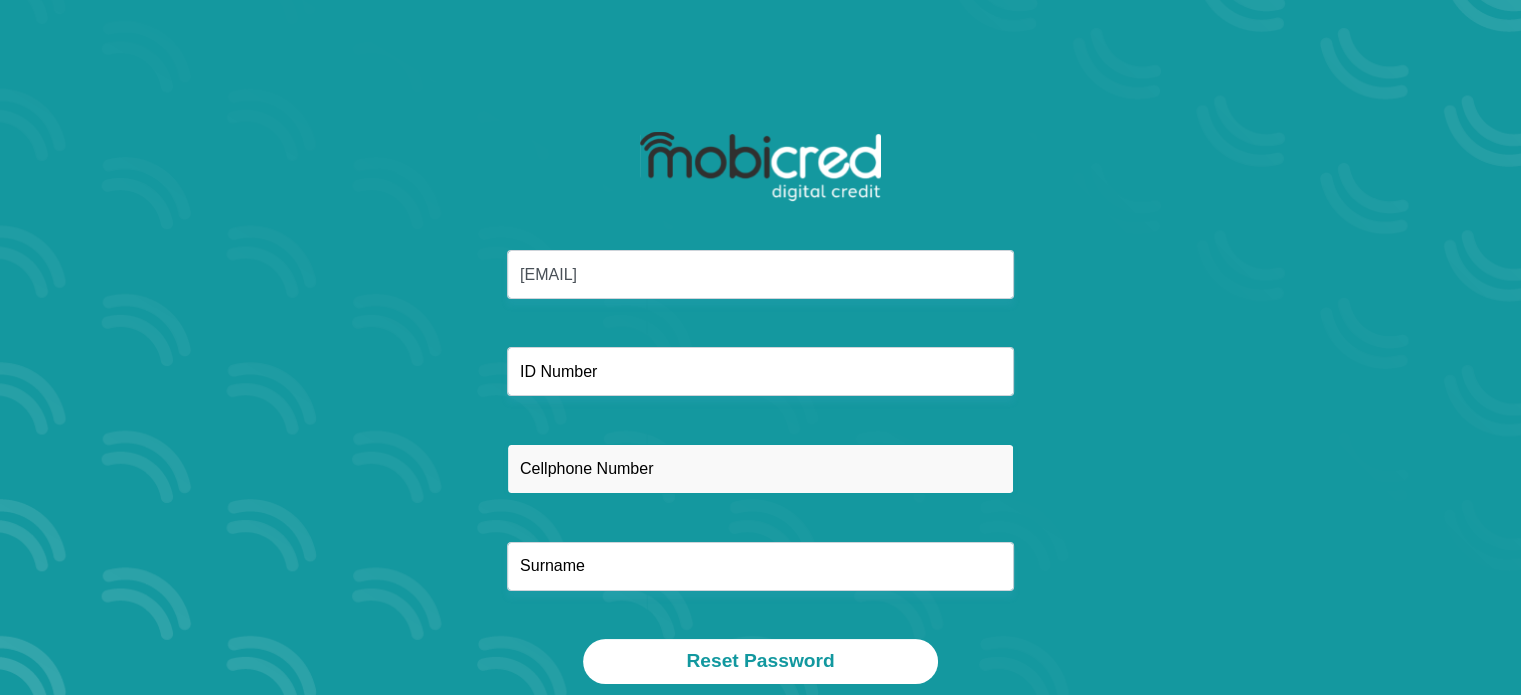 type on "0624016381" 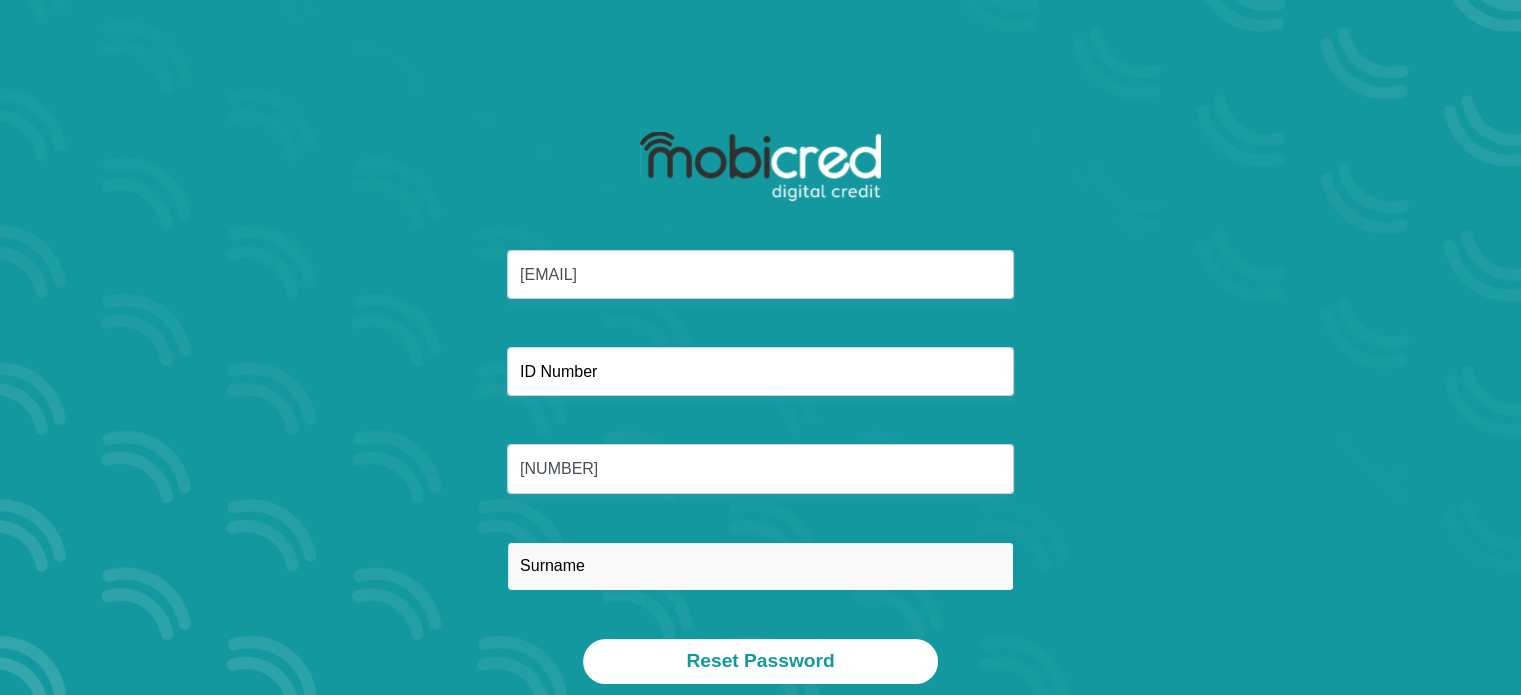 type on "Mchunu" 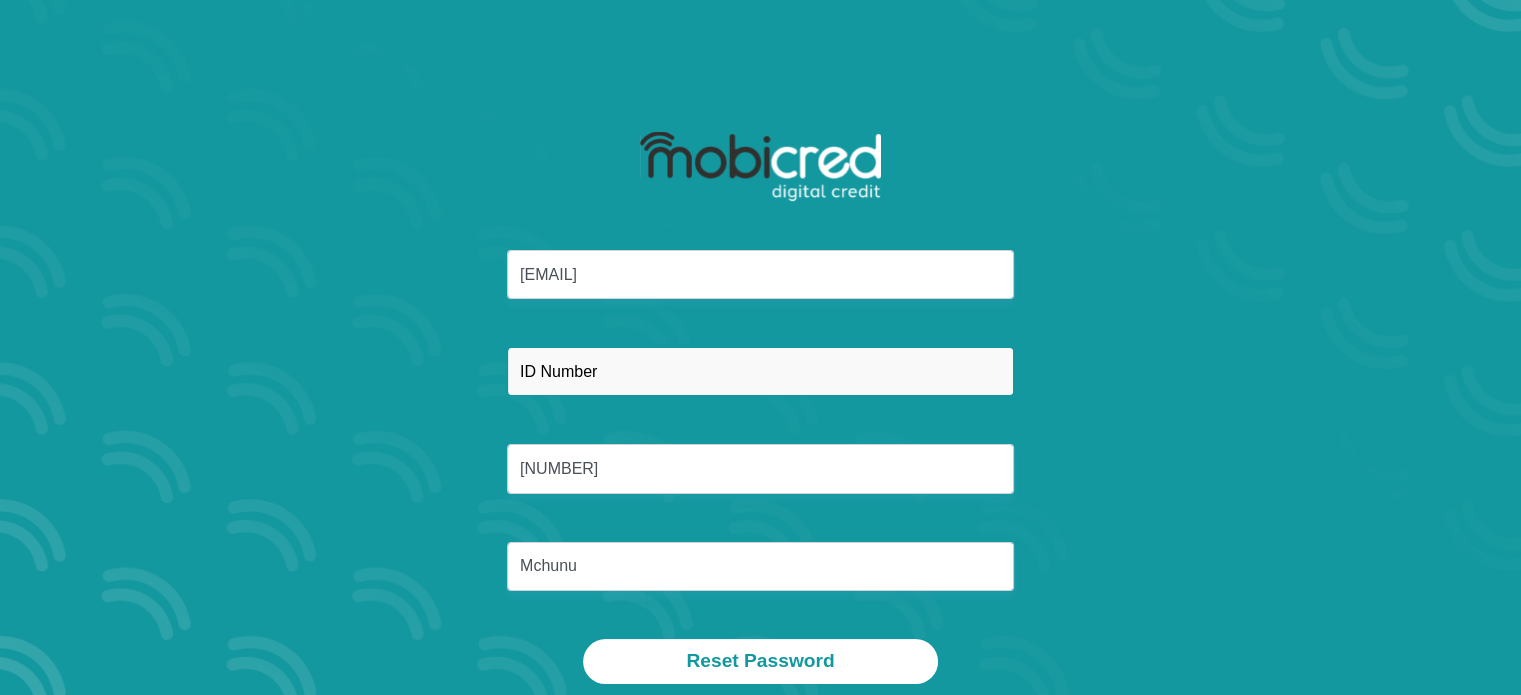 click at bounding box center [760, 371] 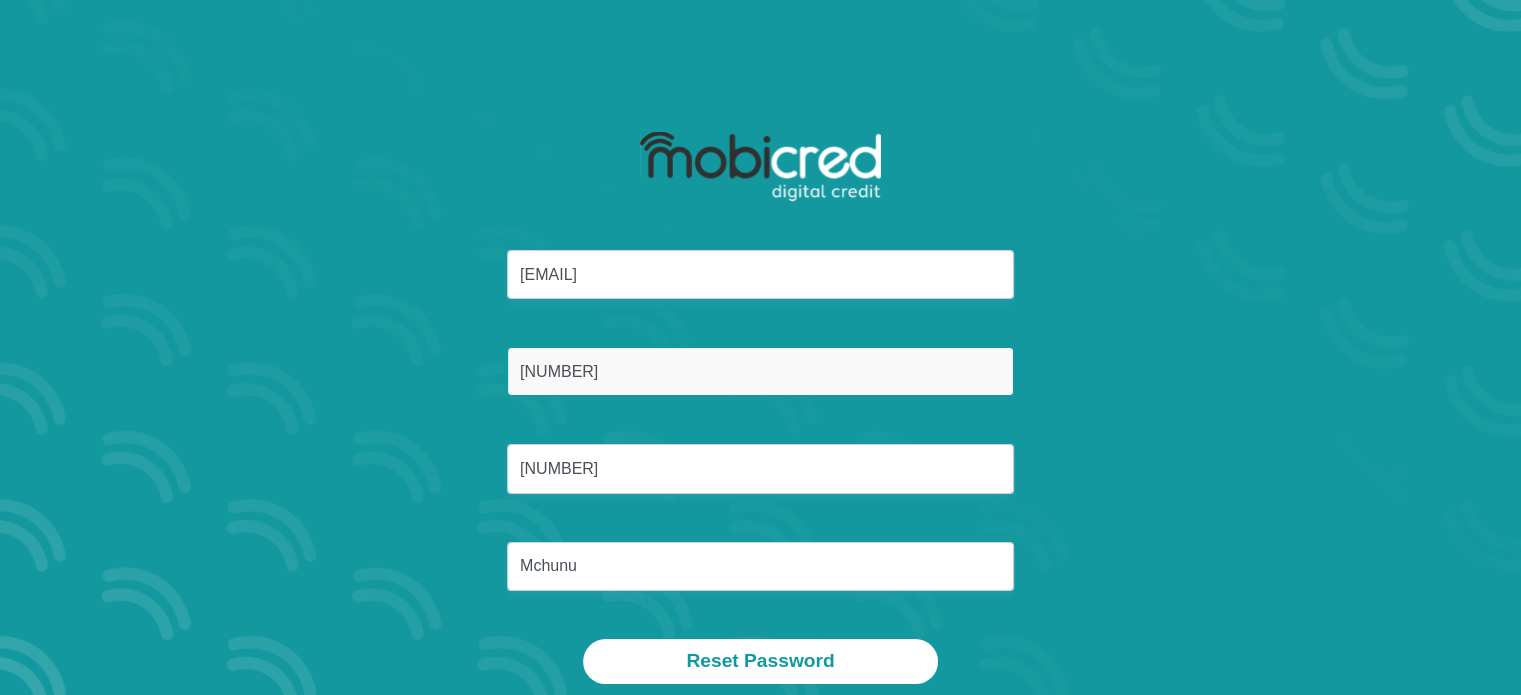type on "[ID_NUMBER]" 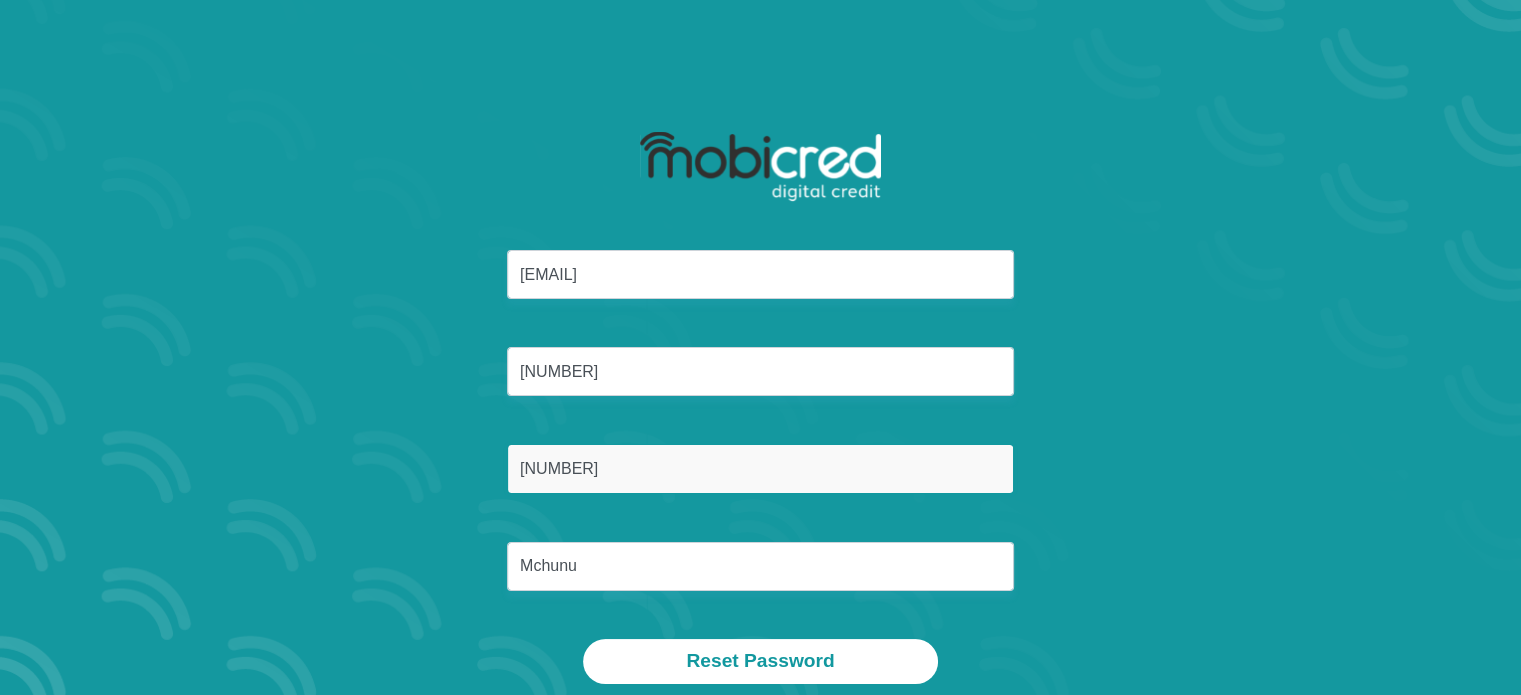 click on "0624016381" at bounding box center (760, 468) 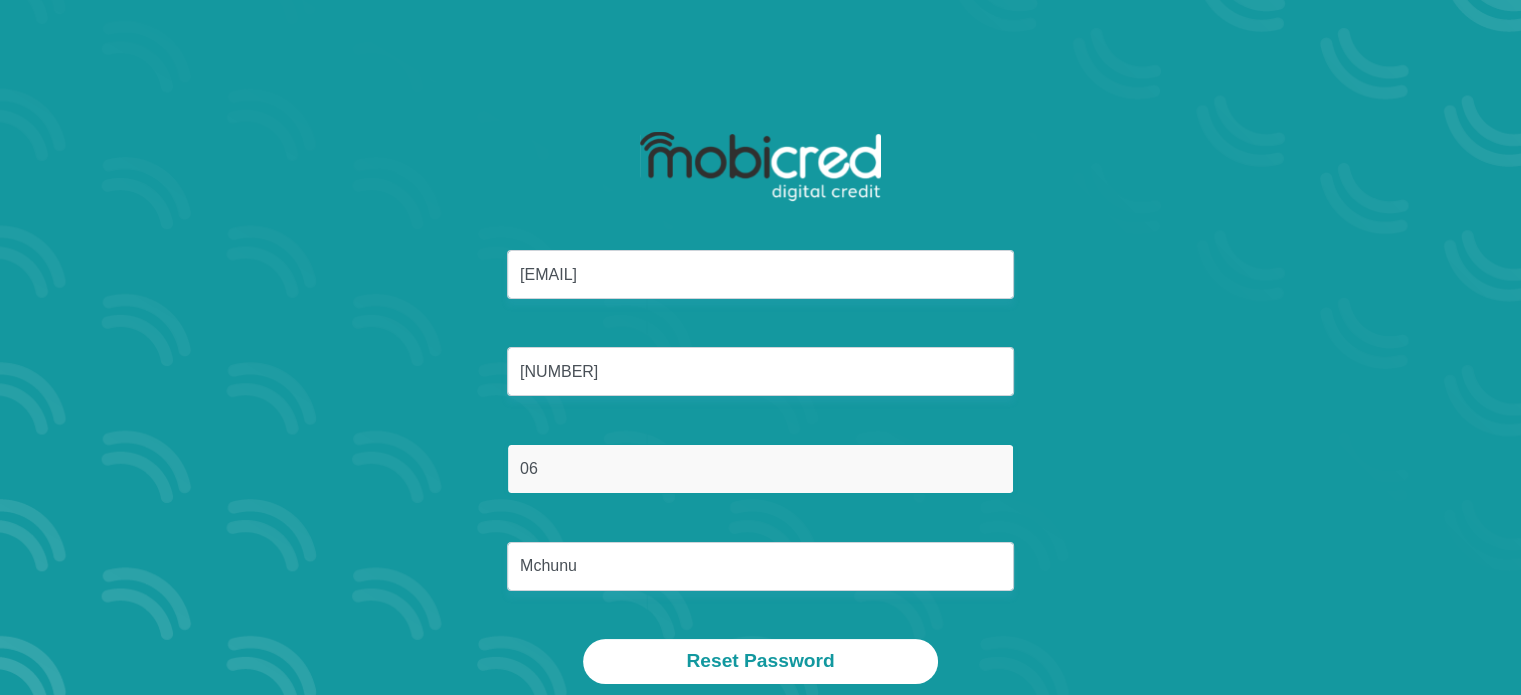 type on "0" 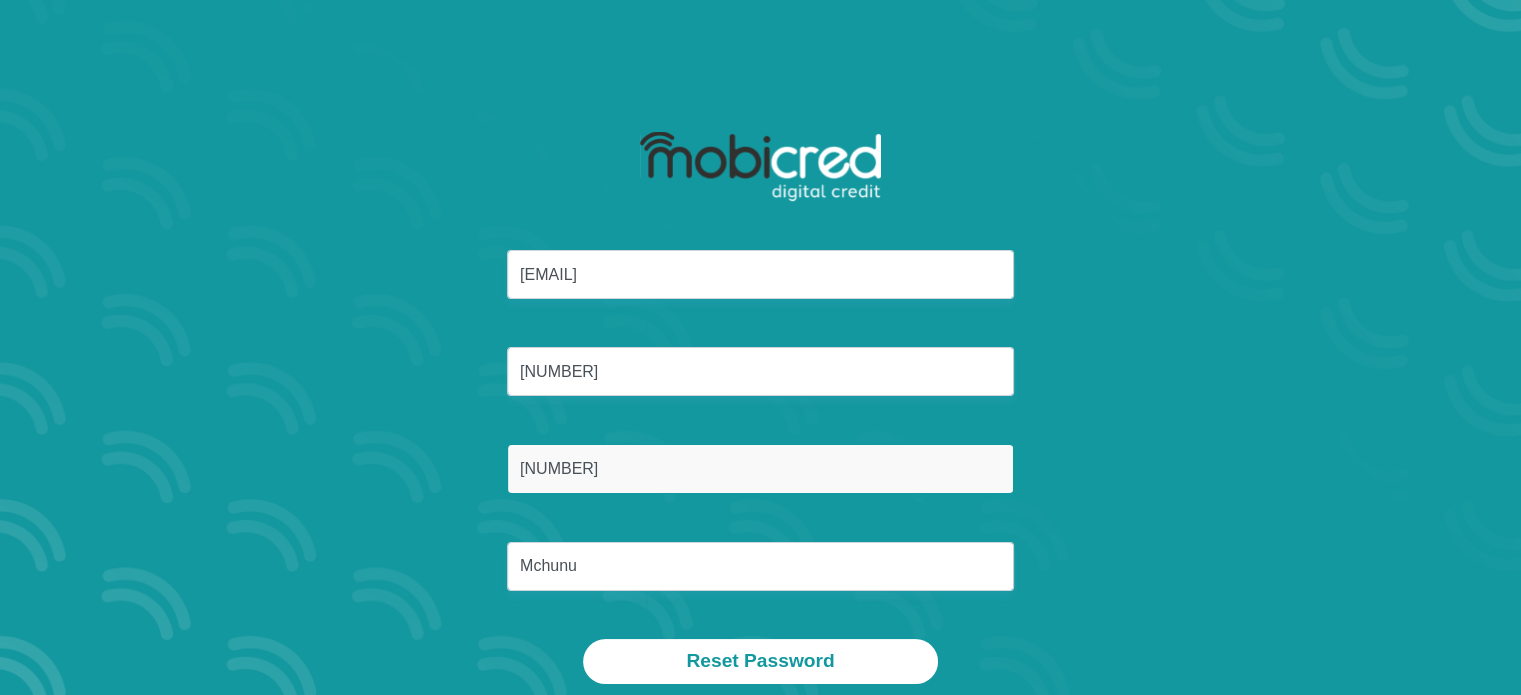 type on "[PHONE]" 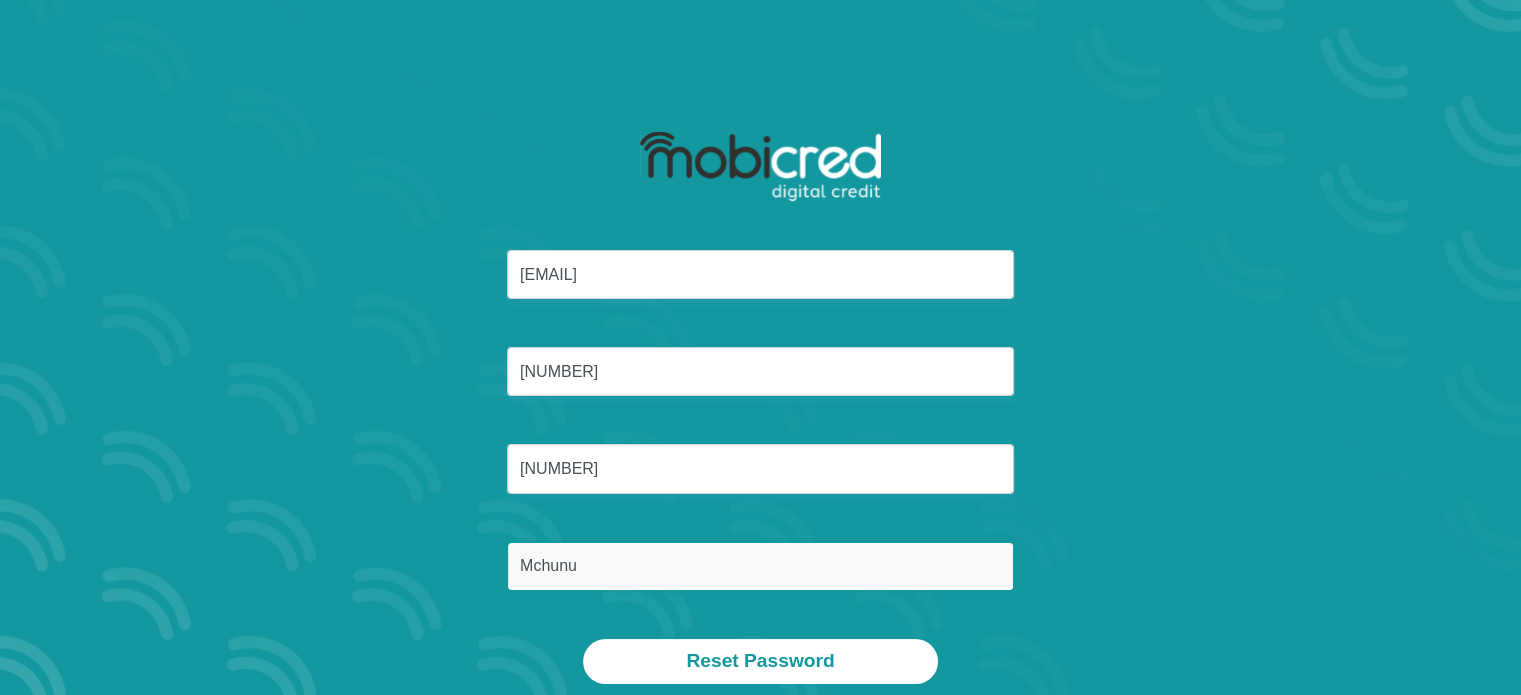 click on "Mchunu" at bounding box center (760, 566) 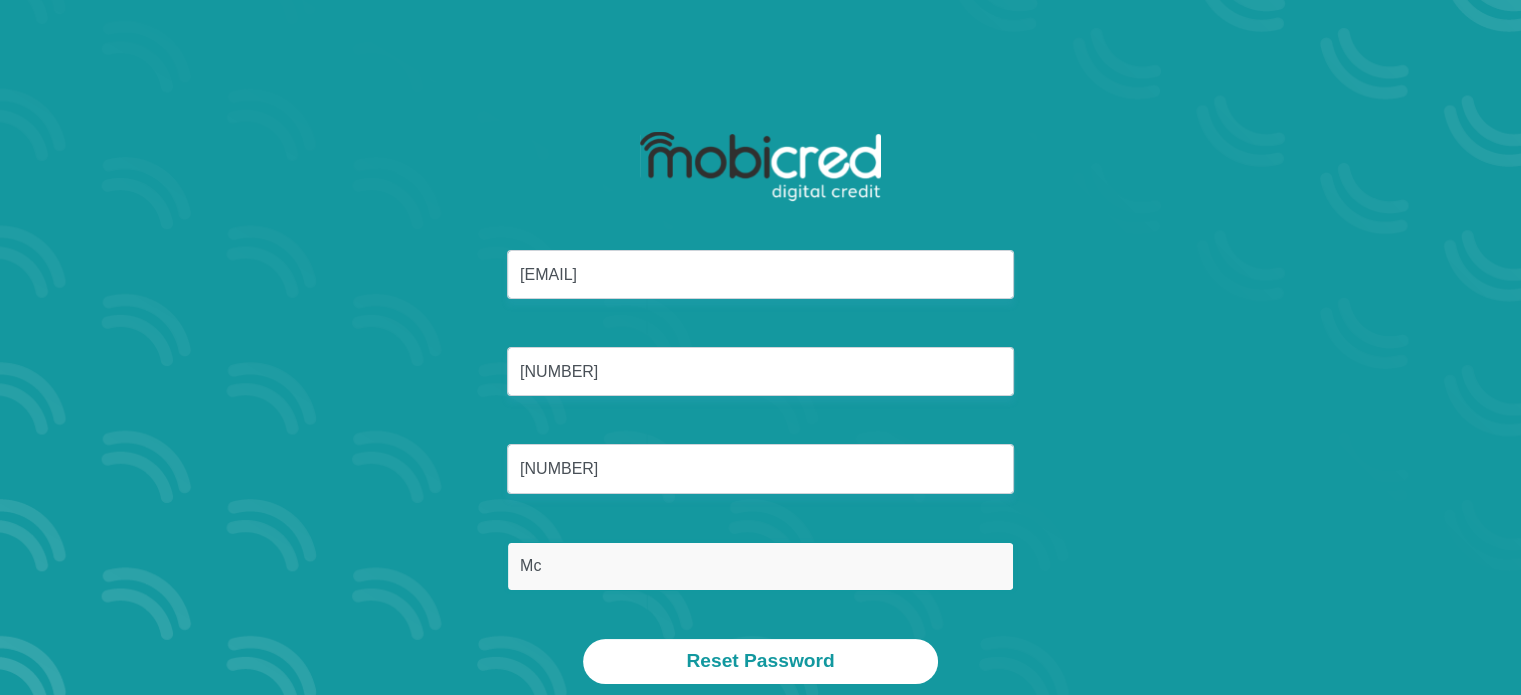 type on "M" 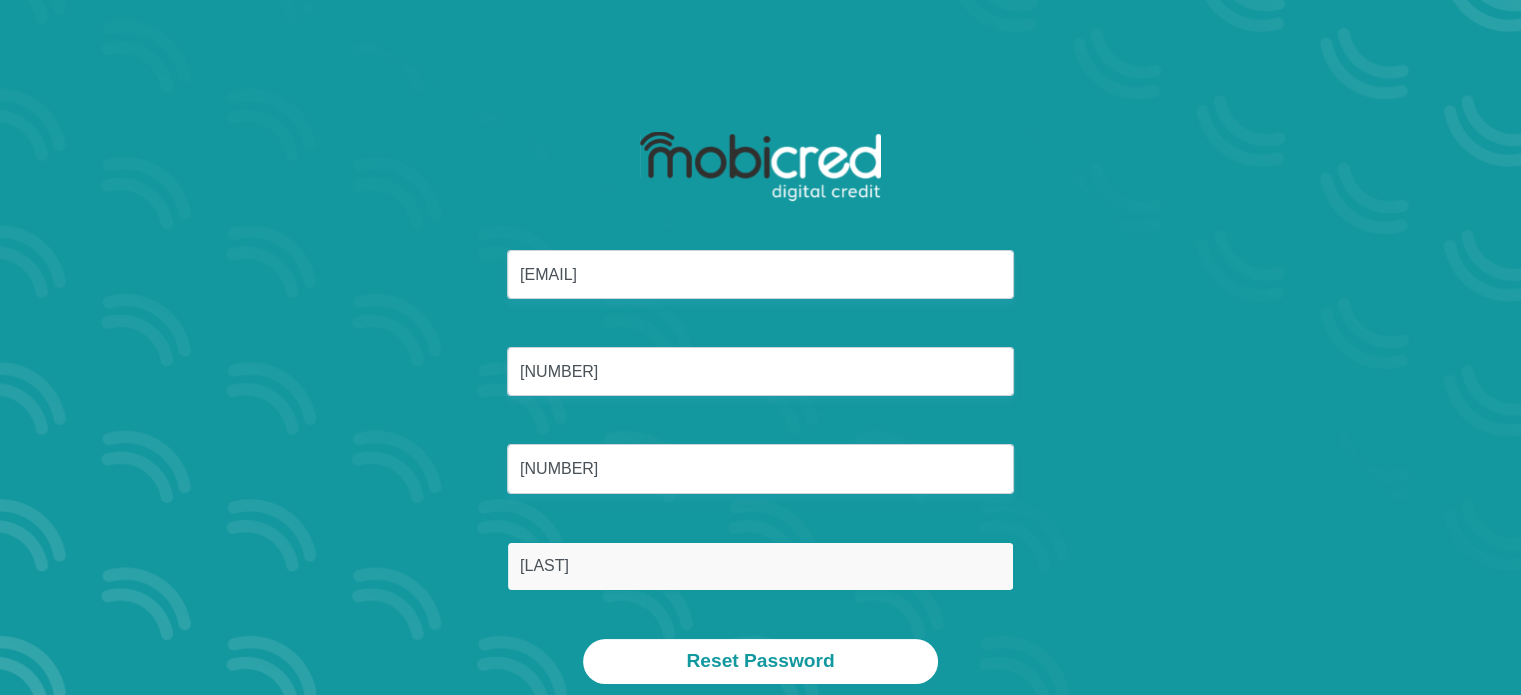 type on "Mchunu" 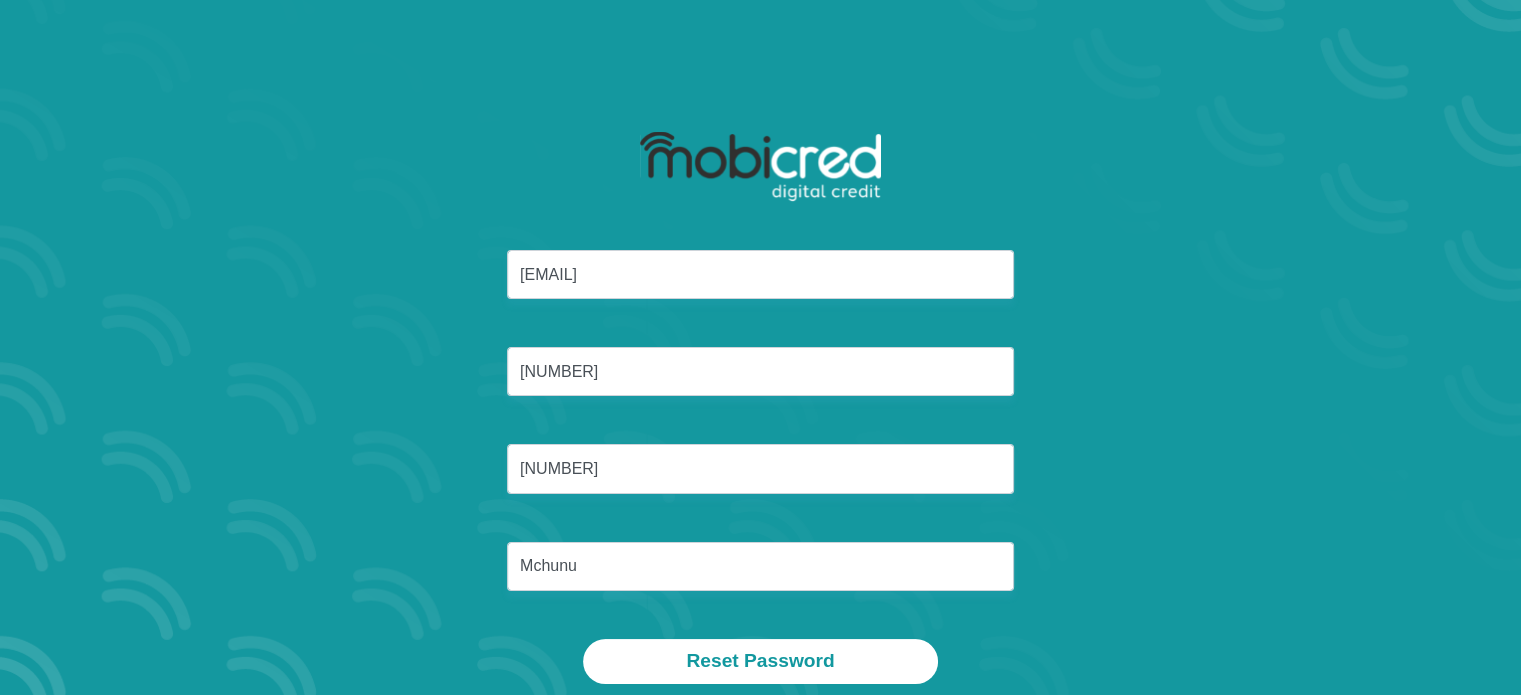 click on "mchunu.andiswa@outlook.com
9309285767089
0724544783
Mchunu" at bounding box center [761, 444] 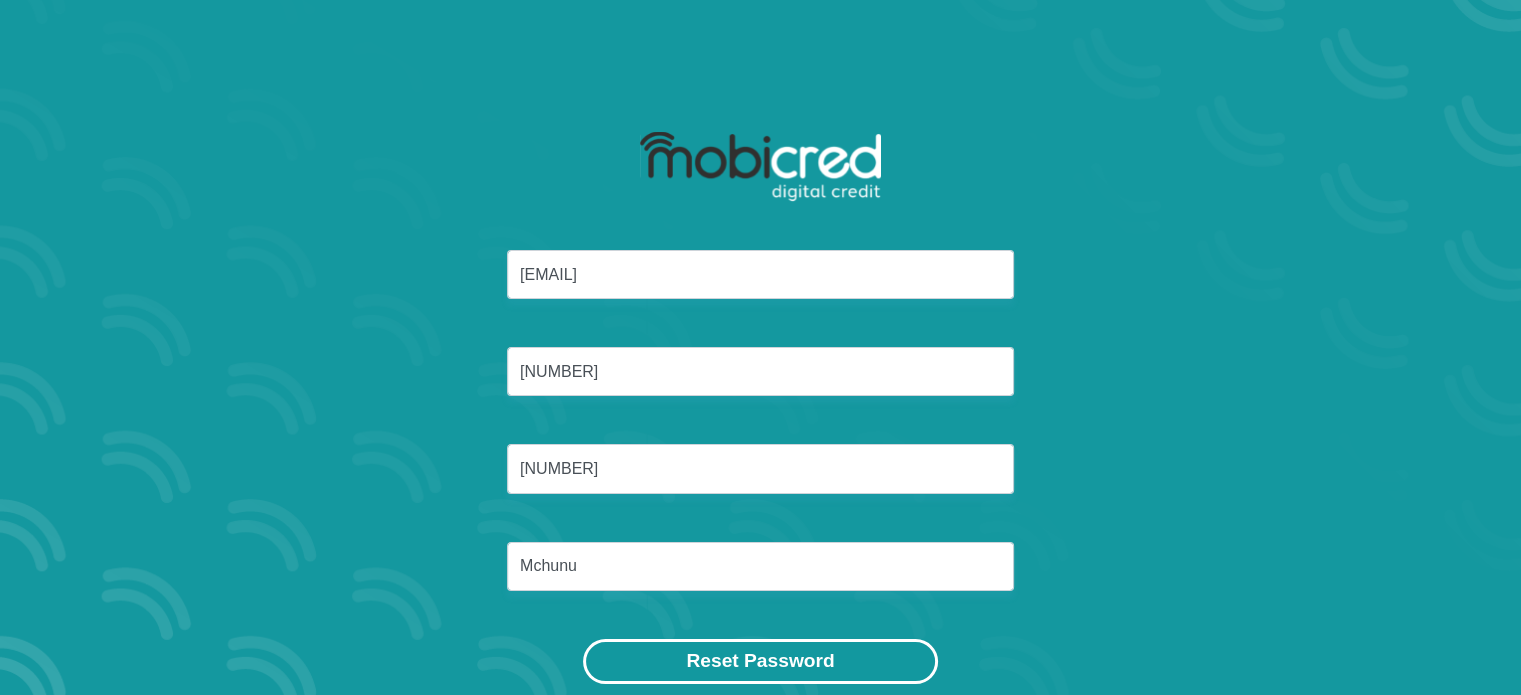 click on "Reset Password" at bounding box center (760, 661) 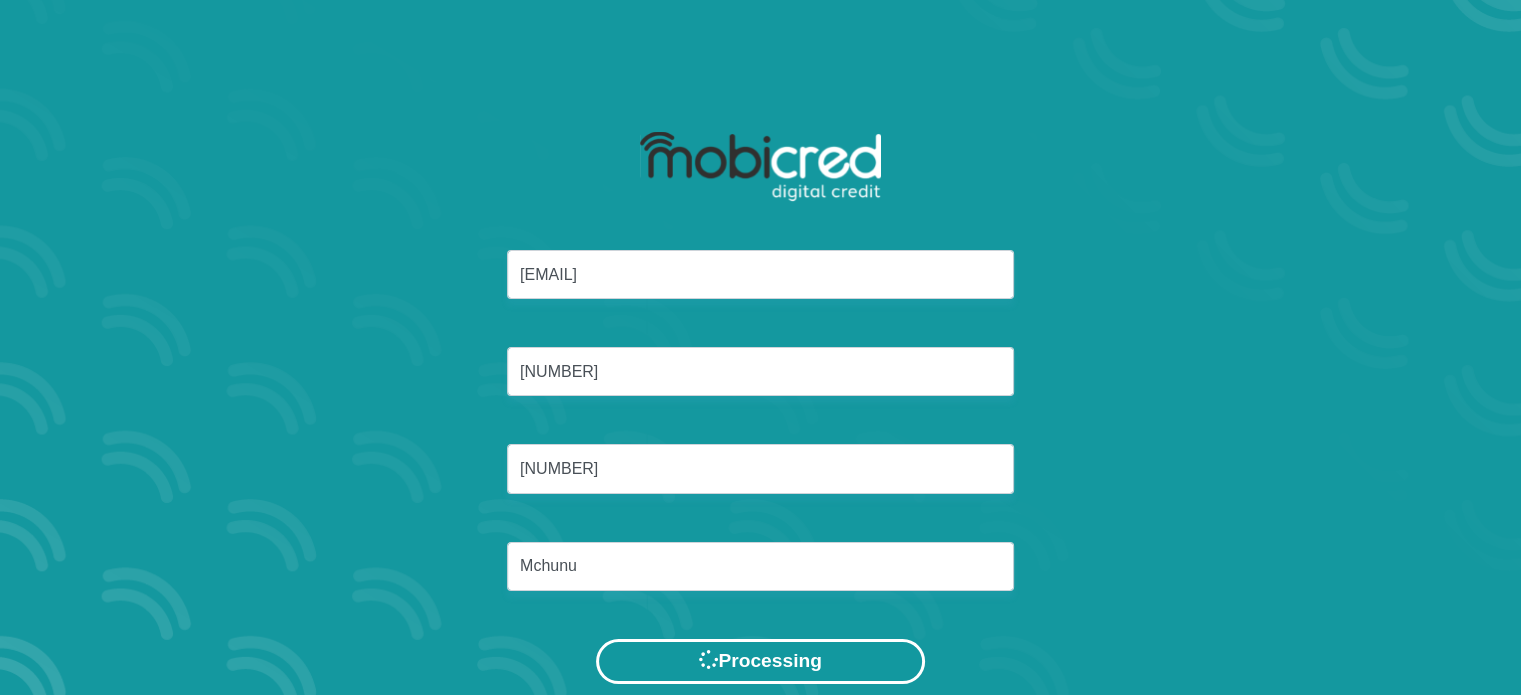 scroll, scrollTop: 0, scrollLeft: 0, axis: both 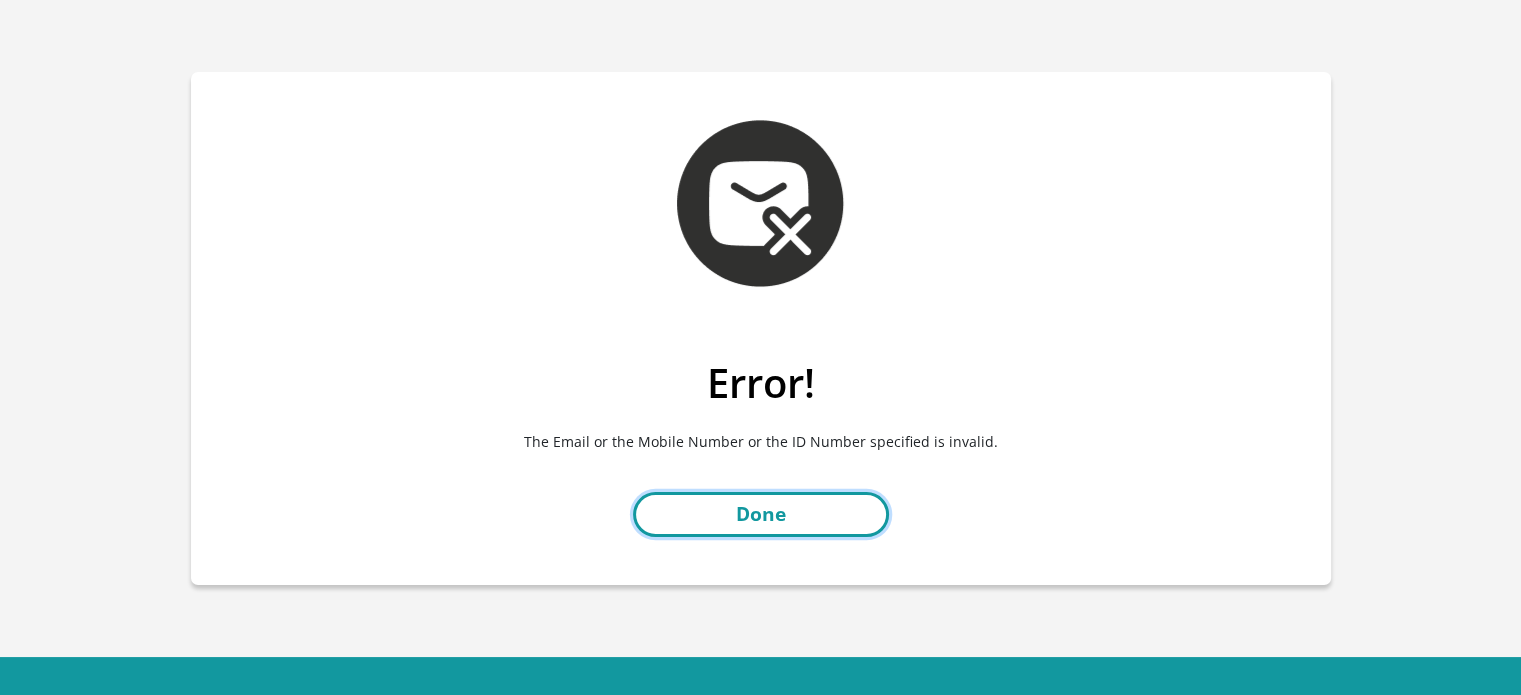 click on "Done" at bounding box center (761, 514) 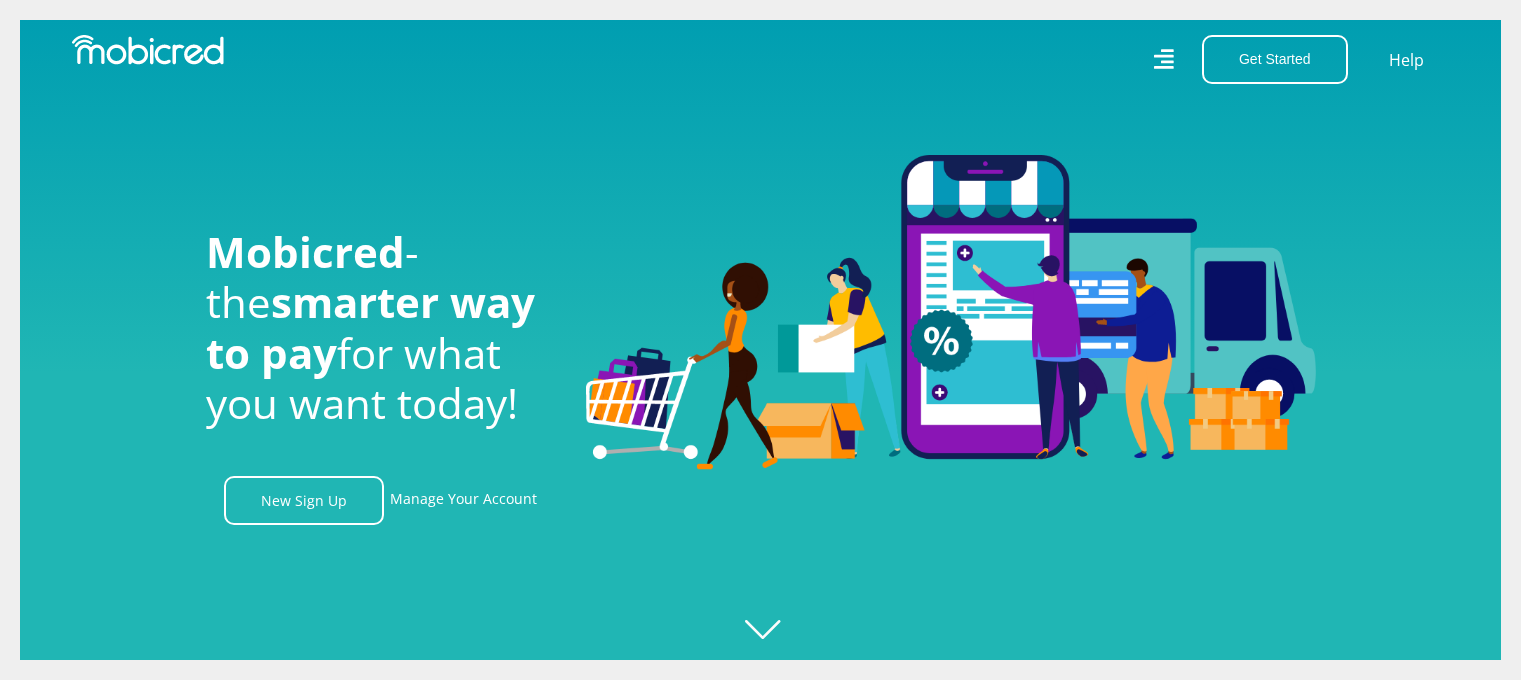scroll, scrollTop: 0, scrollLeft: 0, axis: both 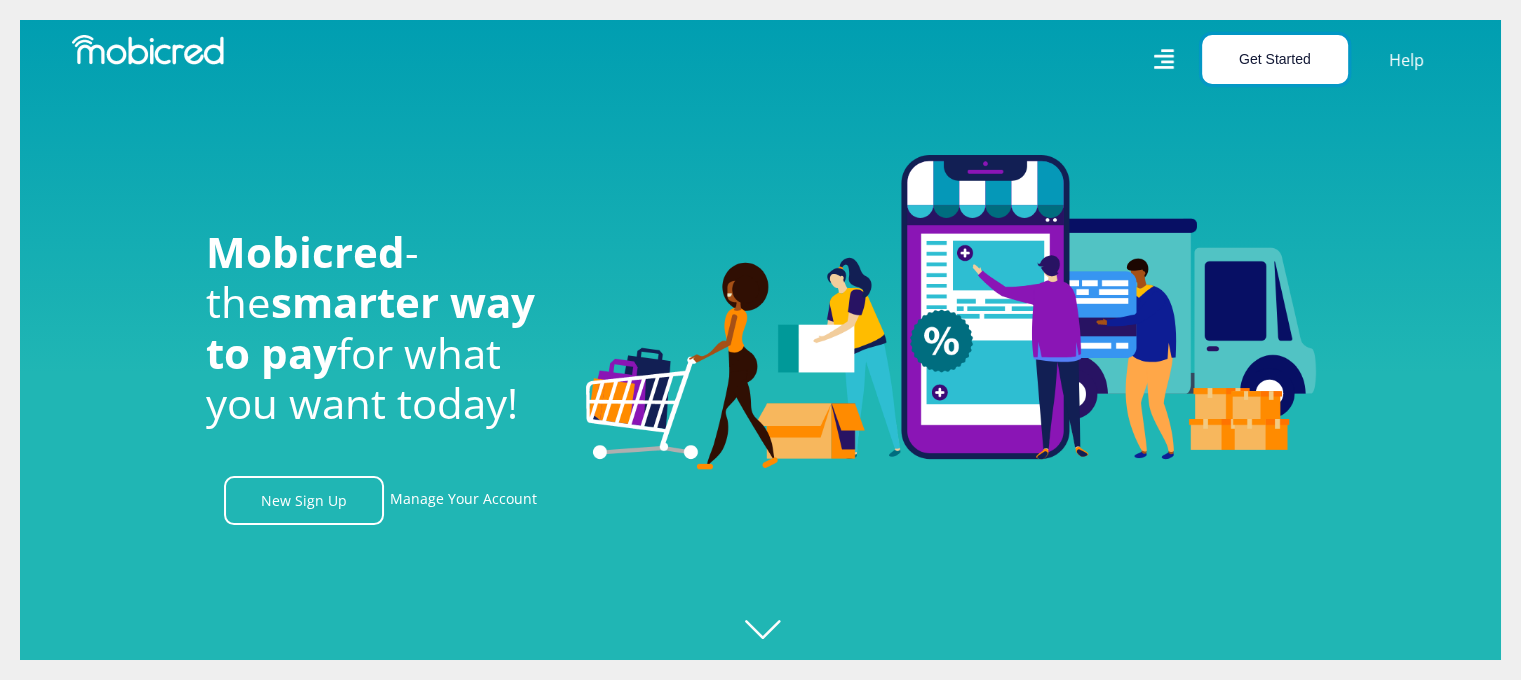 click on "Get Started" at bounding box center (1275, 59) 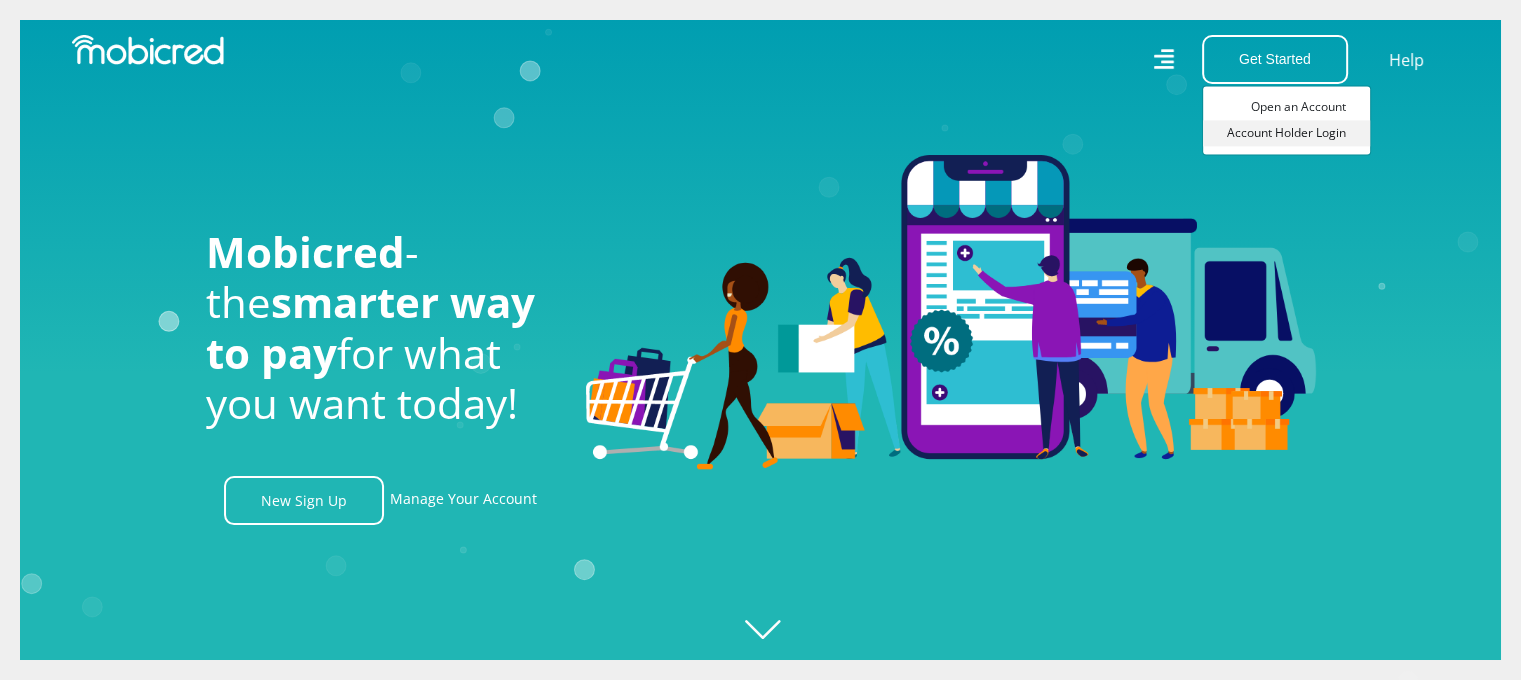 click on "Account Holder Login" at bounding box center [1286, 133] 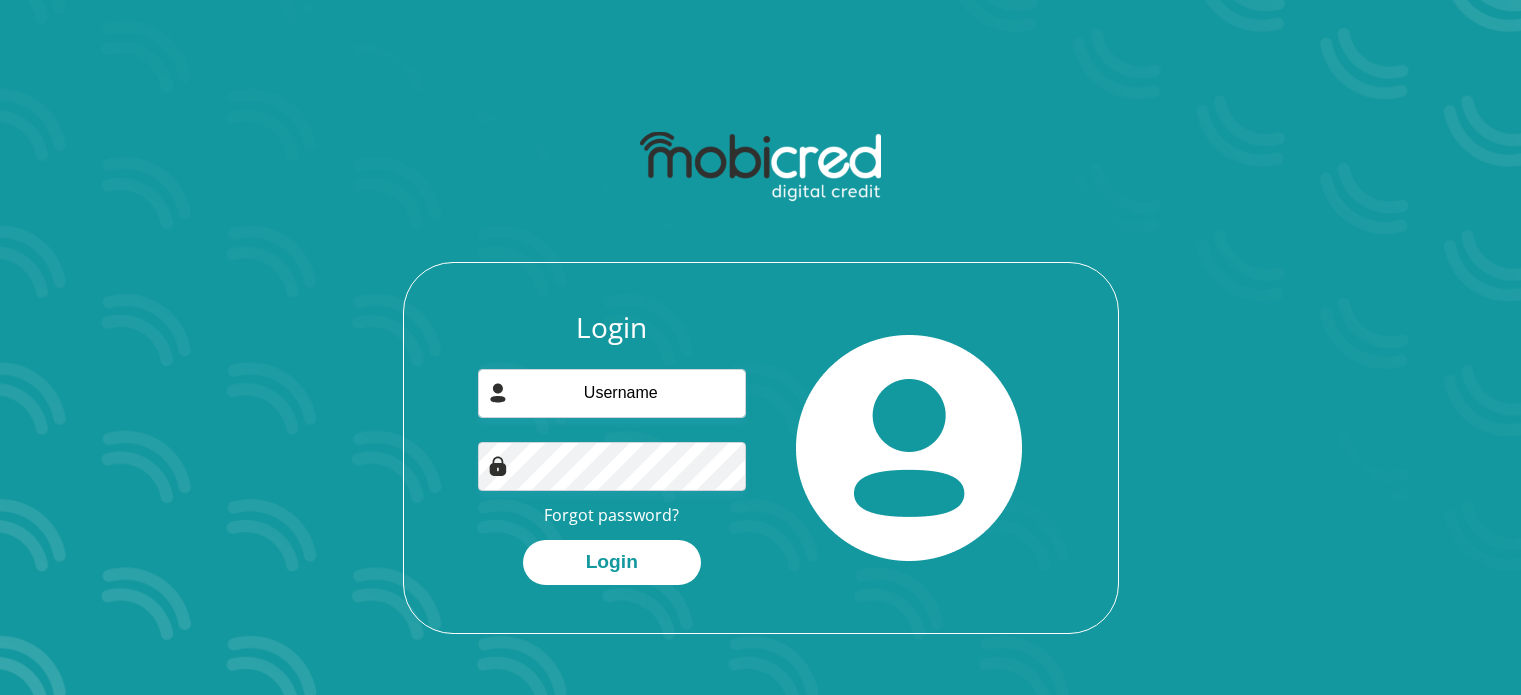 scroll, scrollTop: 0, scrollLeft: 0, axis: both 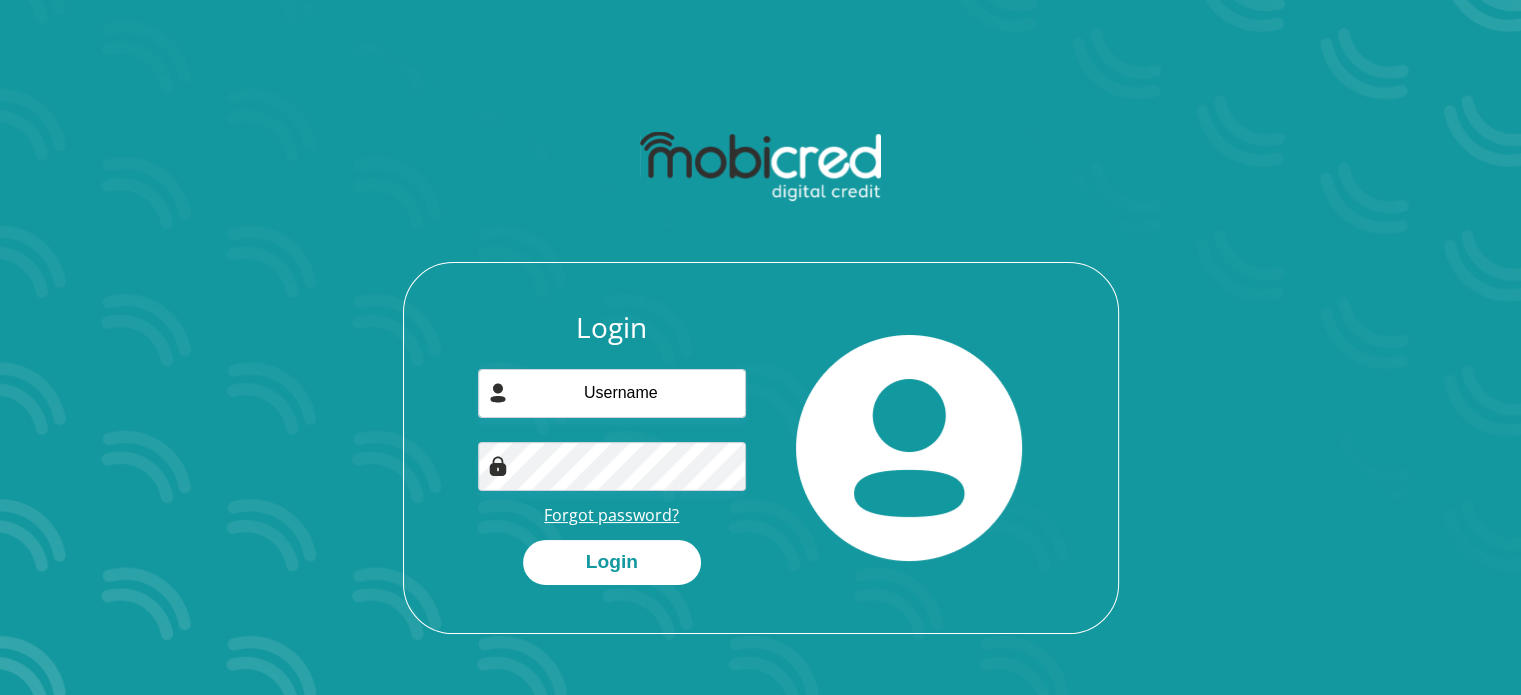 click on "Forgot password?" at bounding box center (611, 515) 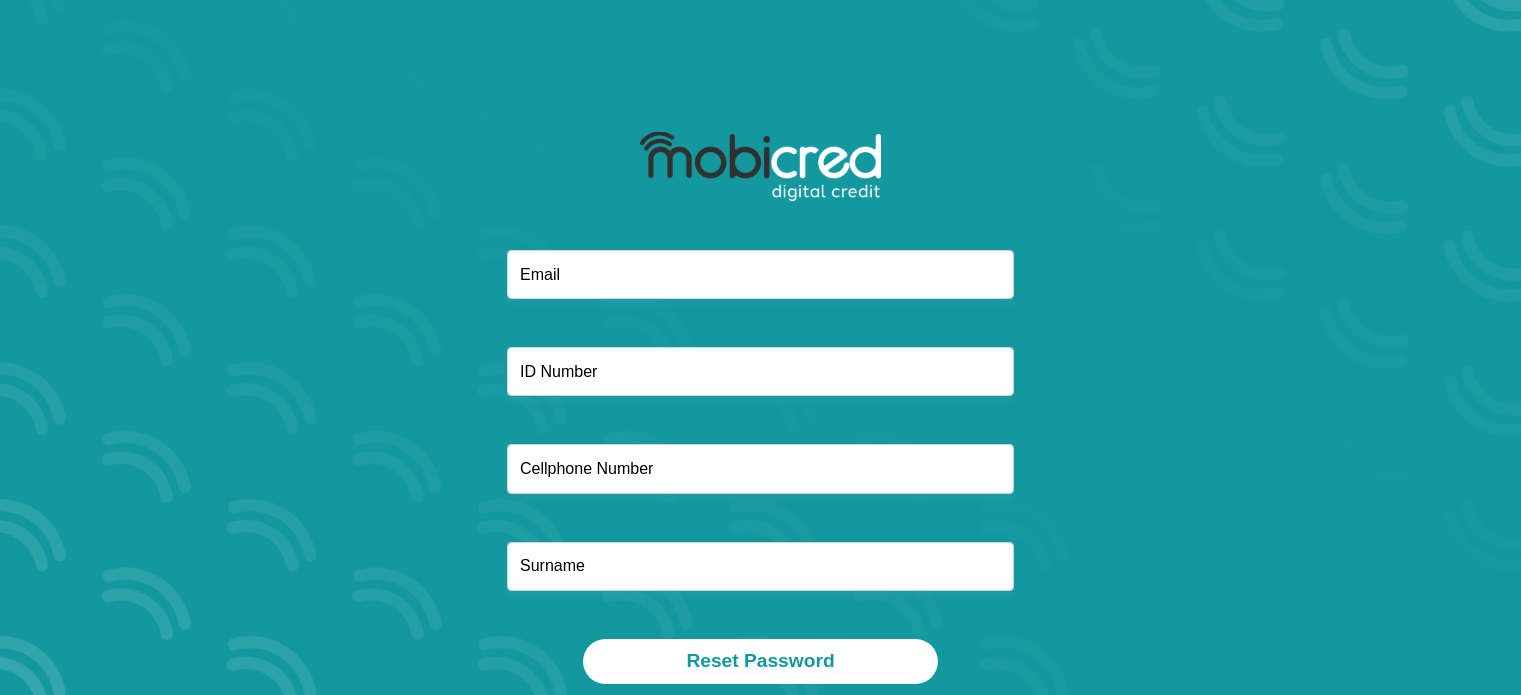 scroll, scrollTop: 0, scrollLeft: 0, axis: both 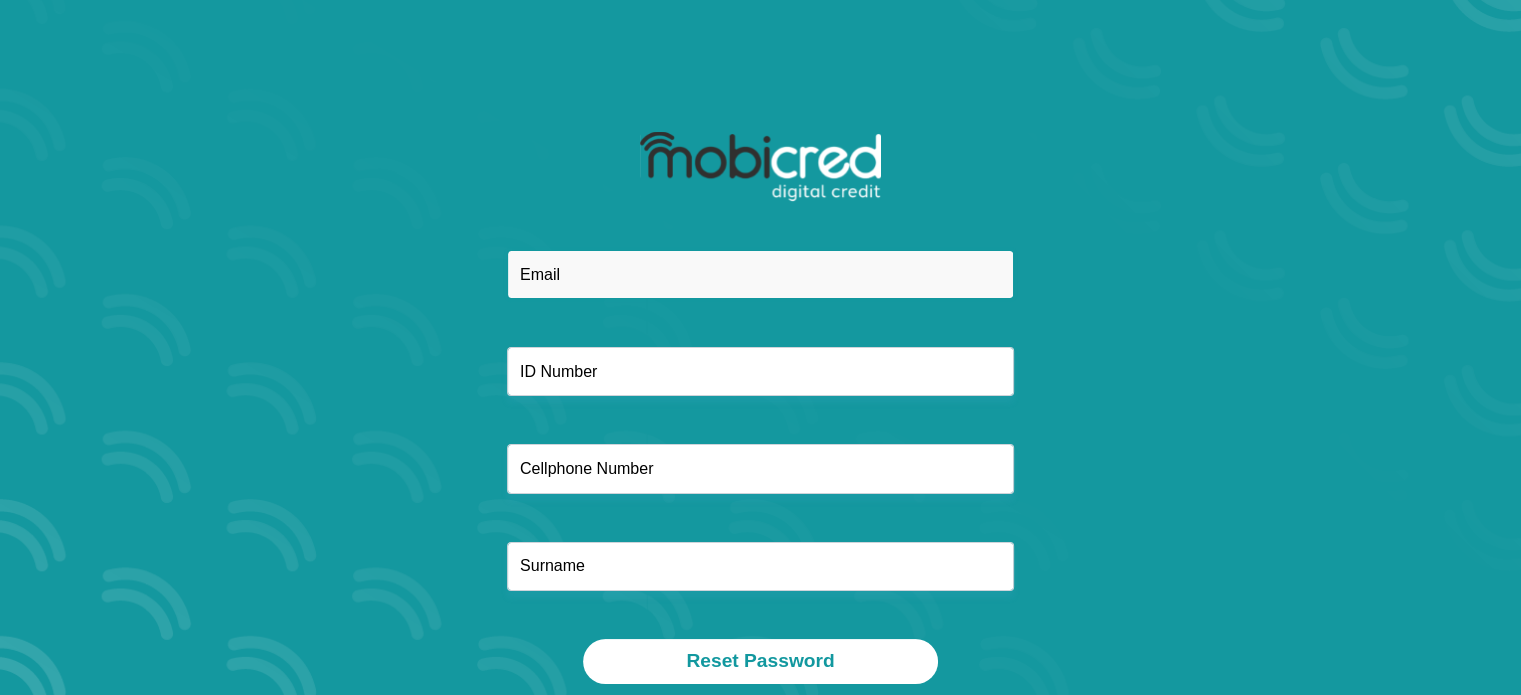click at bounding box center [760, 274] 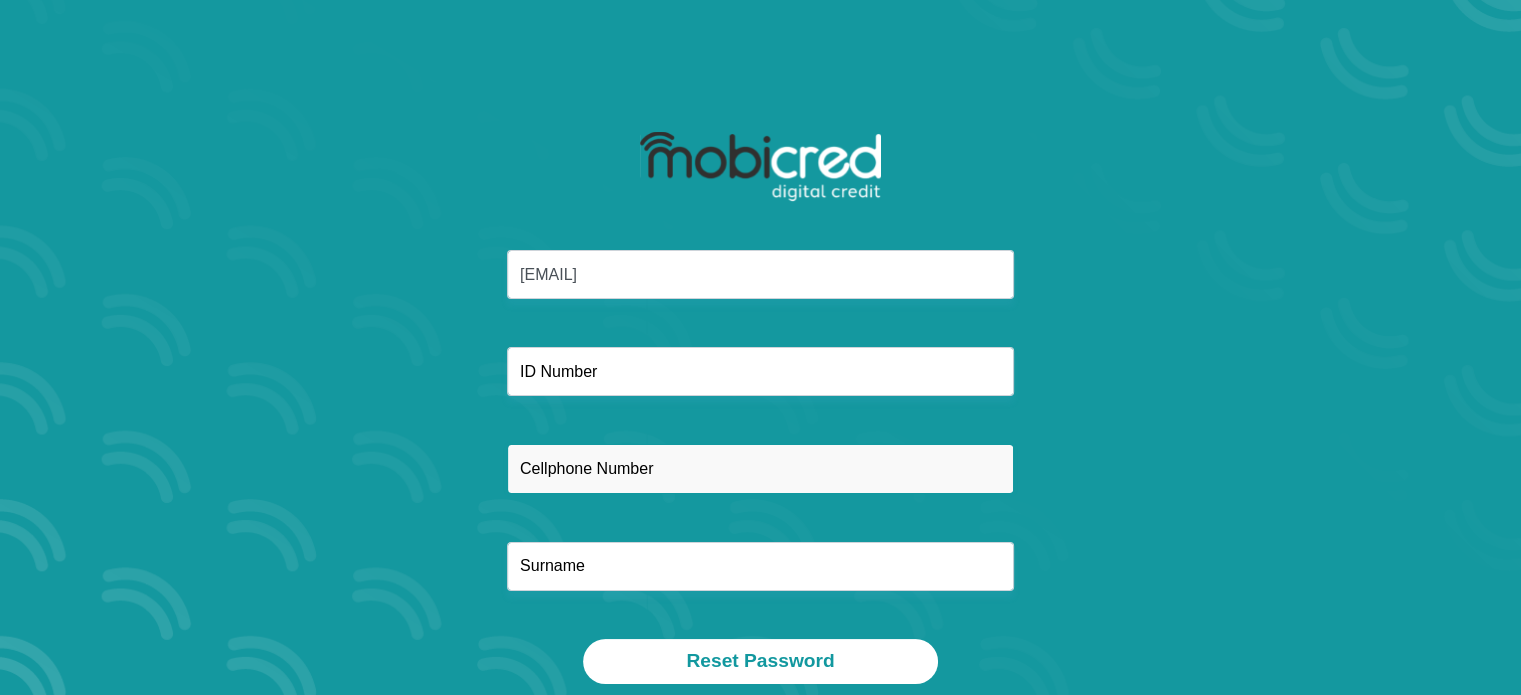 type on "[PHONE]" 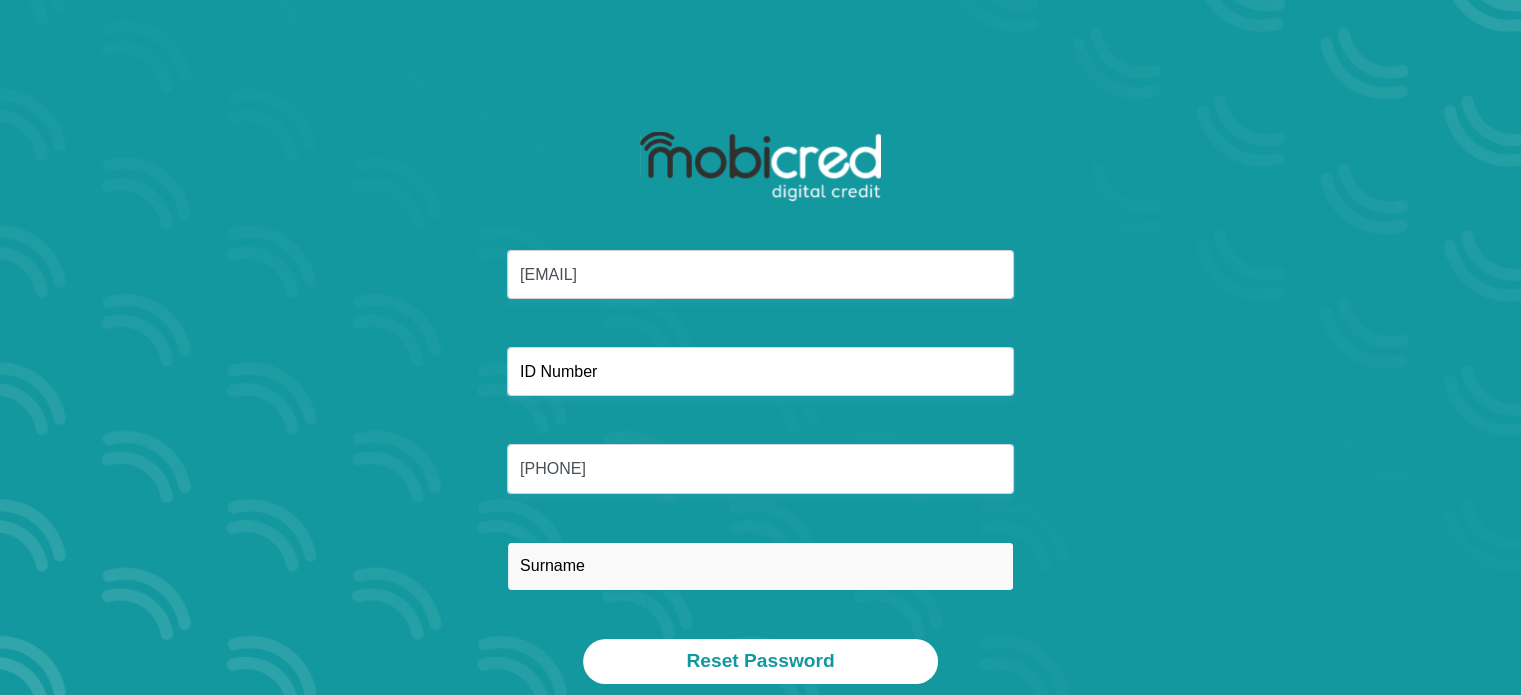 type on "Mchunu" 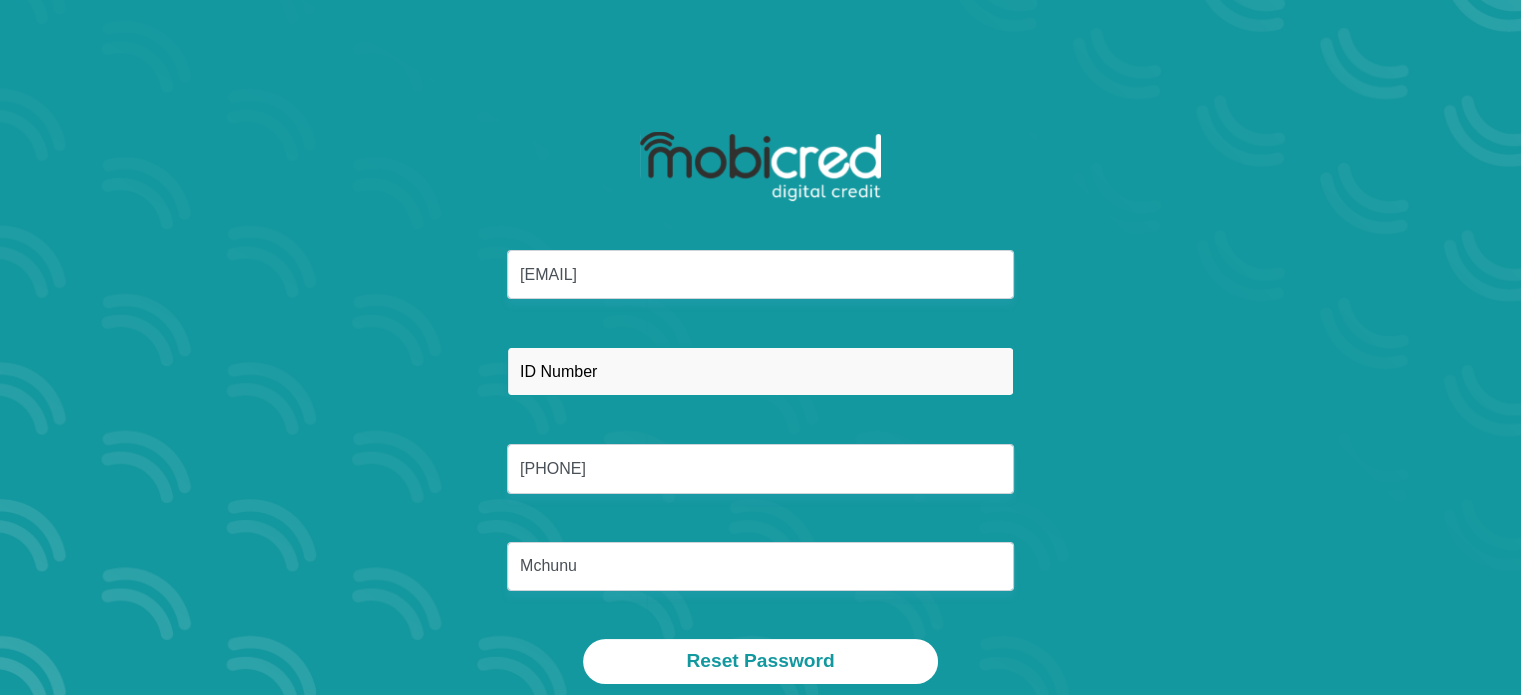 click at bounding box center (760, 371) 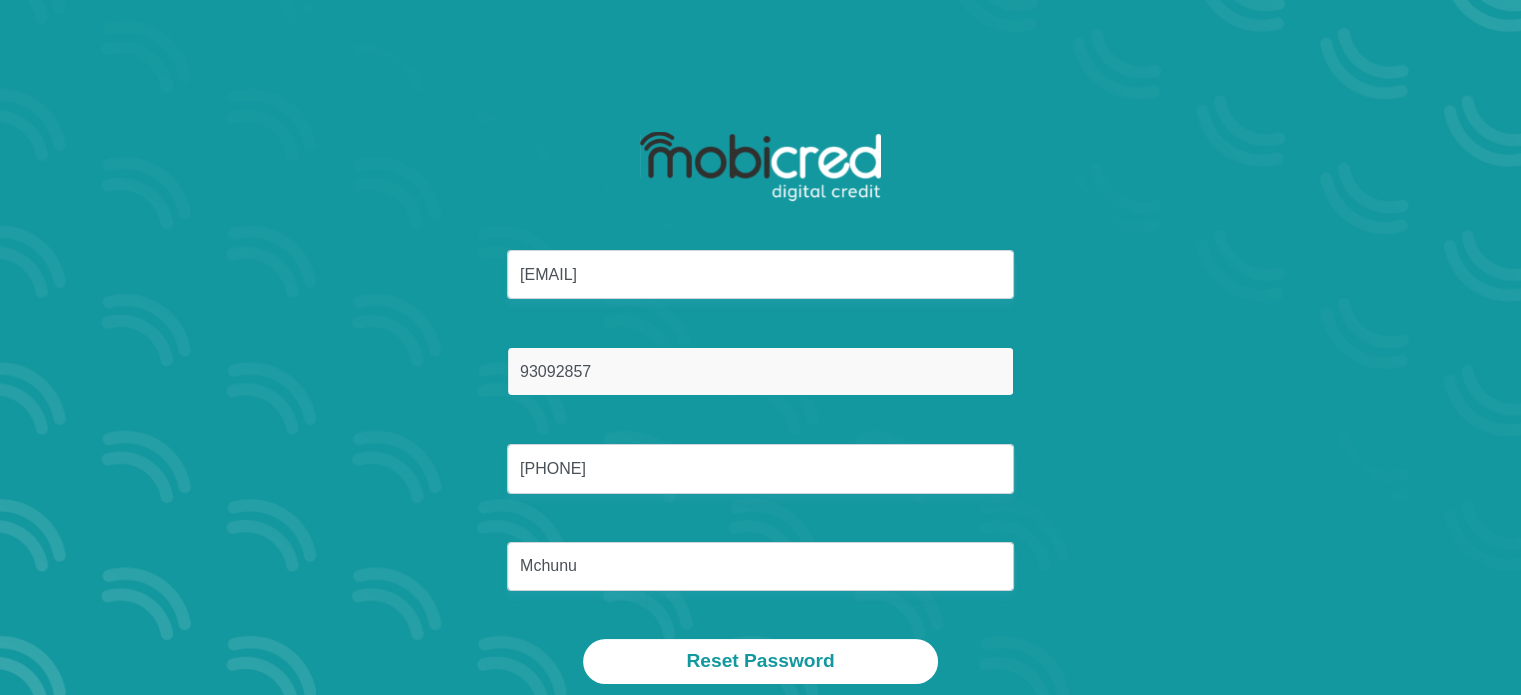 click on "93092857" at bounding box center [760, 371] 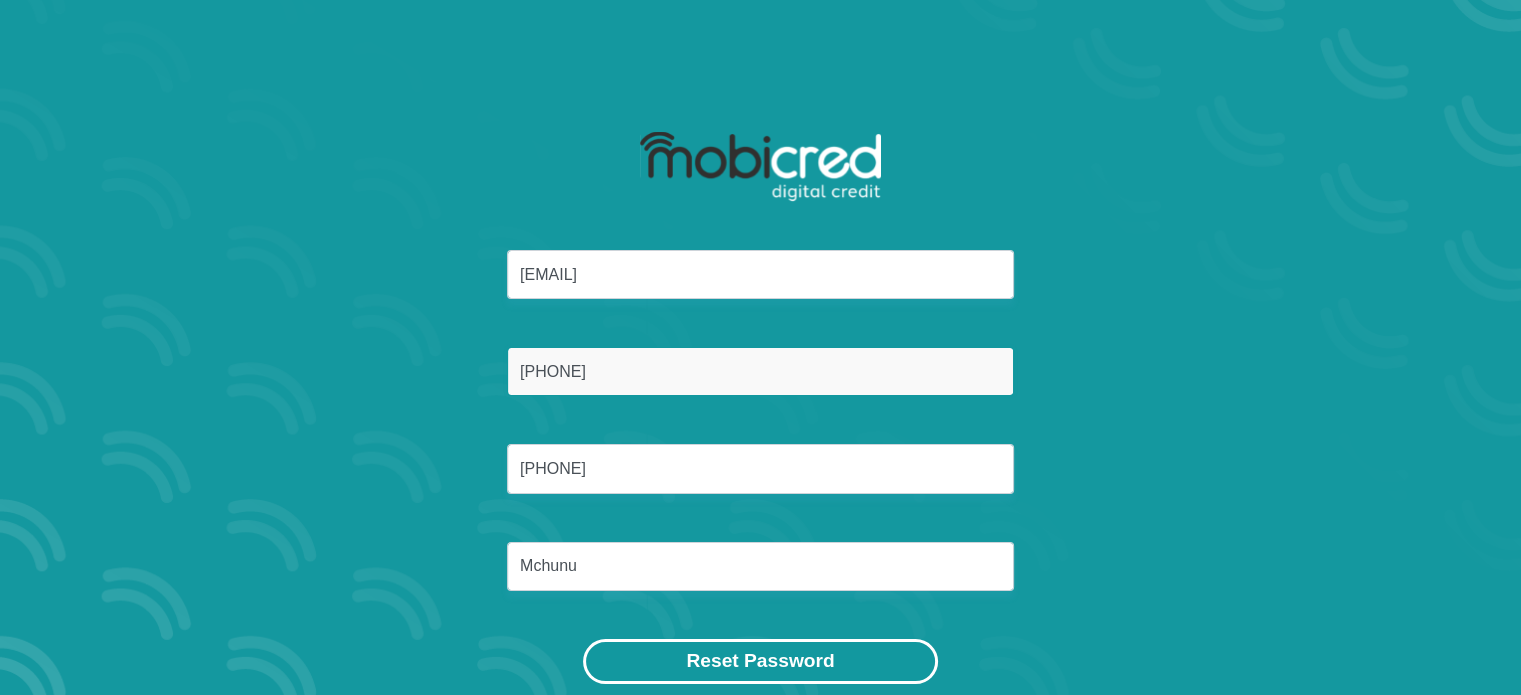 type on "9309285767089" 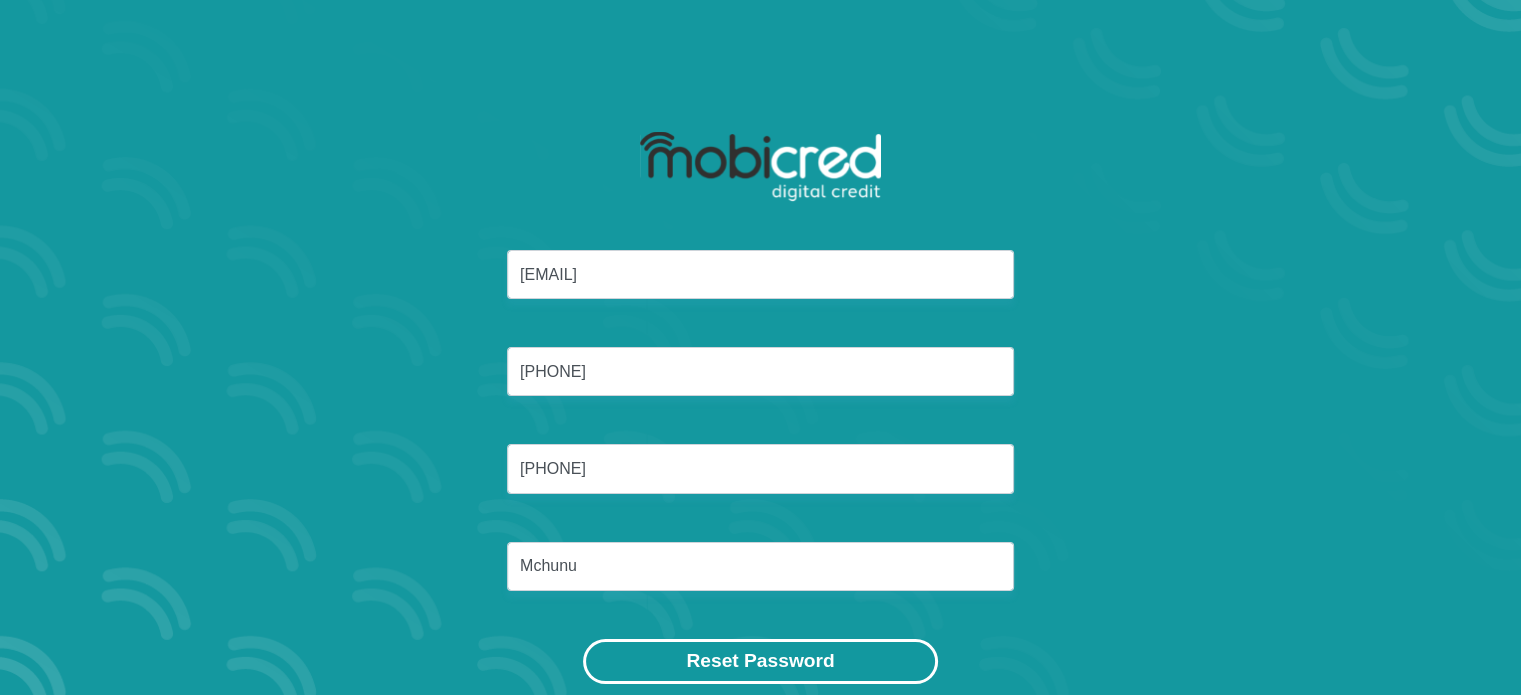 click on "Reset Password" at bounding box center (760, 661) 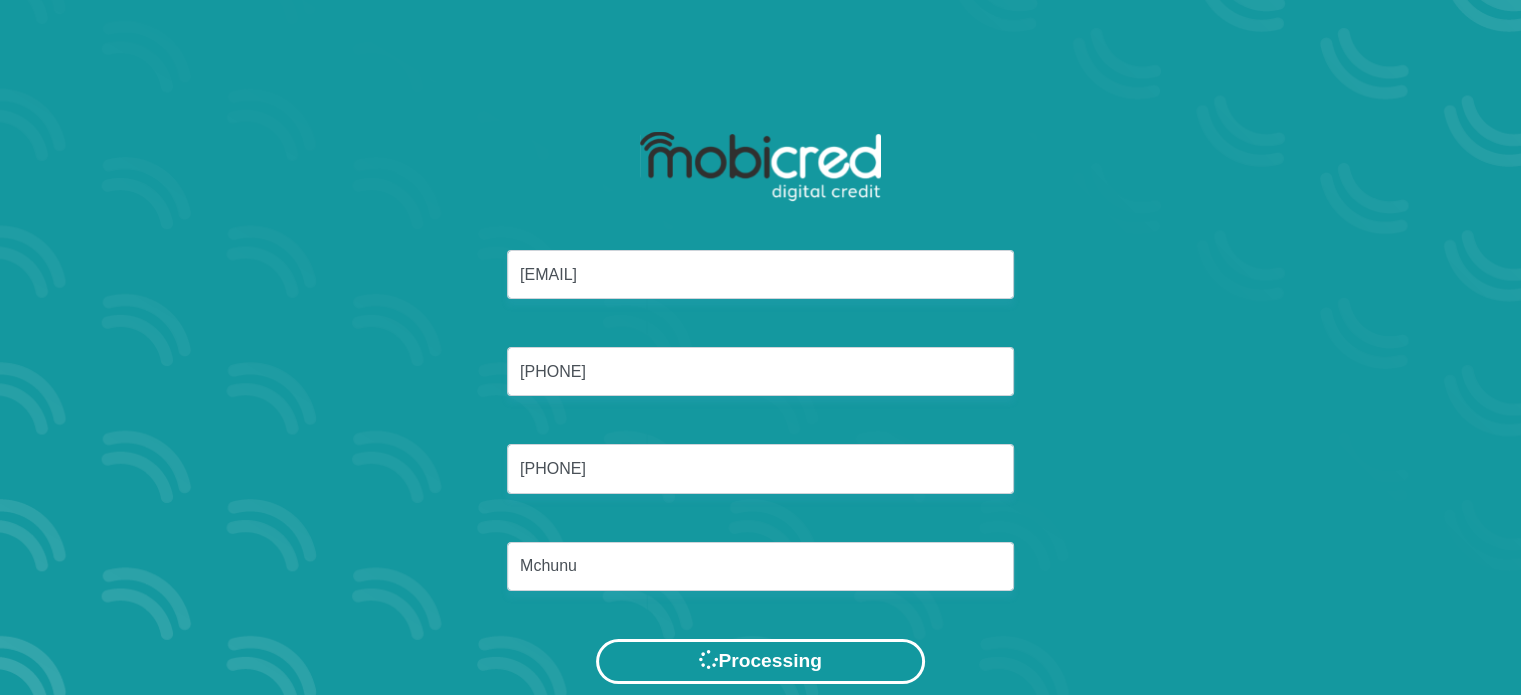 scroll, scrollTop: 0, scrollLeft: 0, axis: both 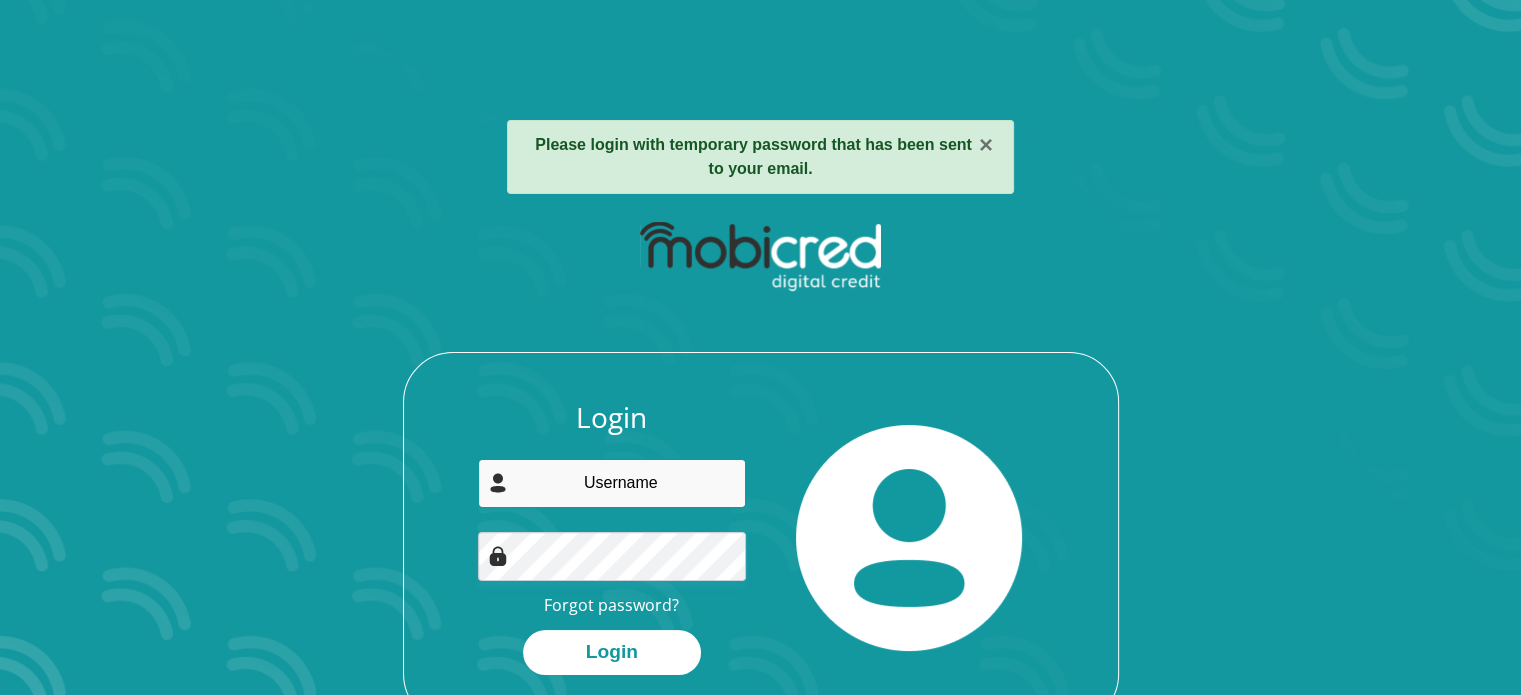 click at bounding box center (612, 483) 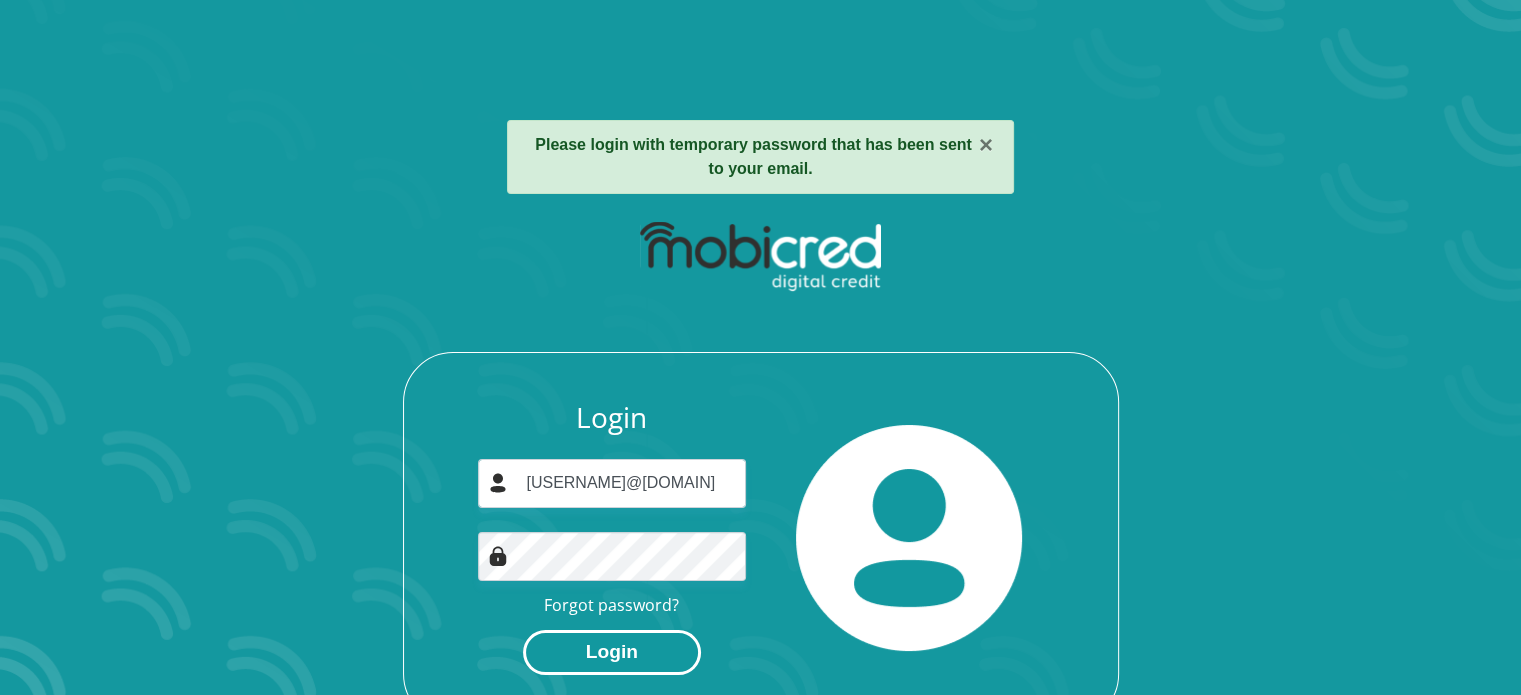 click on "Login" at bounding box center (612, 652) 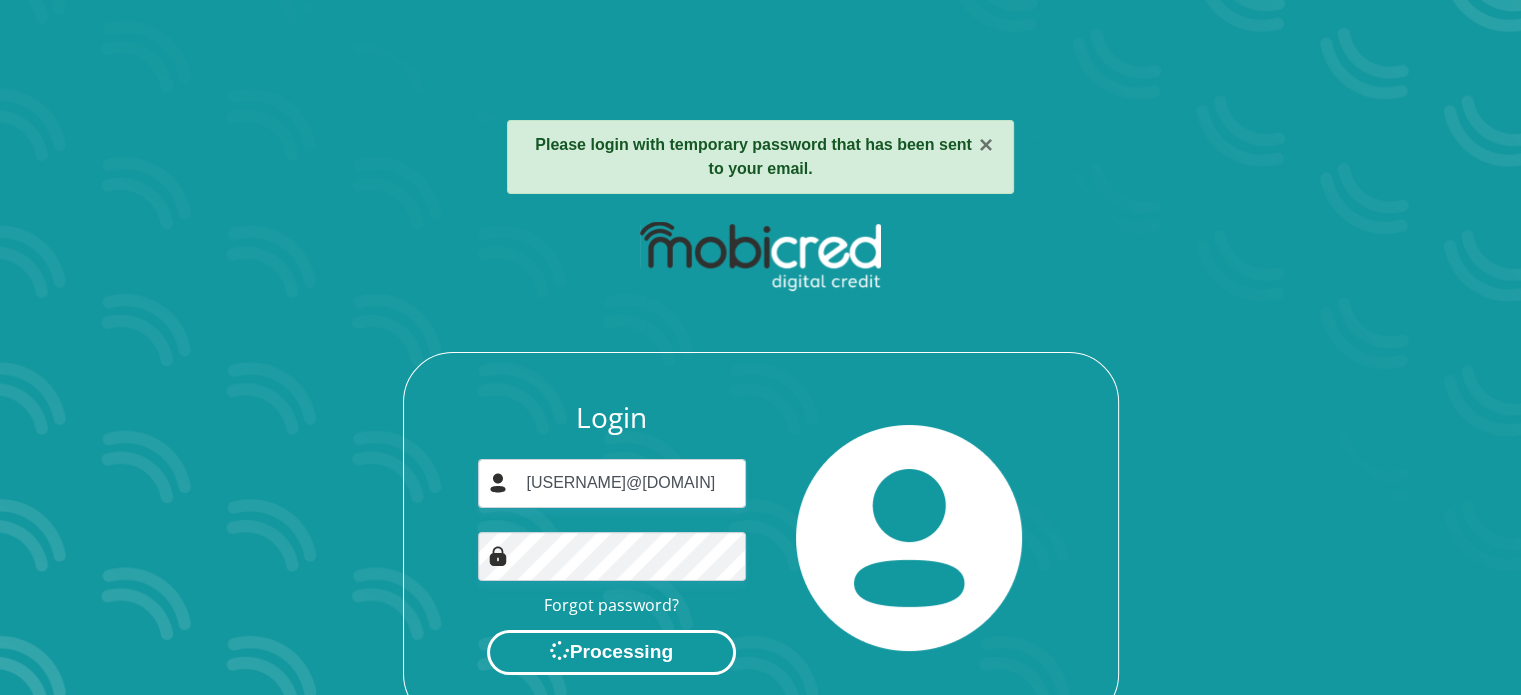 scroll, scrollTop: 0, scrollLeft: 0, axis: both 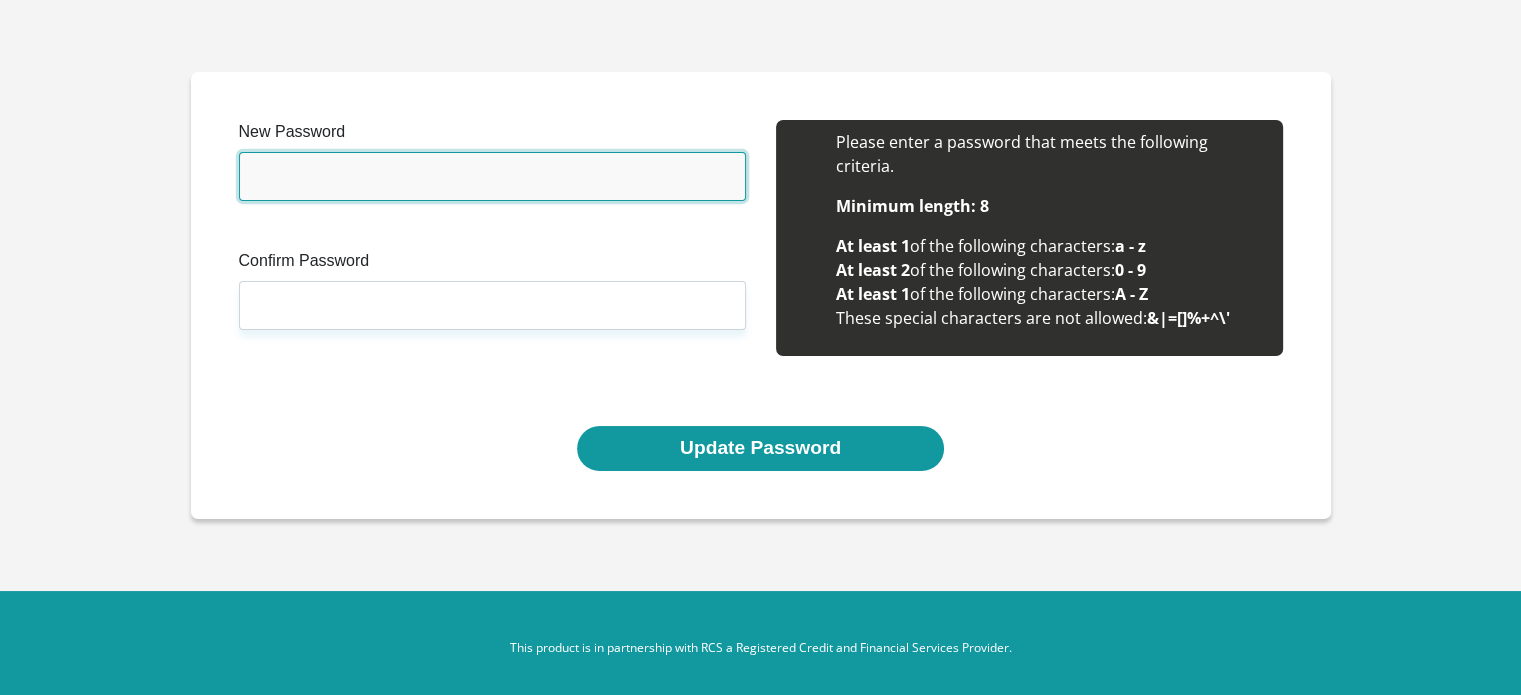 click on "New Password" at bounding box center [492, 176] 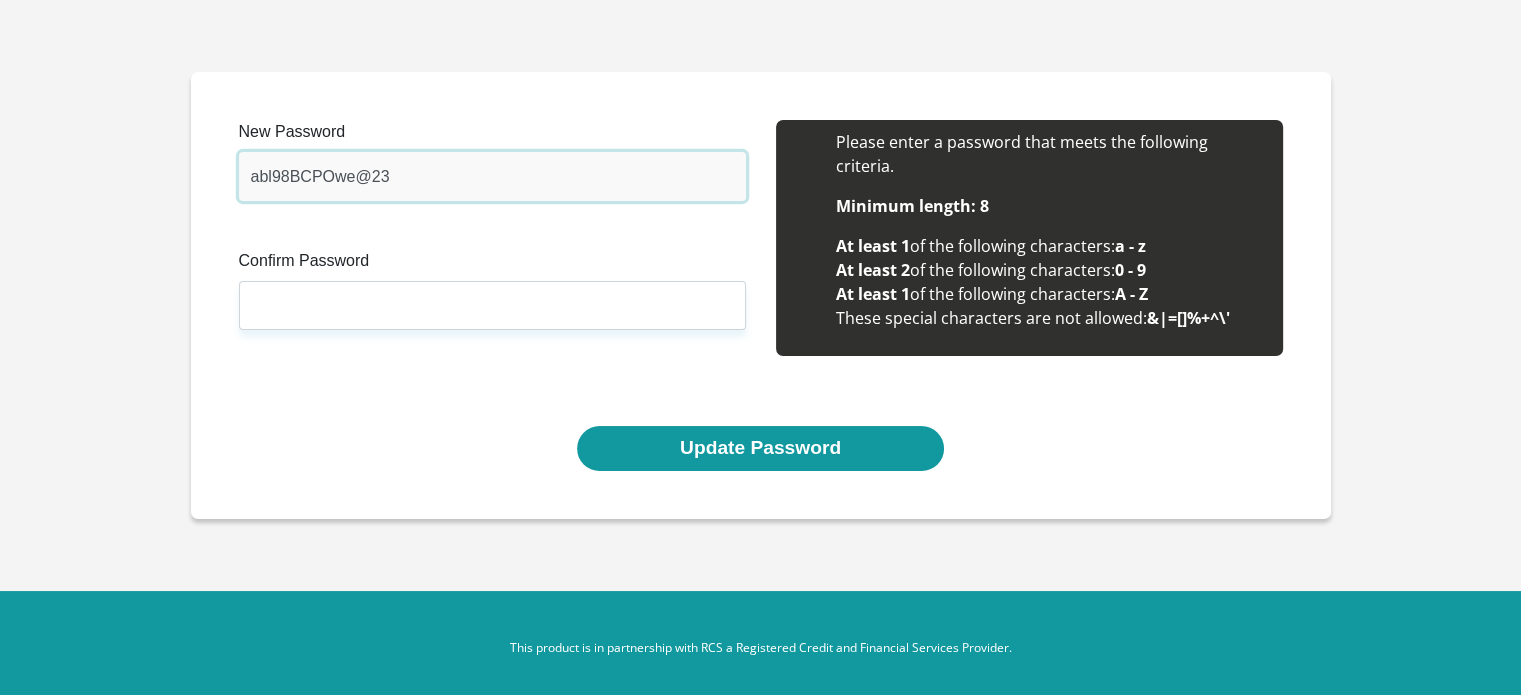 type on "abl98BCPOwe@23" 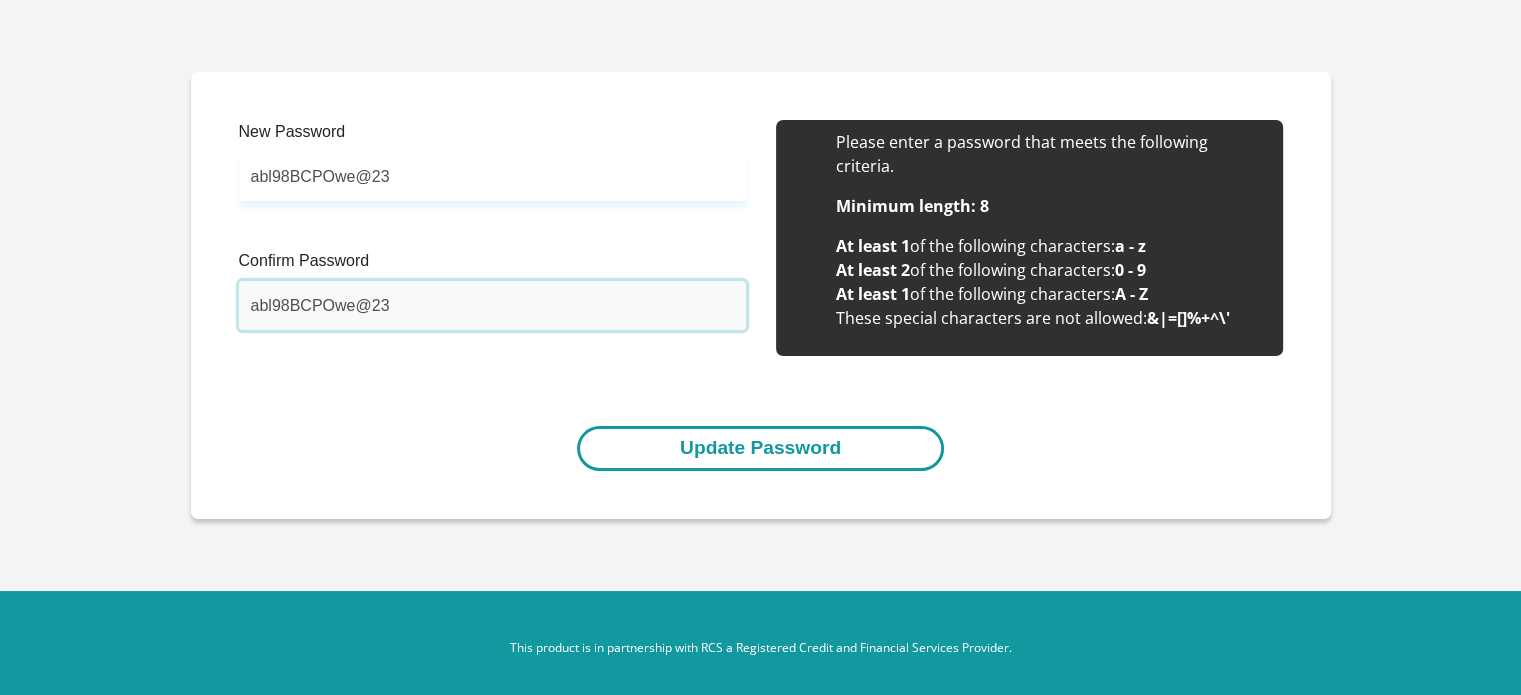 type on "abl98BCPOwe@23" 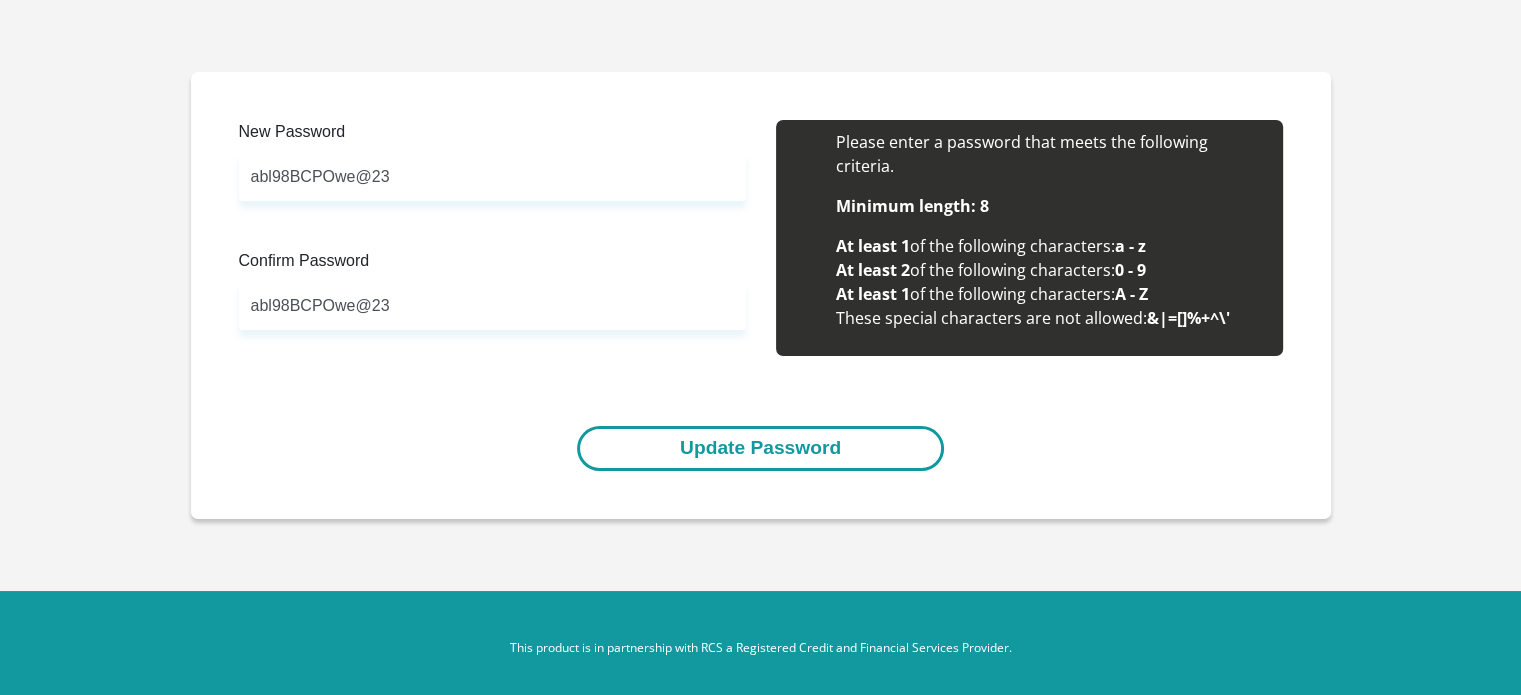 click on "Update Password" at bounding box center [760, 448] 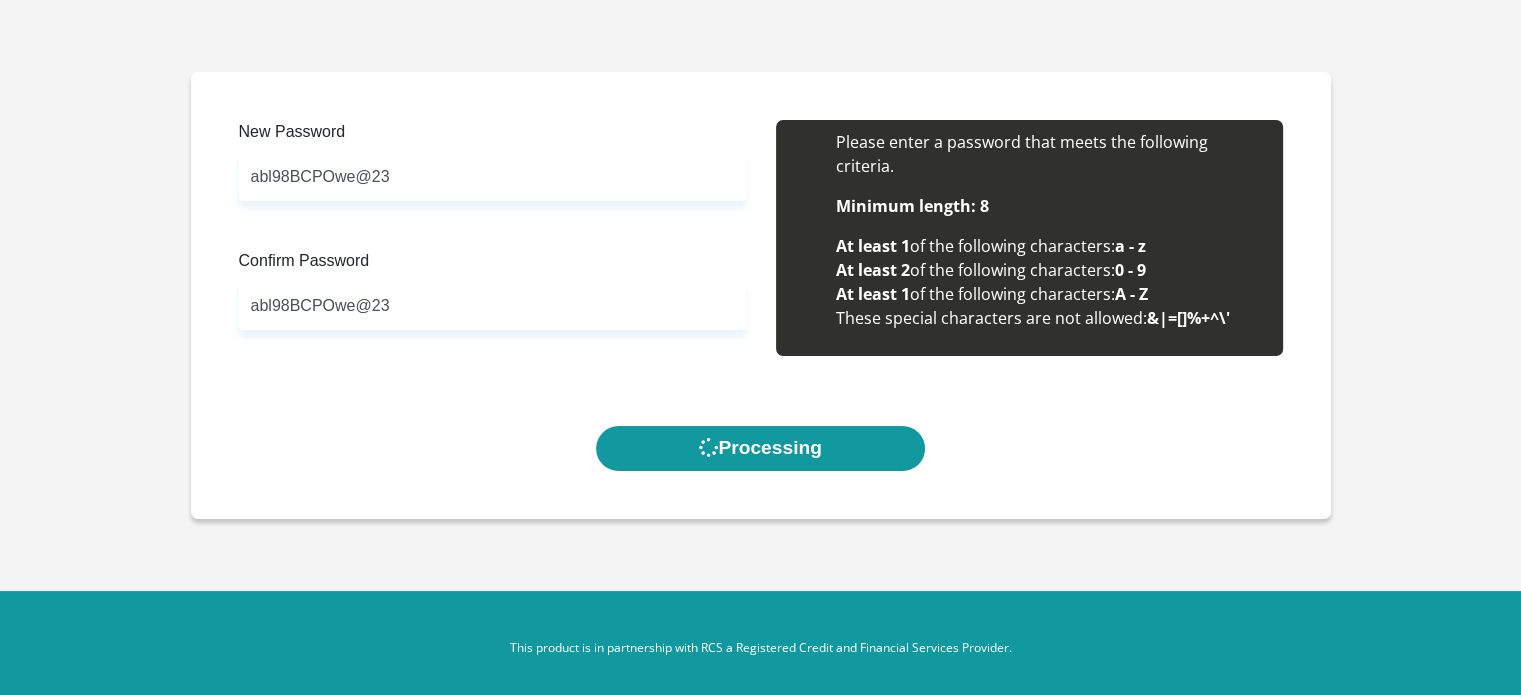 scroll, scrollTop: 0, scrollLeft: 0, axis: both 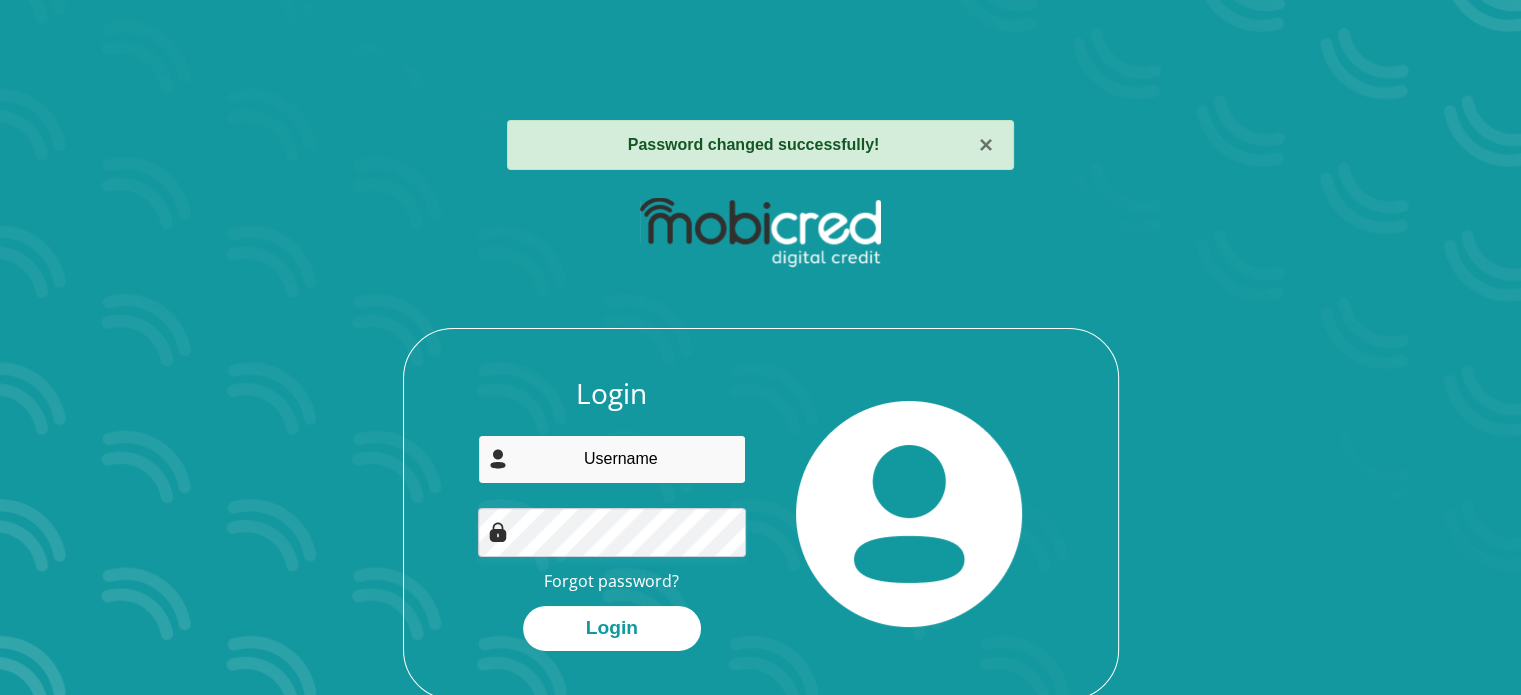 click at bounding box center [612, 459] 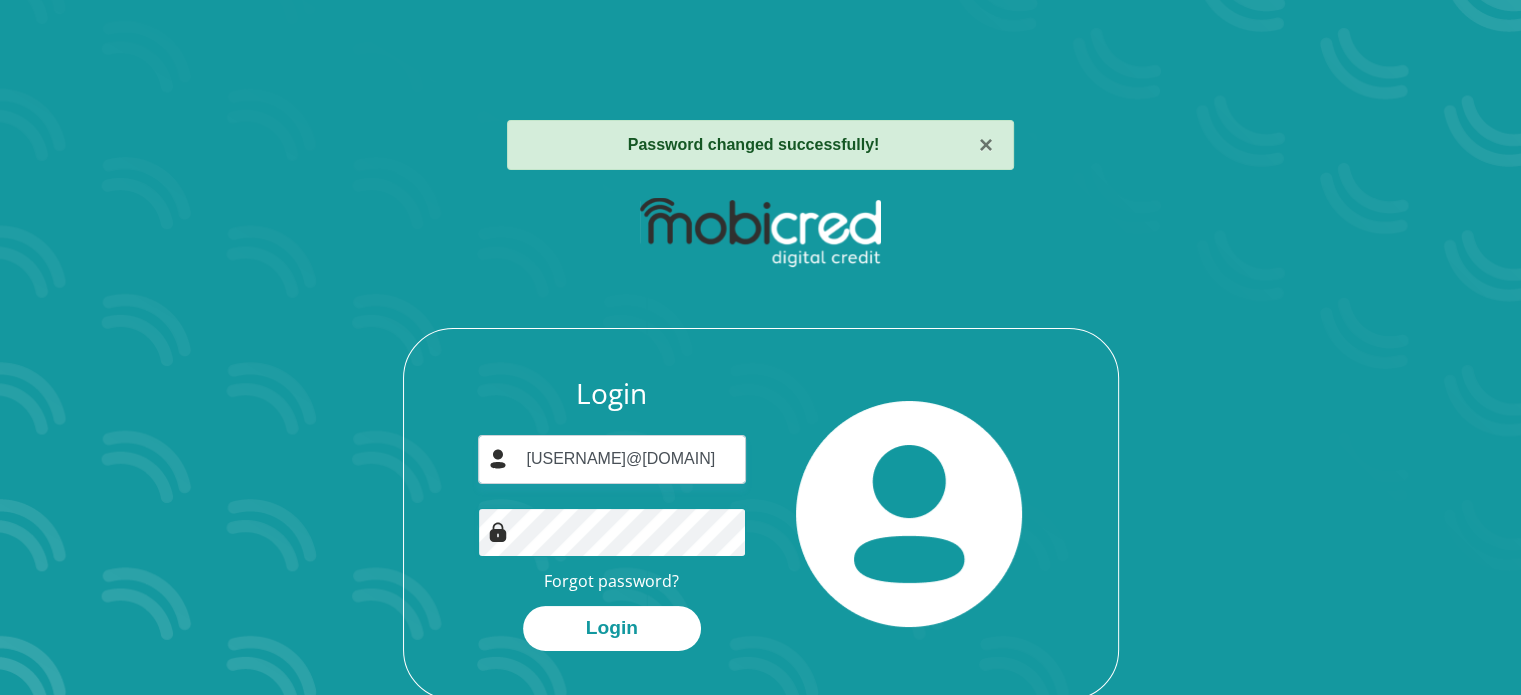 click on "Login" at bounding box center [612, 628] 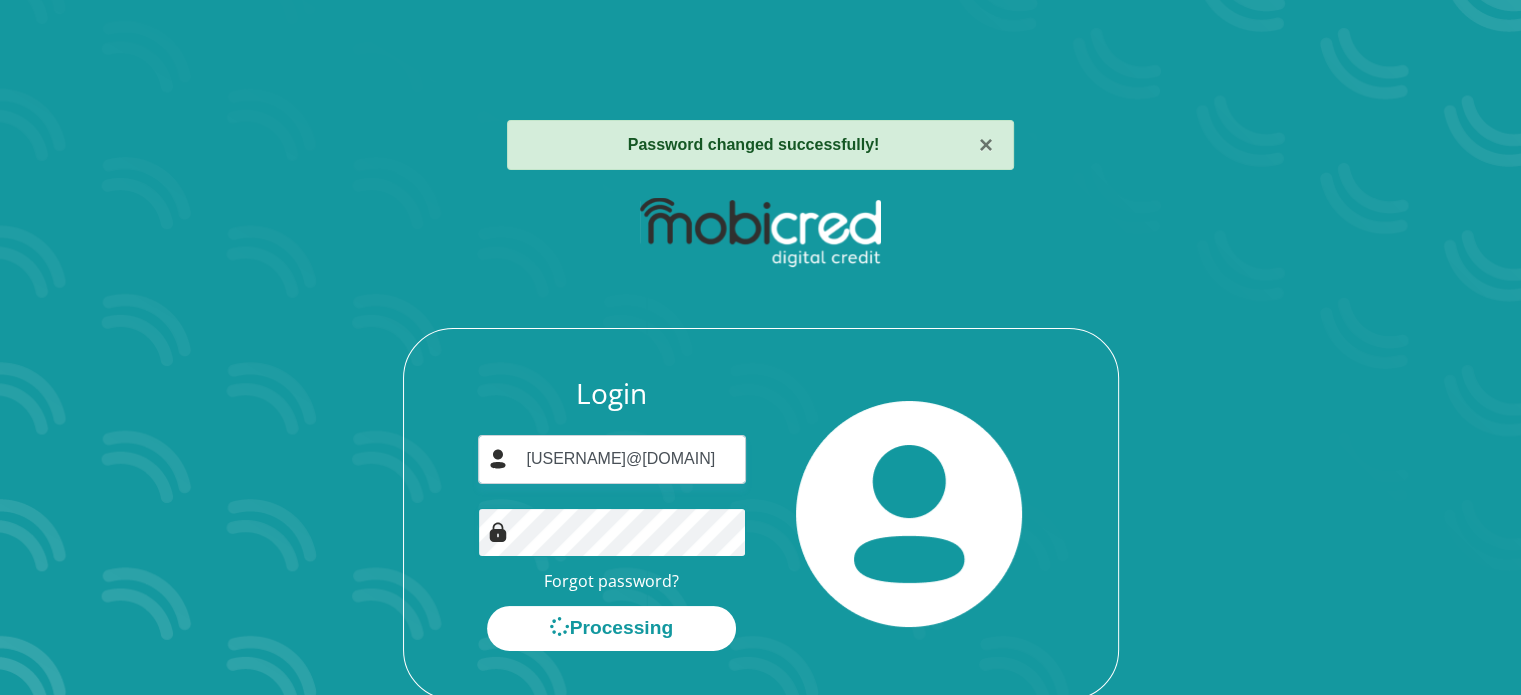 scroll, scrollTop: 0, scrollLeft: 0, axis: both 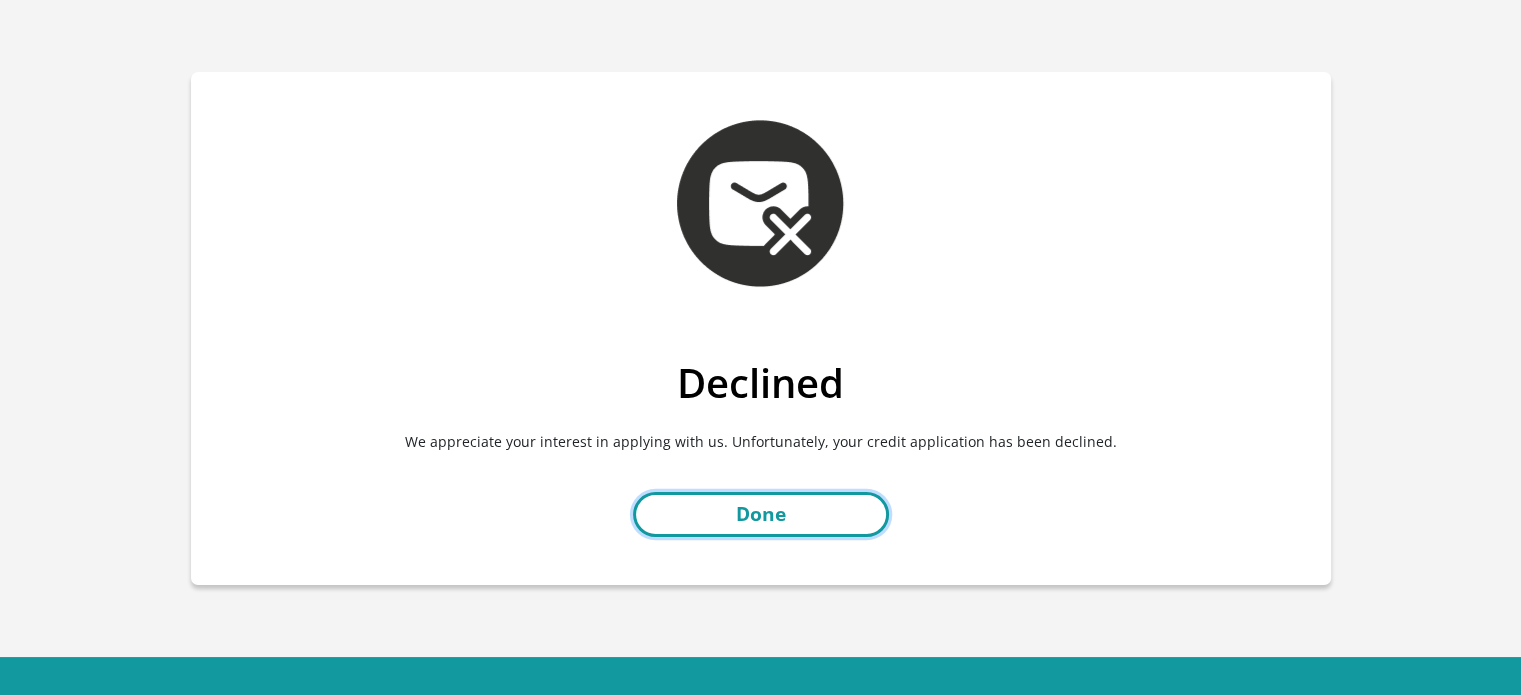 click on "Done" at bounding box center (761, 514) 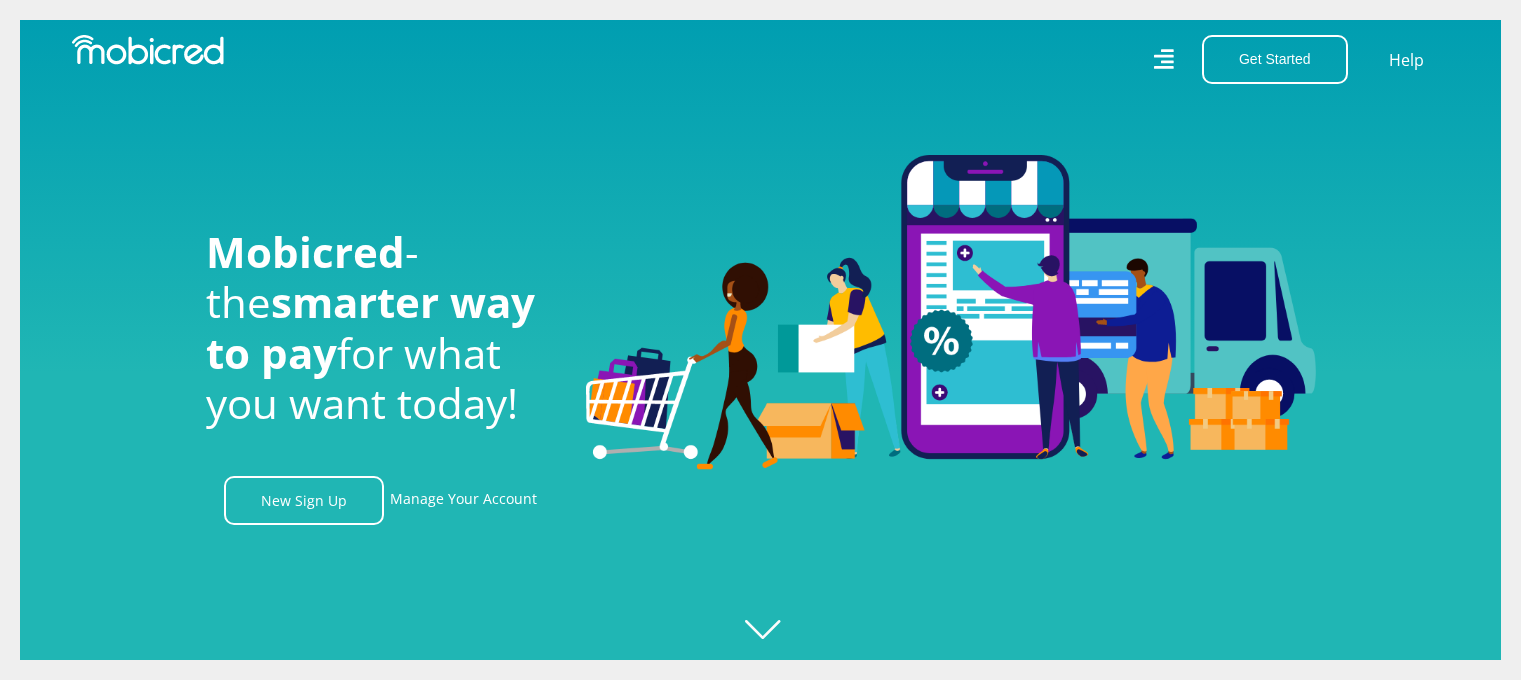 scroll, scrollTop: 0, scrollLeft: 0, axis: both 